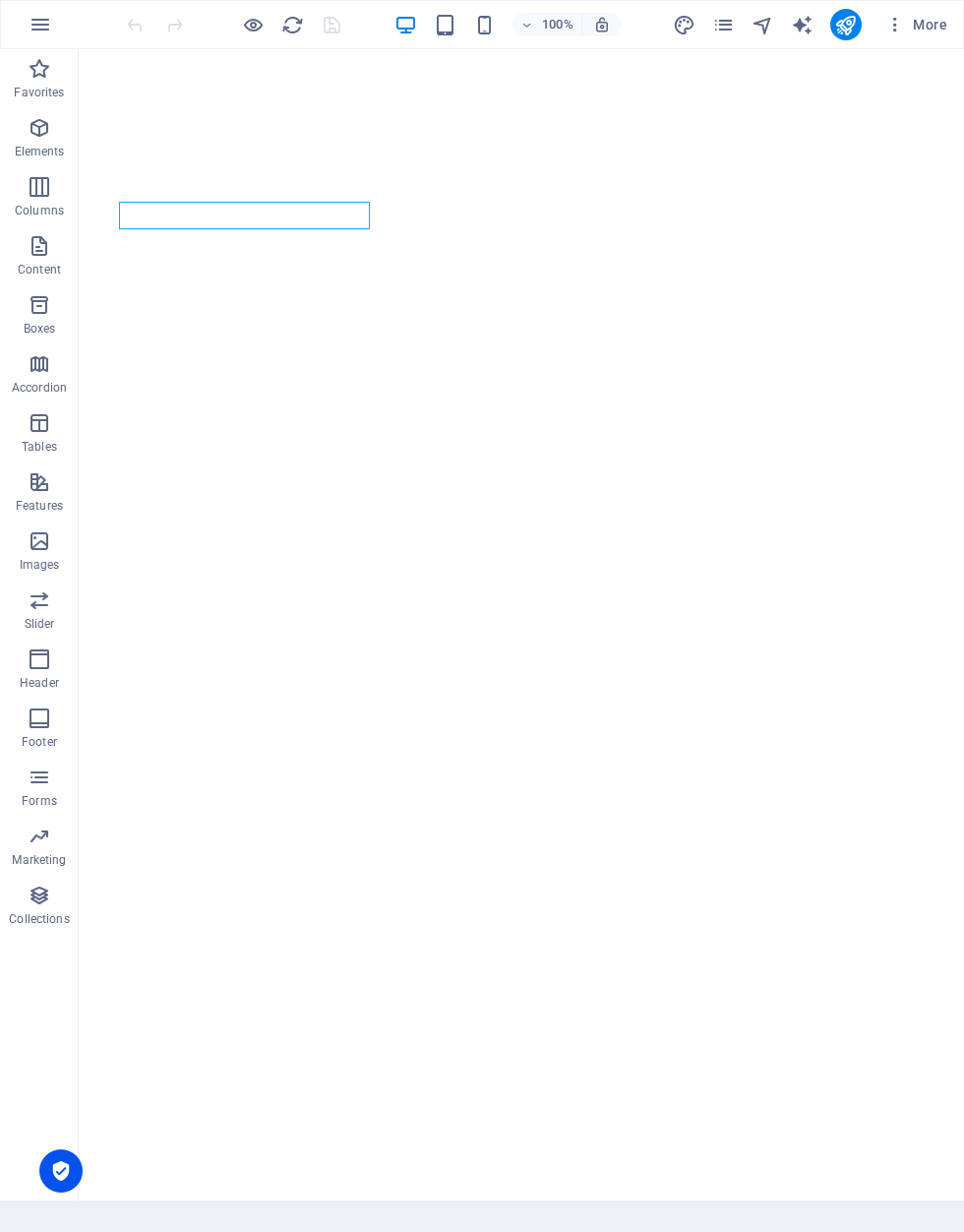 scroll, scrollTop: 0, scrollLeft: 0, axis: both 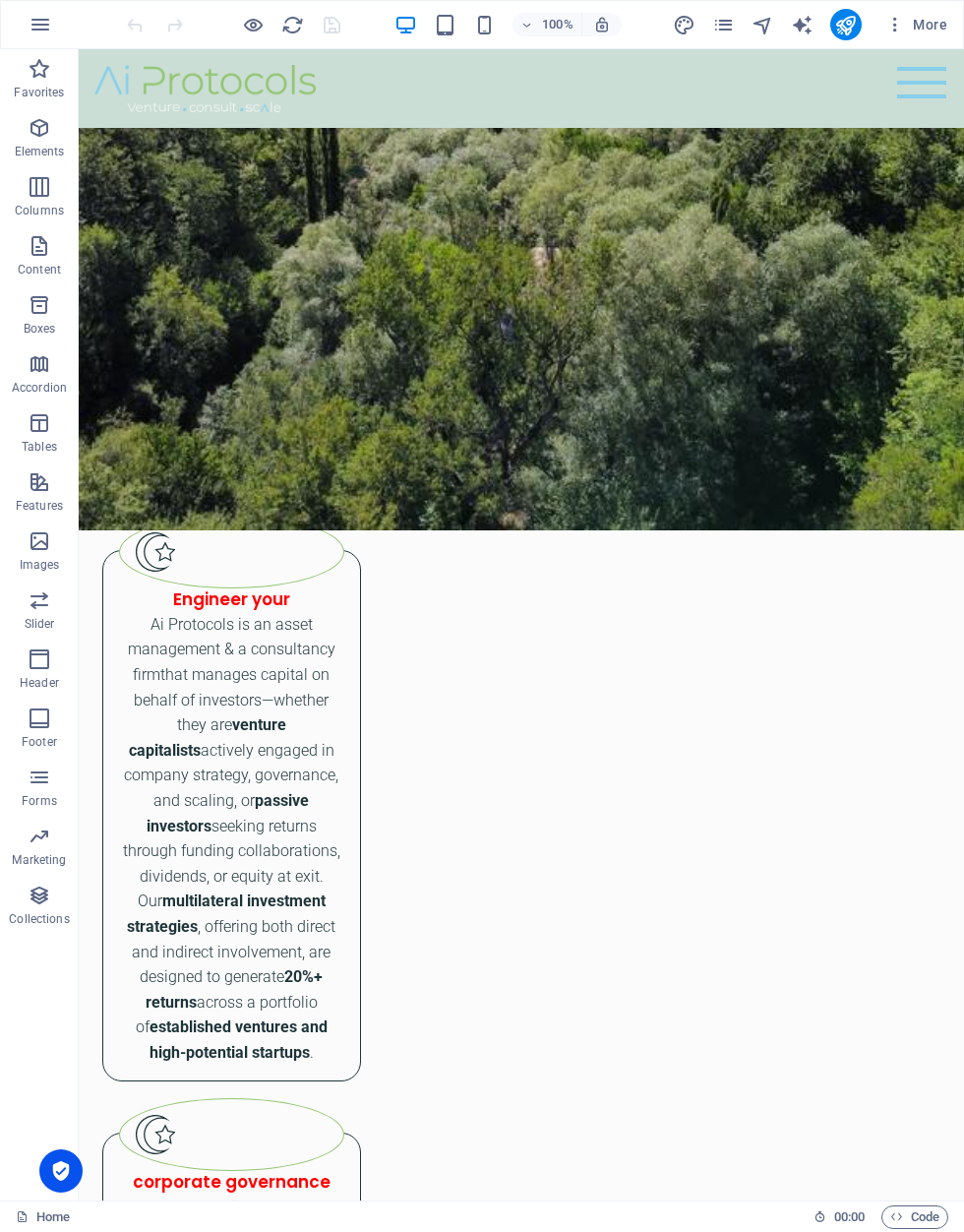 click at bounding box center (723, 25) 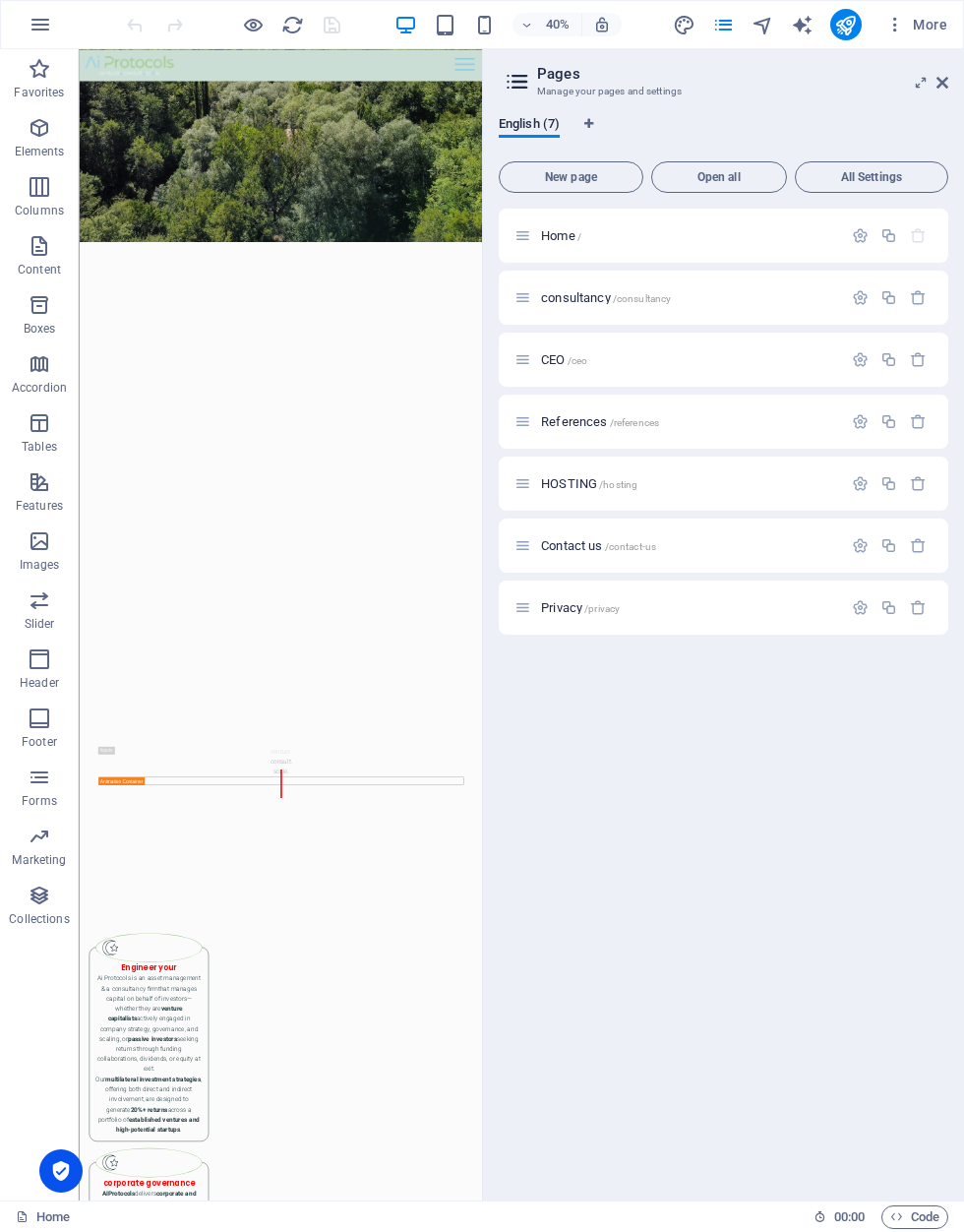 click on "CEO /ceo" at bounding box center (689, 359) 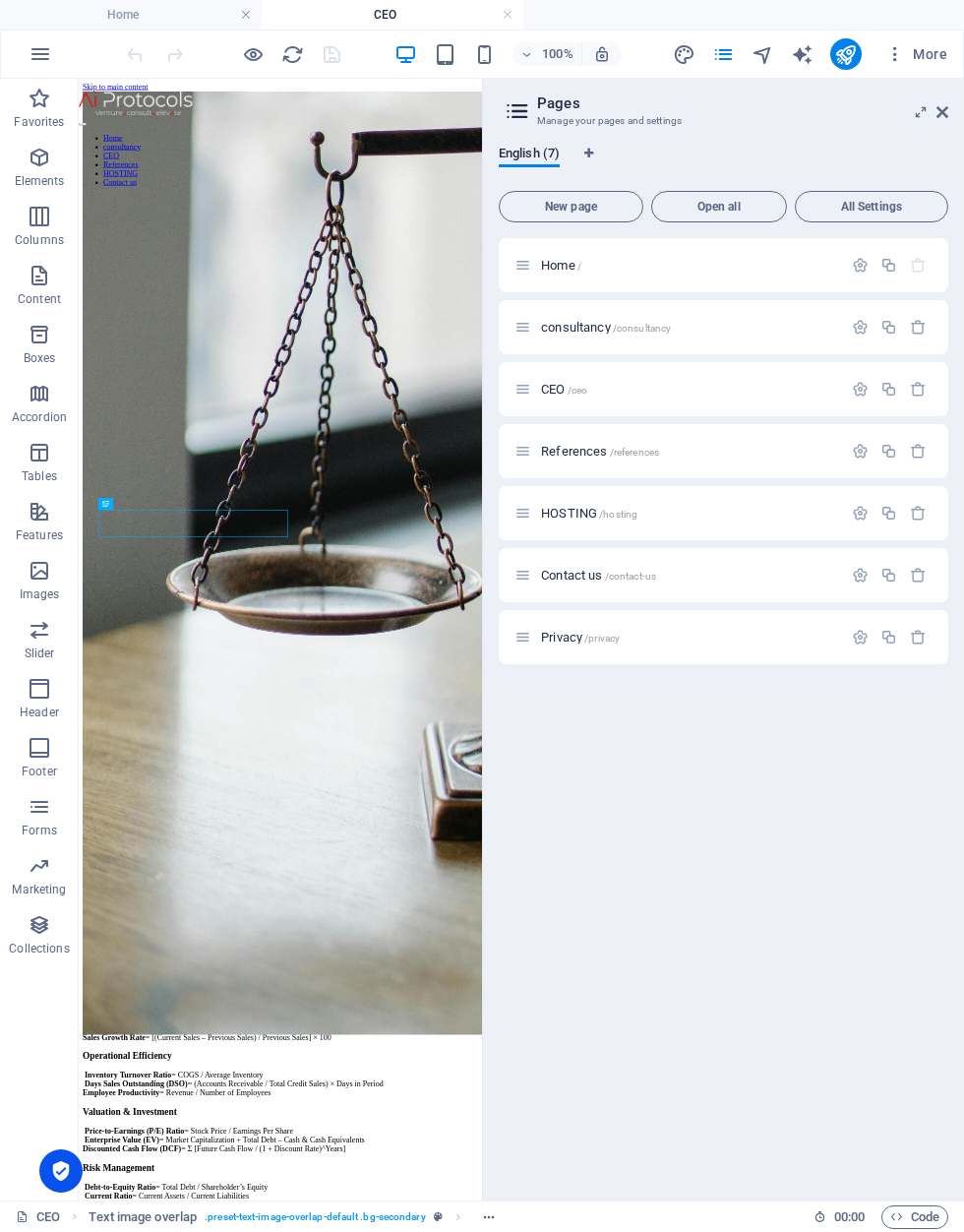 scroll, scrollTop: 0, scrollLeft: 0, axis: both 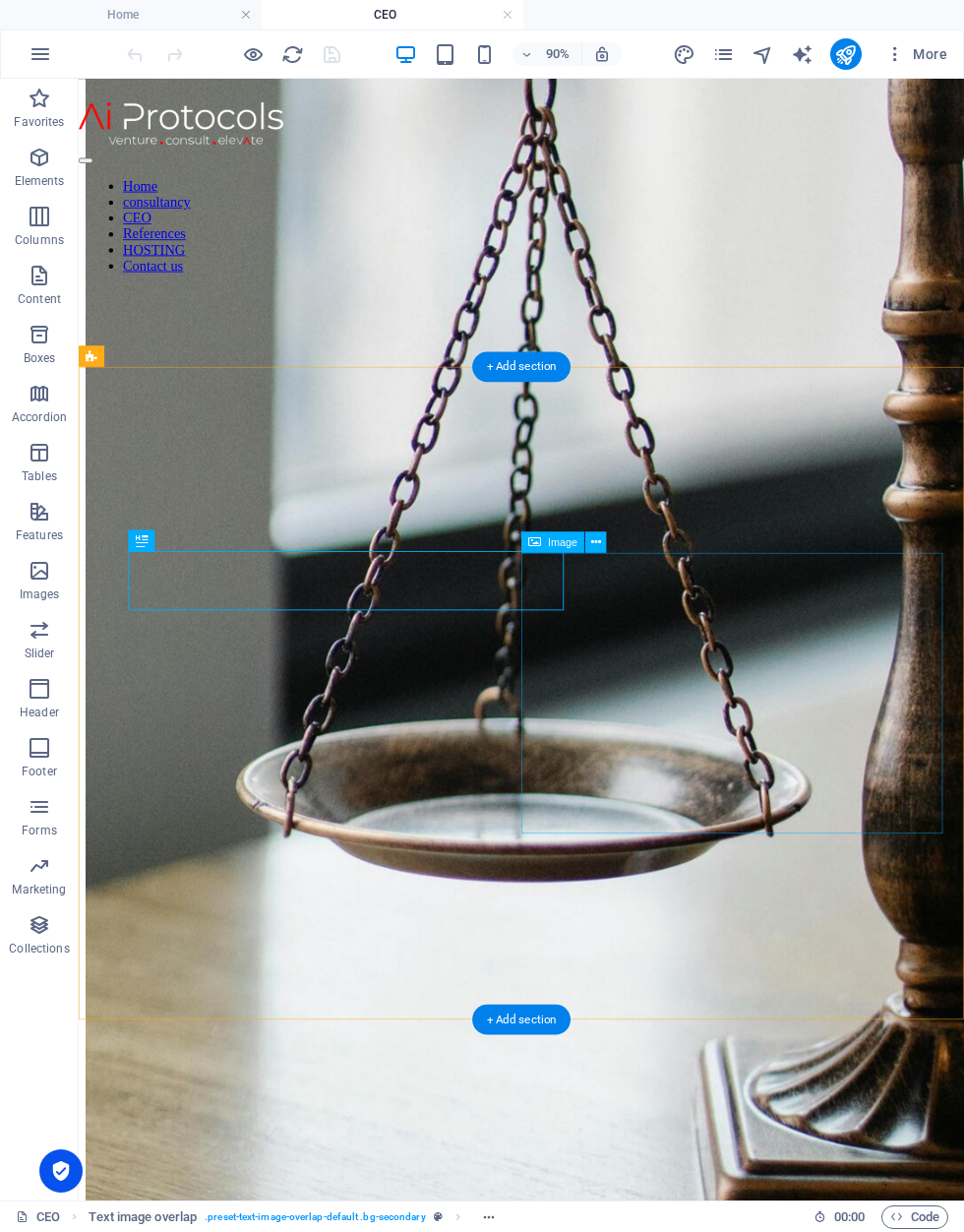 click at bounding box center [571, 1017] 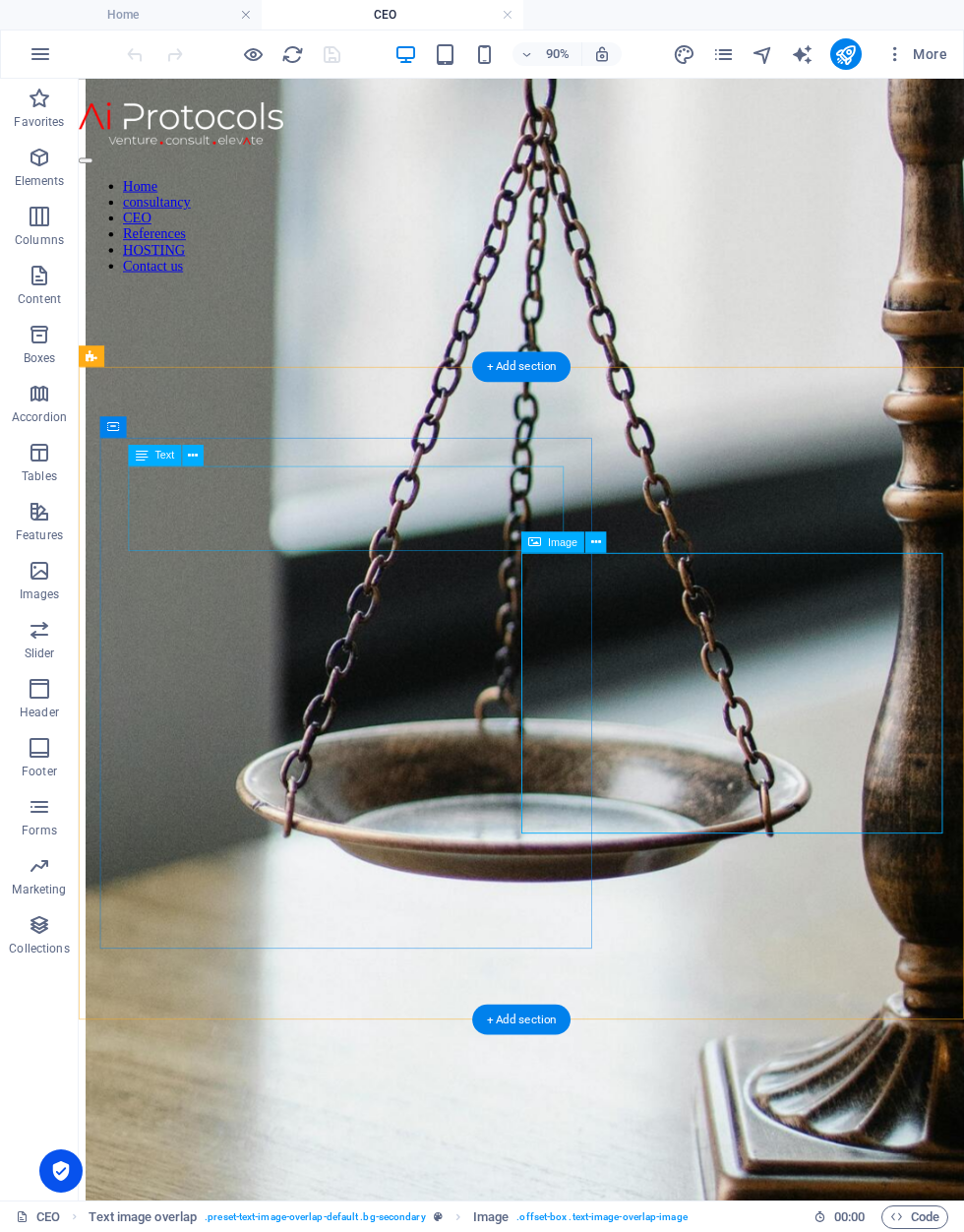 click at bounding box center (571, 1017) 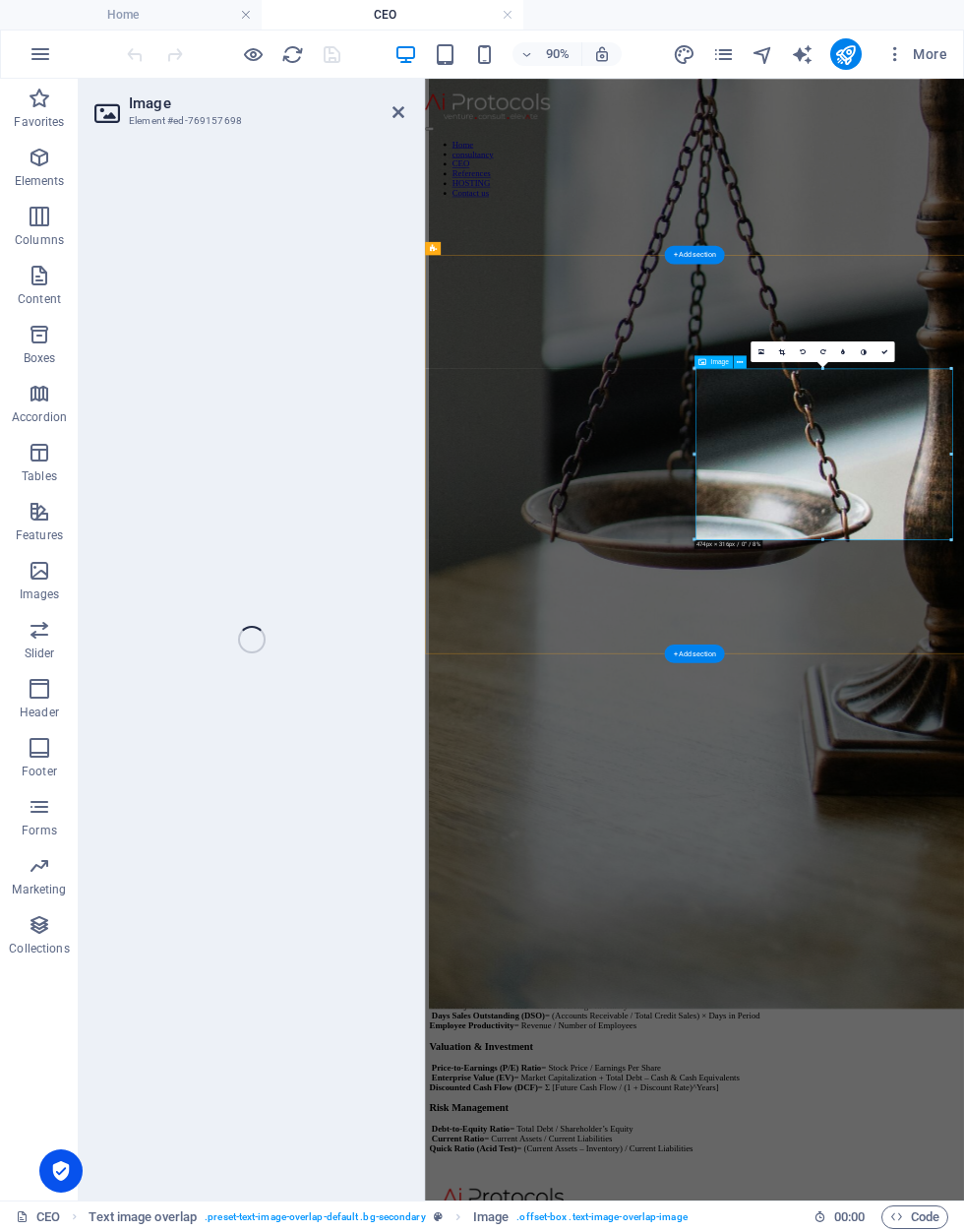 select on "%" 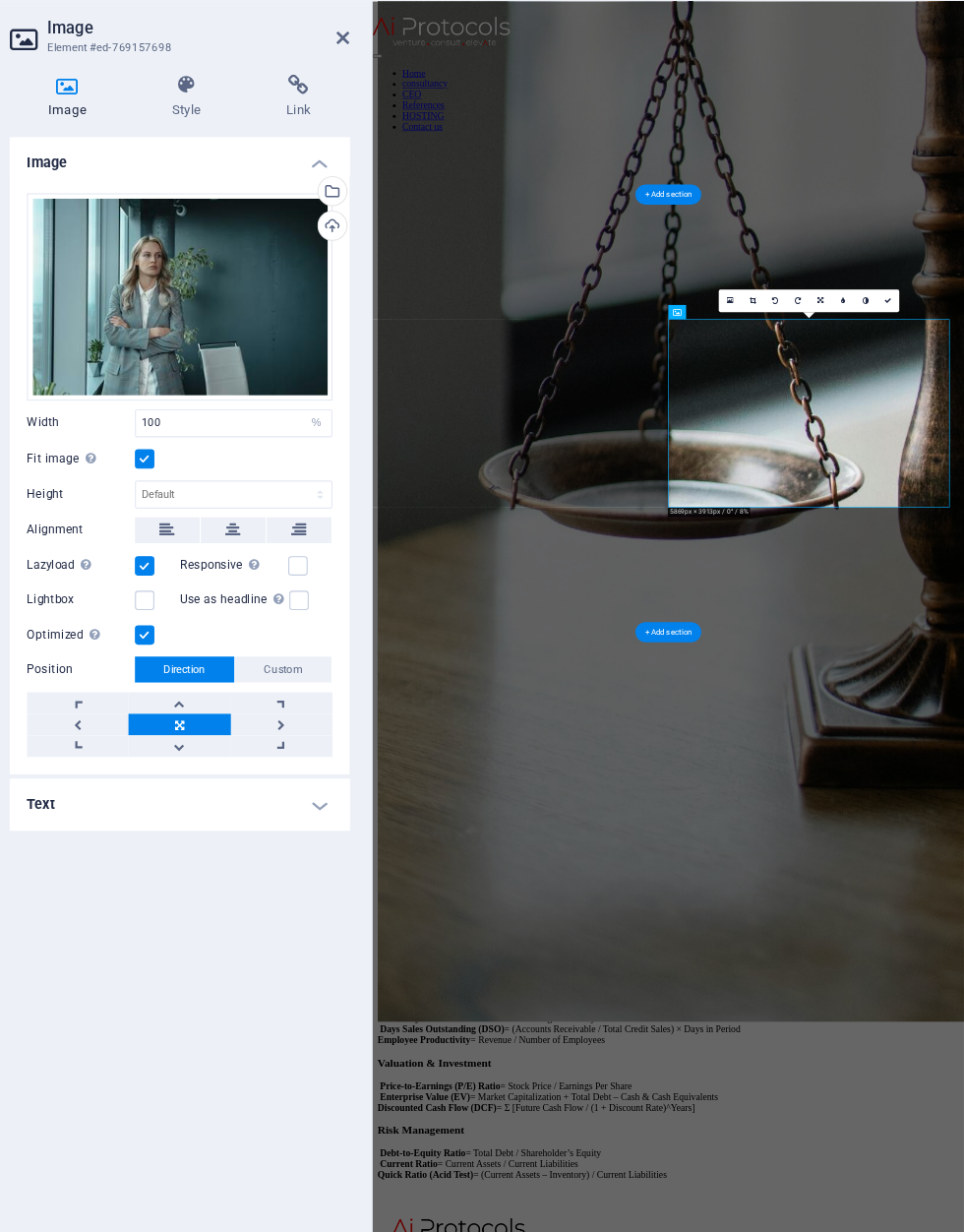 click on "Select files from the file manager, stock photos, or upload file(s)" at bounding box center (387, 254) 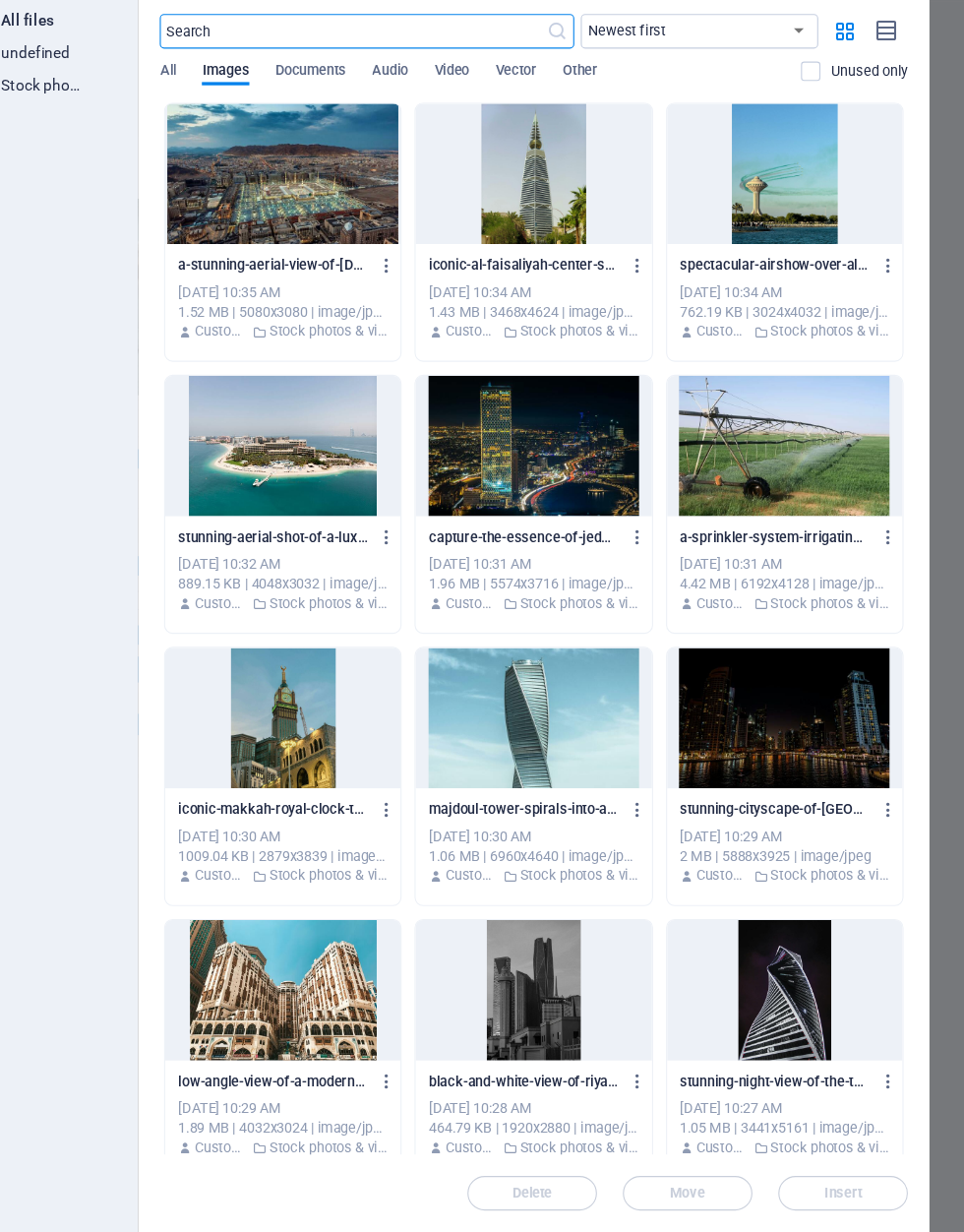 scroll, scrollTop: 0, scrollLeft: 0, axis: both 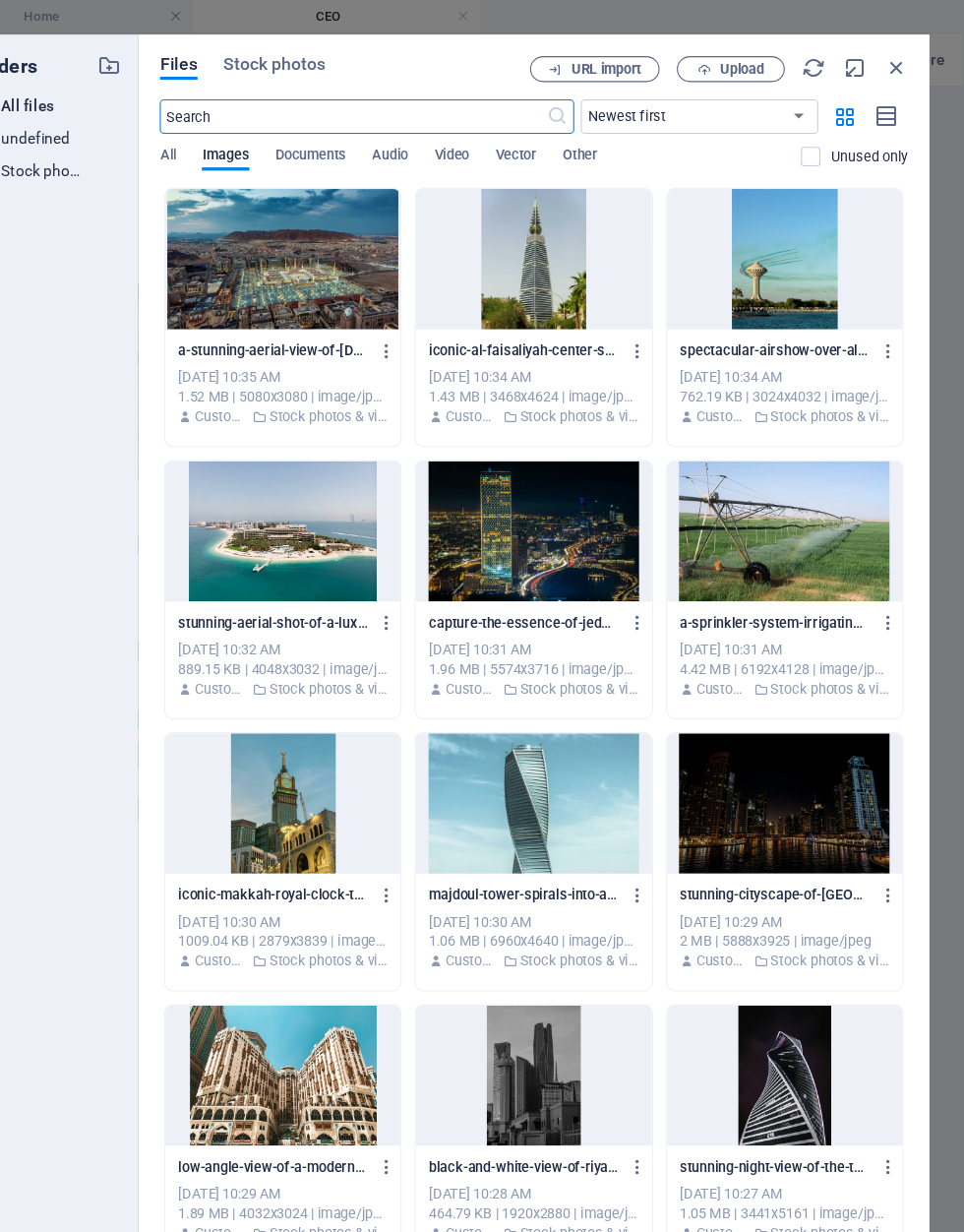 click on "Upload" at bounding box center (761, 63) 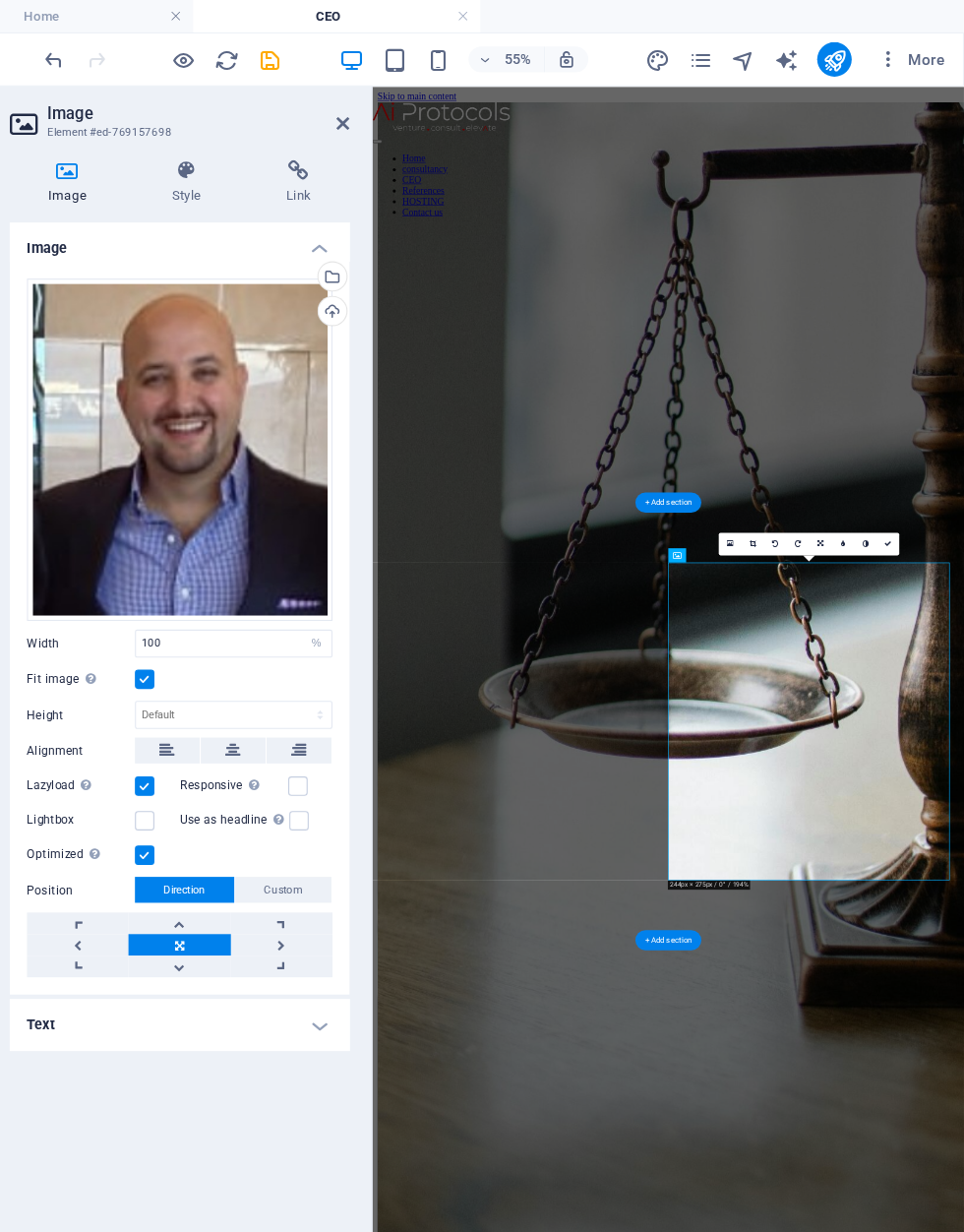 click at bounding box center (771, 495) 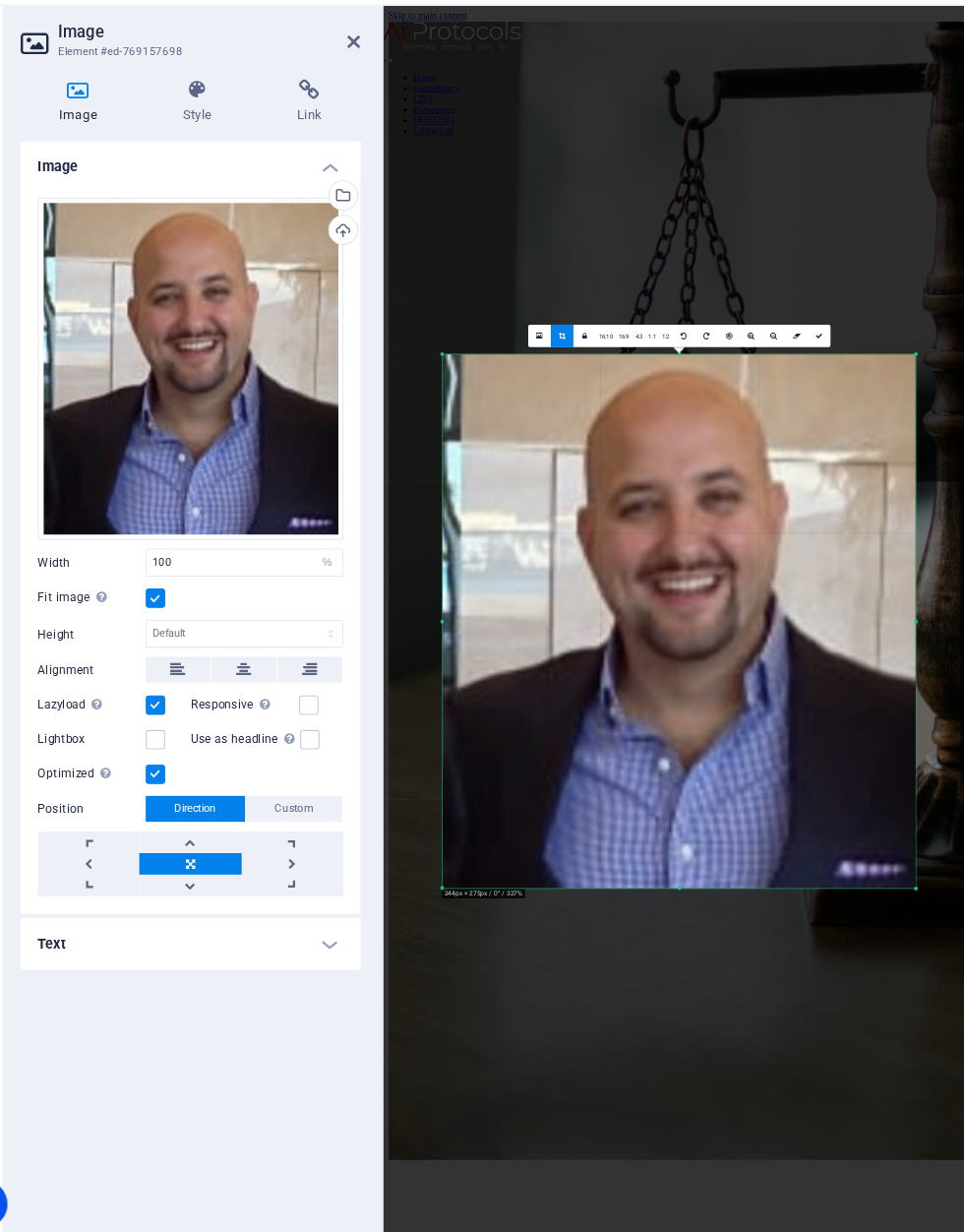 click on "16:10" at bounding box center (628, 380) 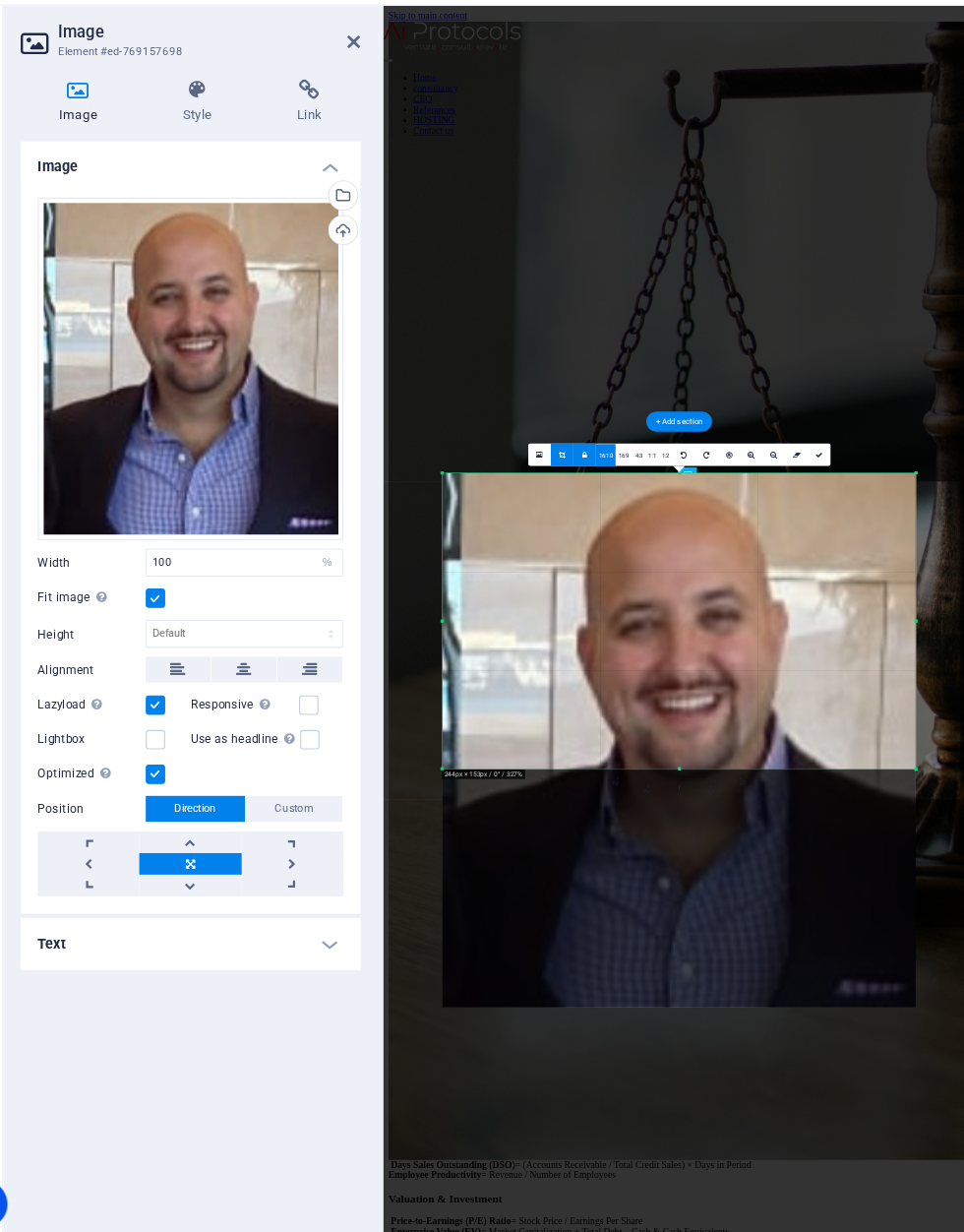 click on "4:3" at bounding box center [658, 488] 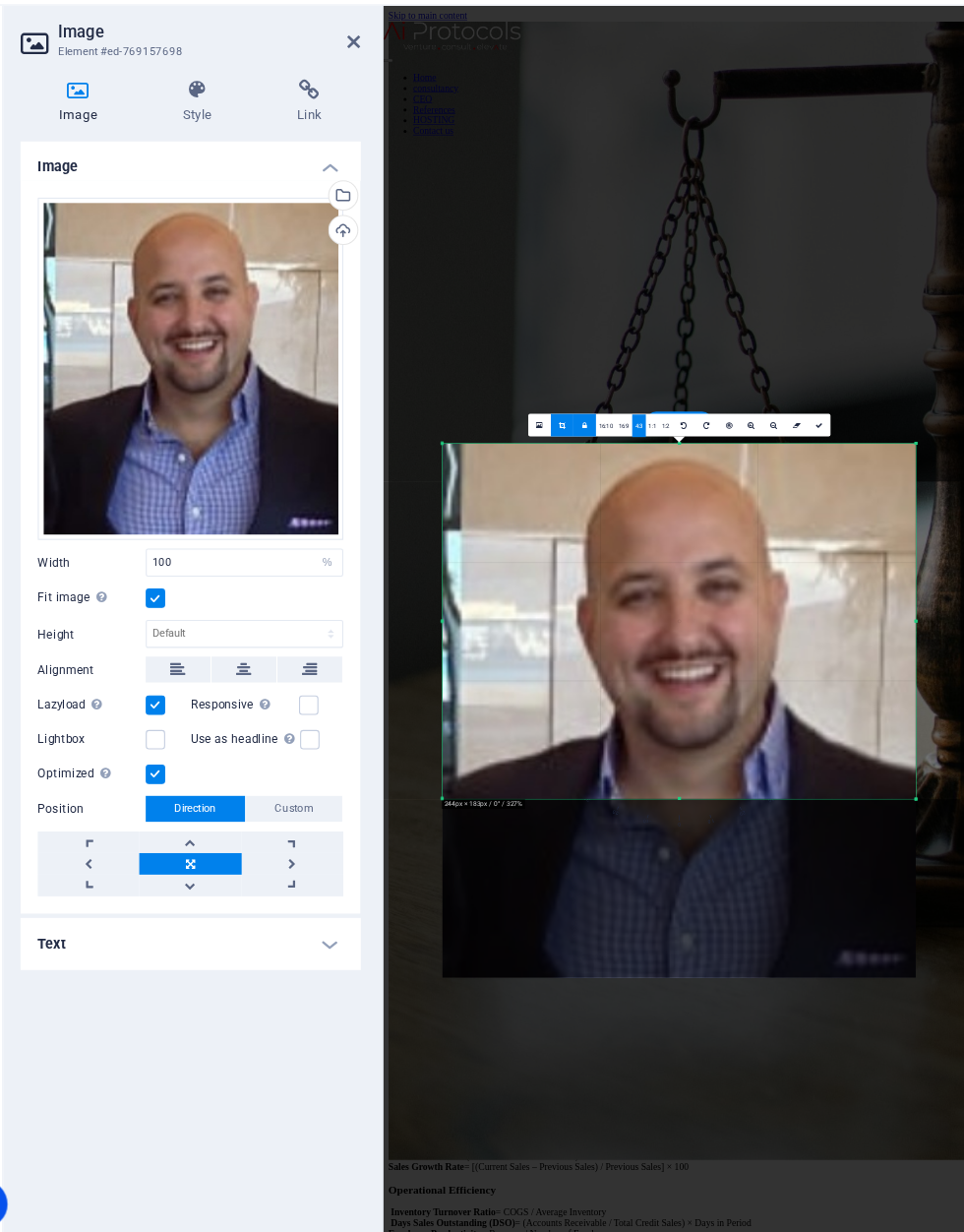 click at bounding box center (698, 461) 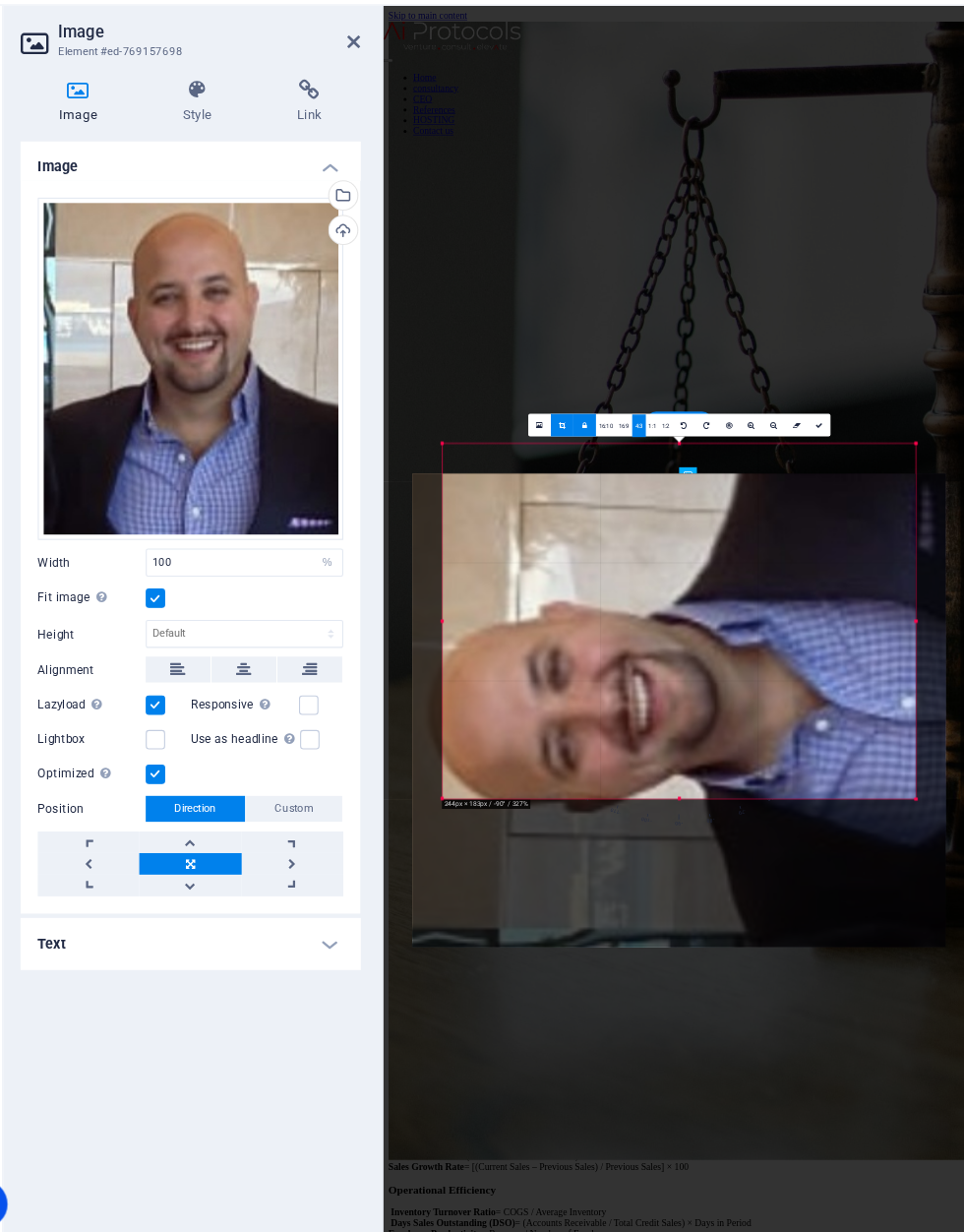 click at bounding box center (719, 461) 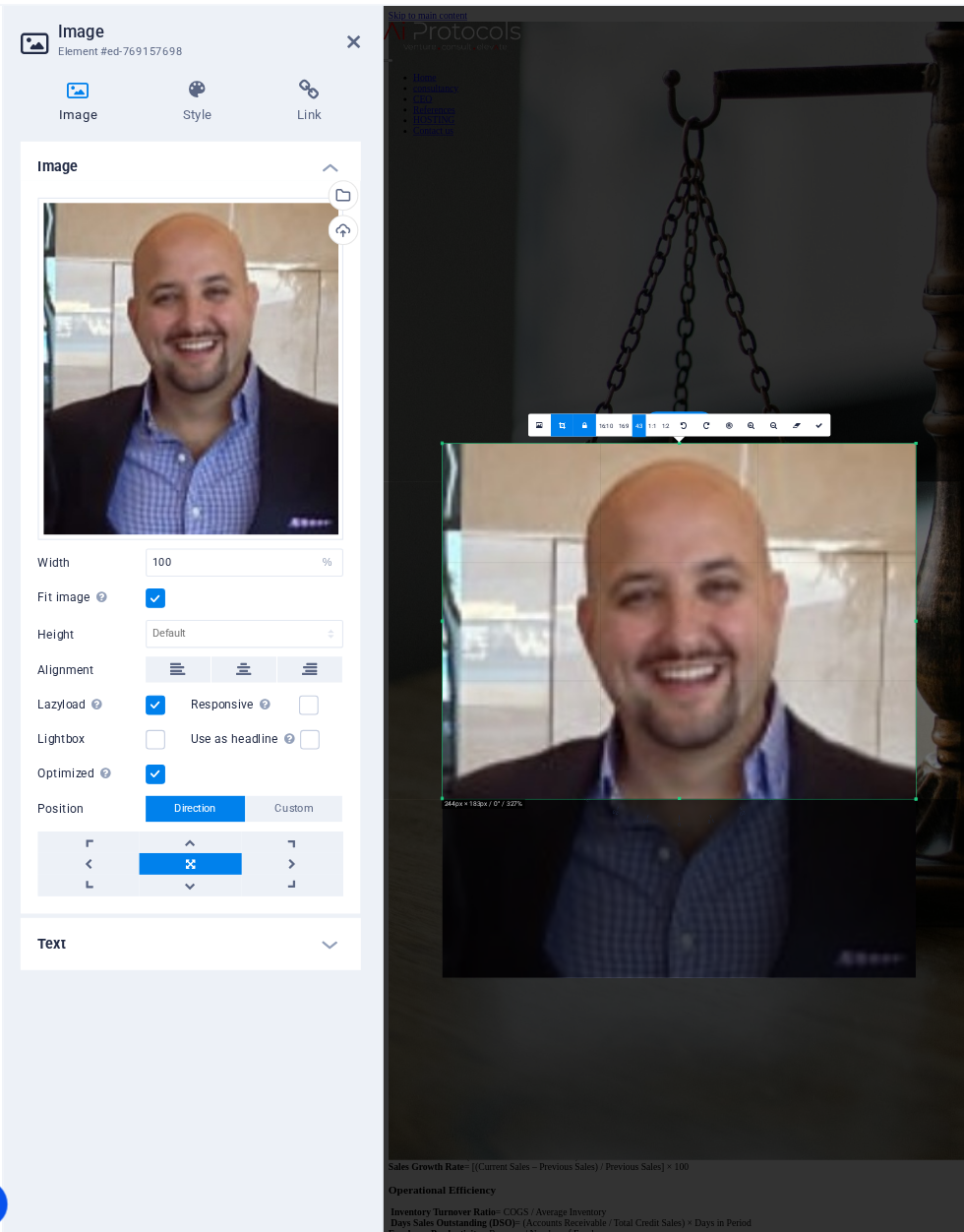 click on "1:2" at bounding box center [682, 462] 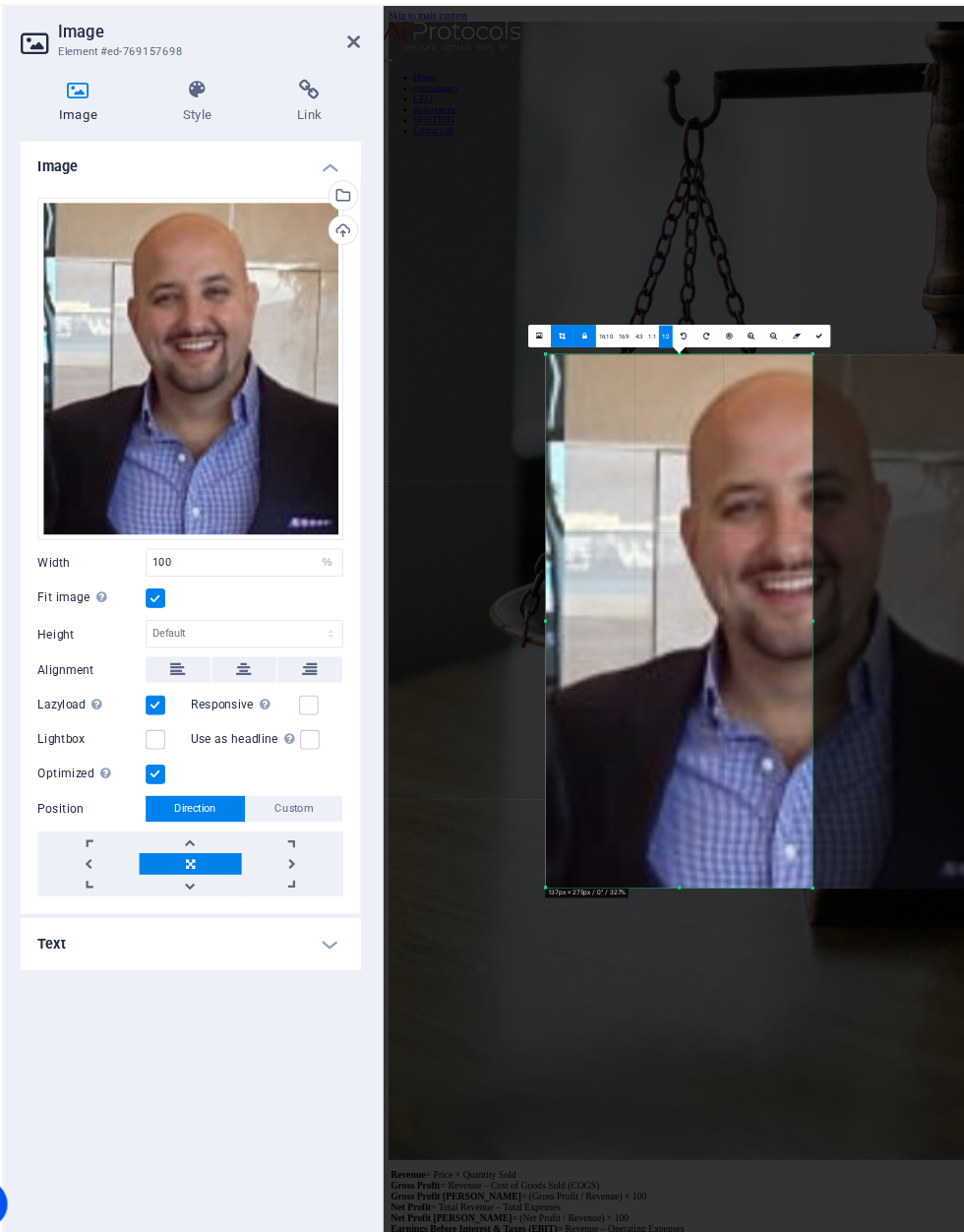 click on "16:10" at bounding box center [628, 380] 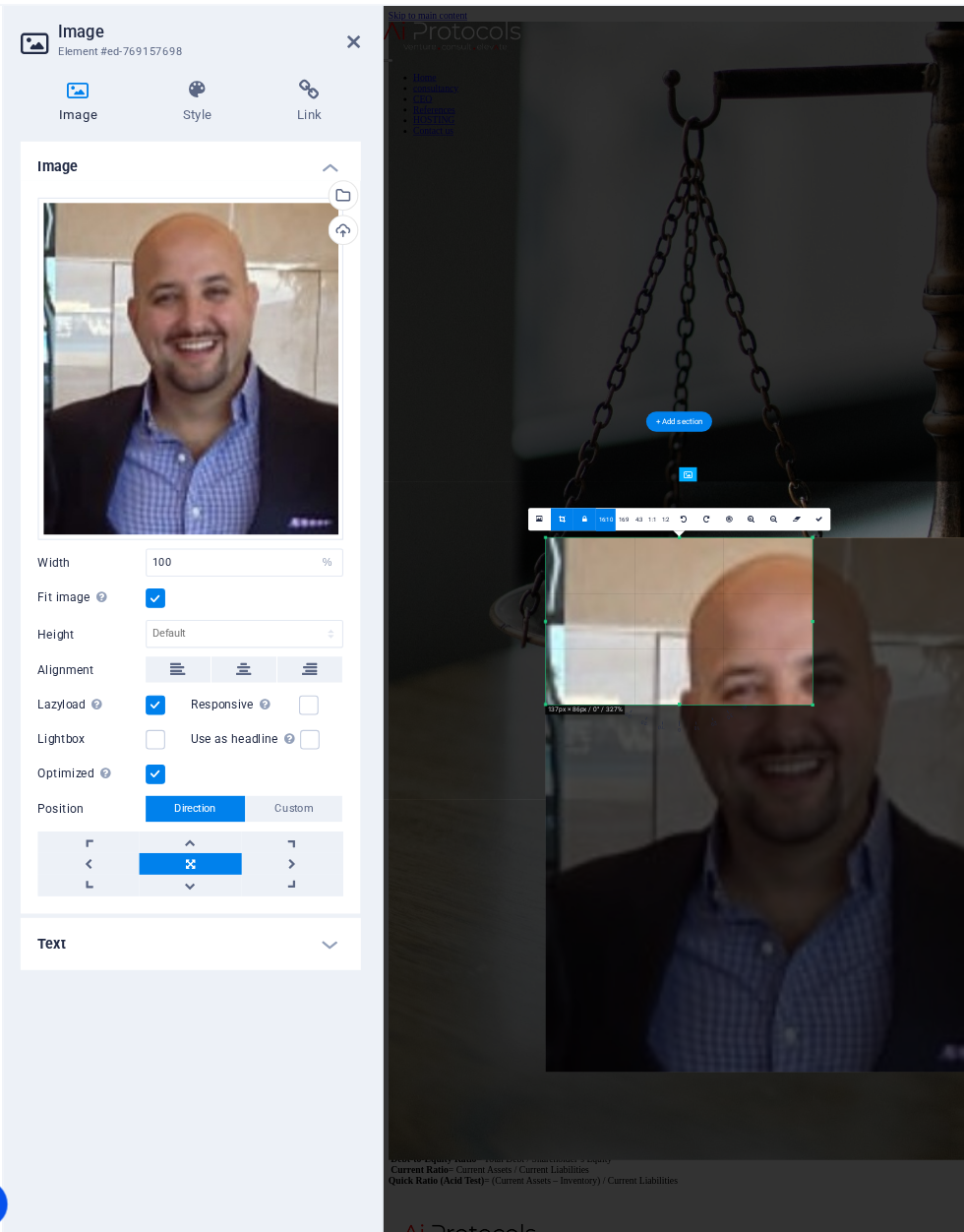 click on "4:3" at bounding box center [658, 547] 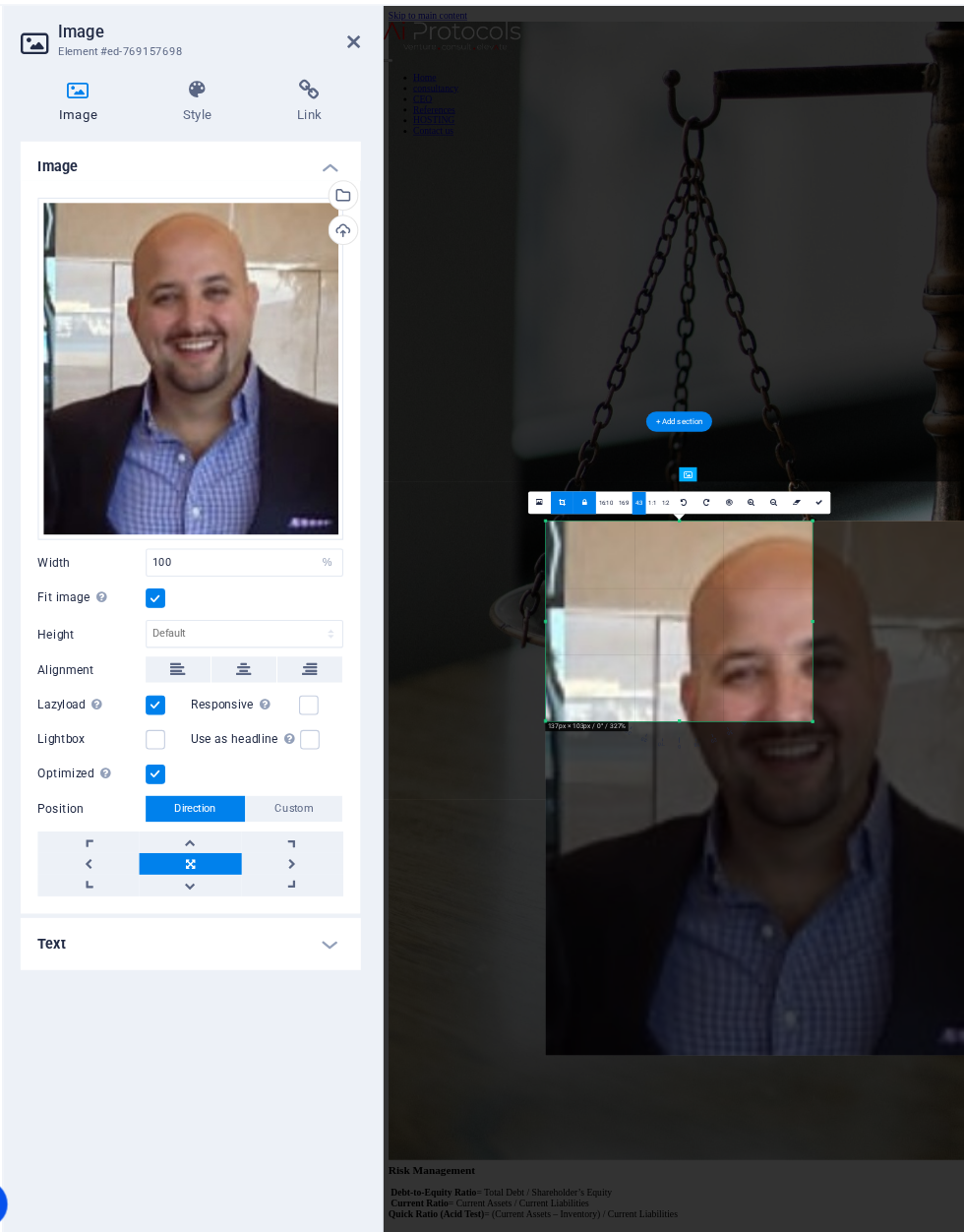 click on "16:10" at bounding box center (628, 531) 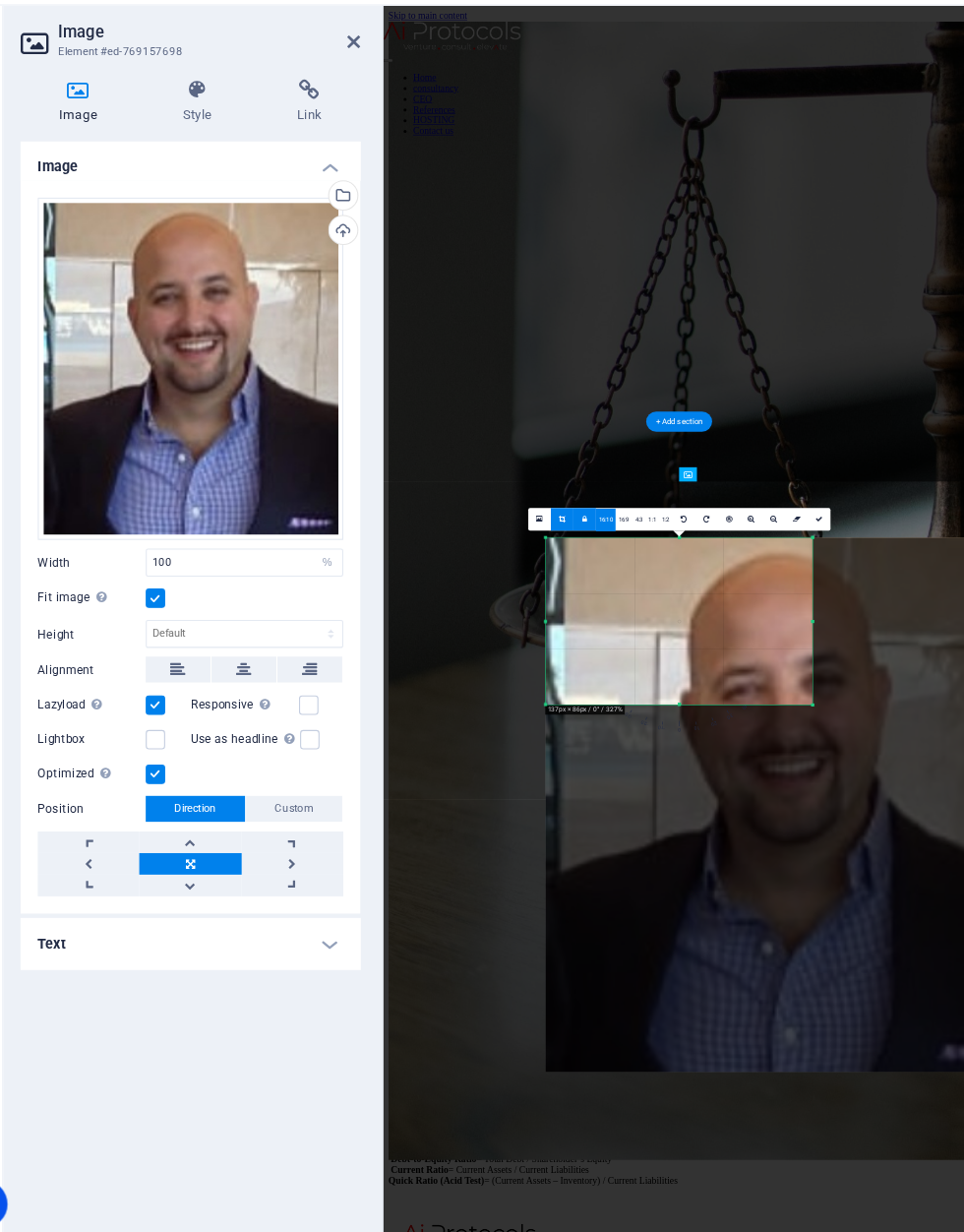 click at bounding box center (608, 546) 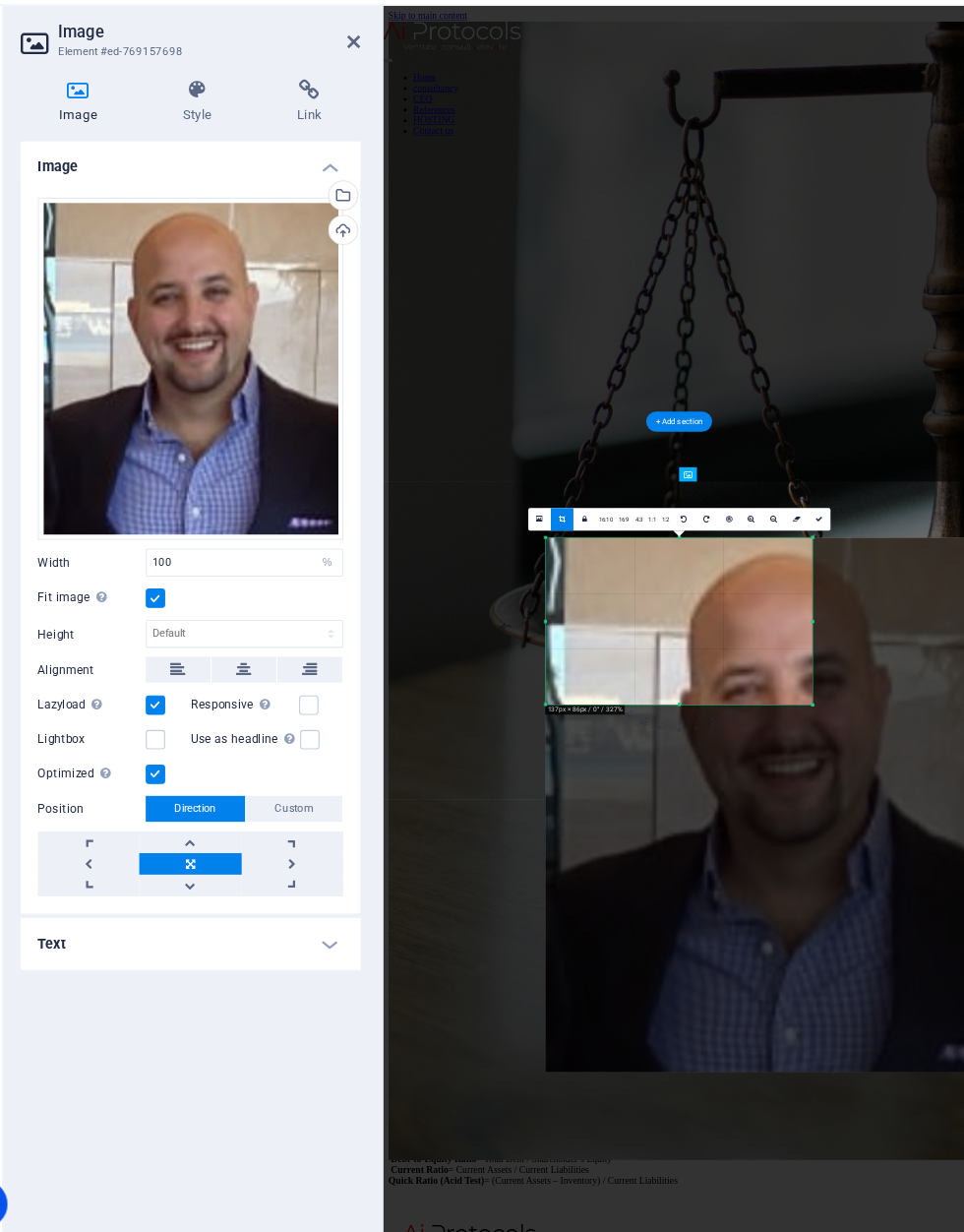 click at bounding box center [821, 546] 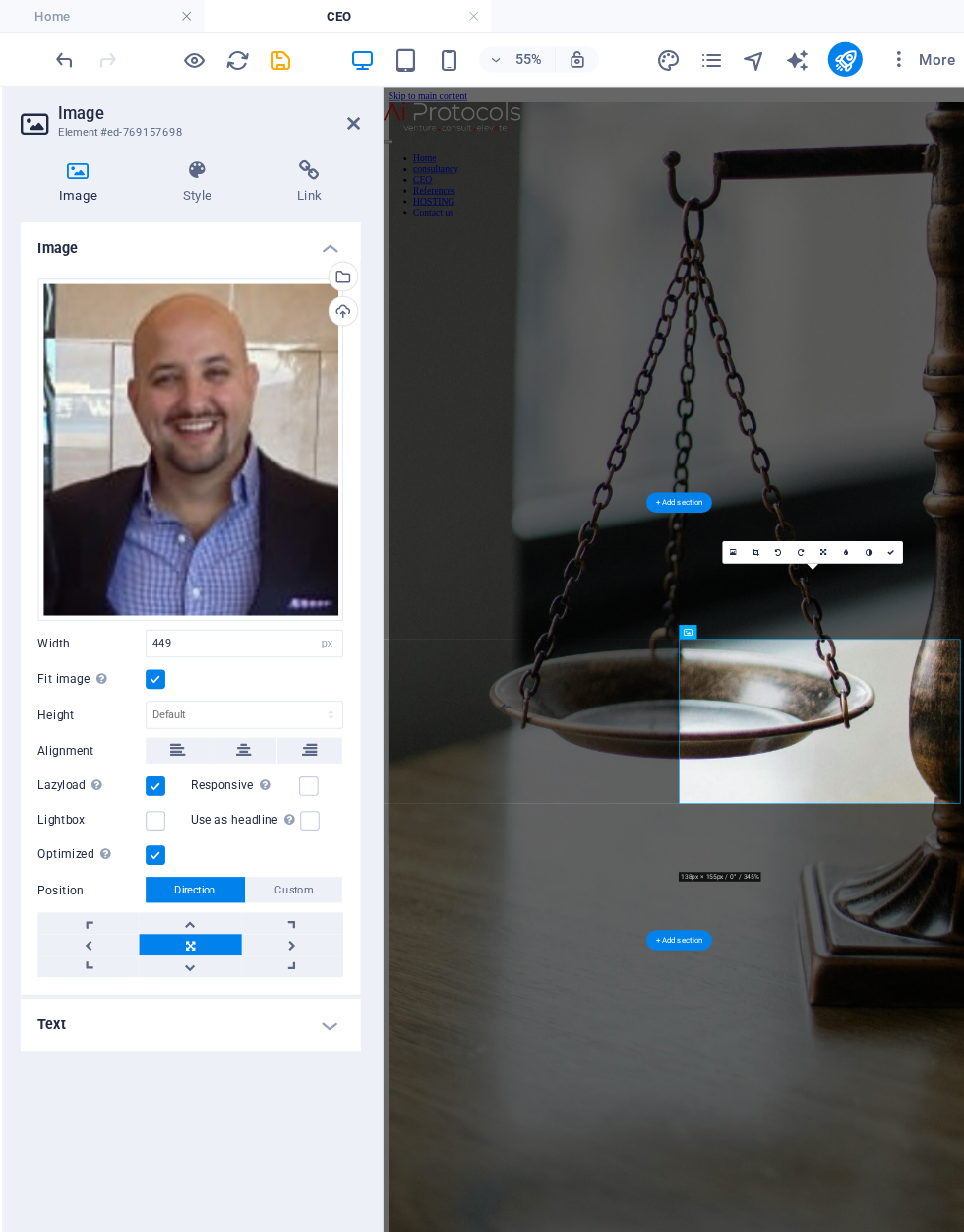 click at bounding box center [135, 54] 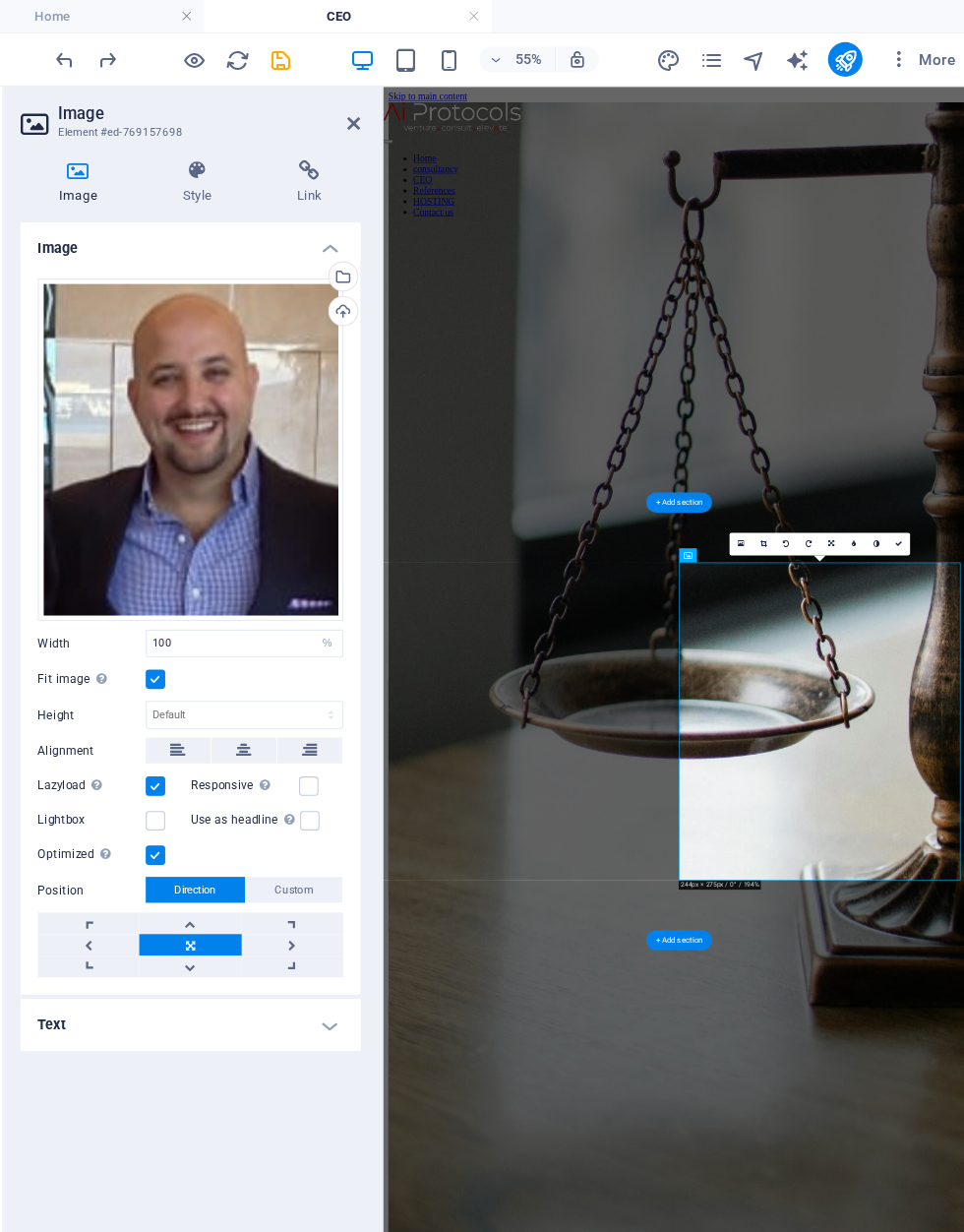 click at bounding box center [854, 495] 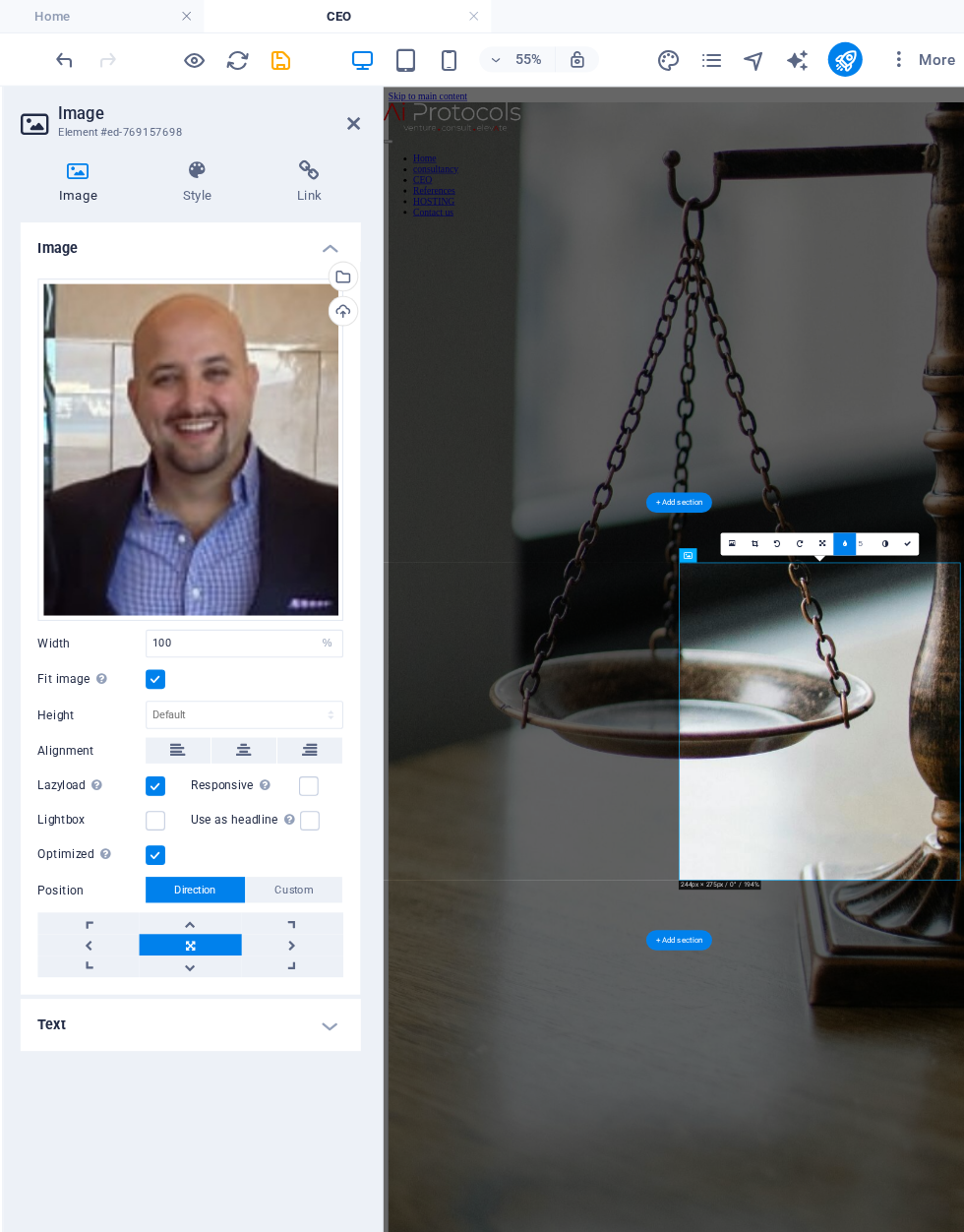 click at bounding box center (845, 495) 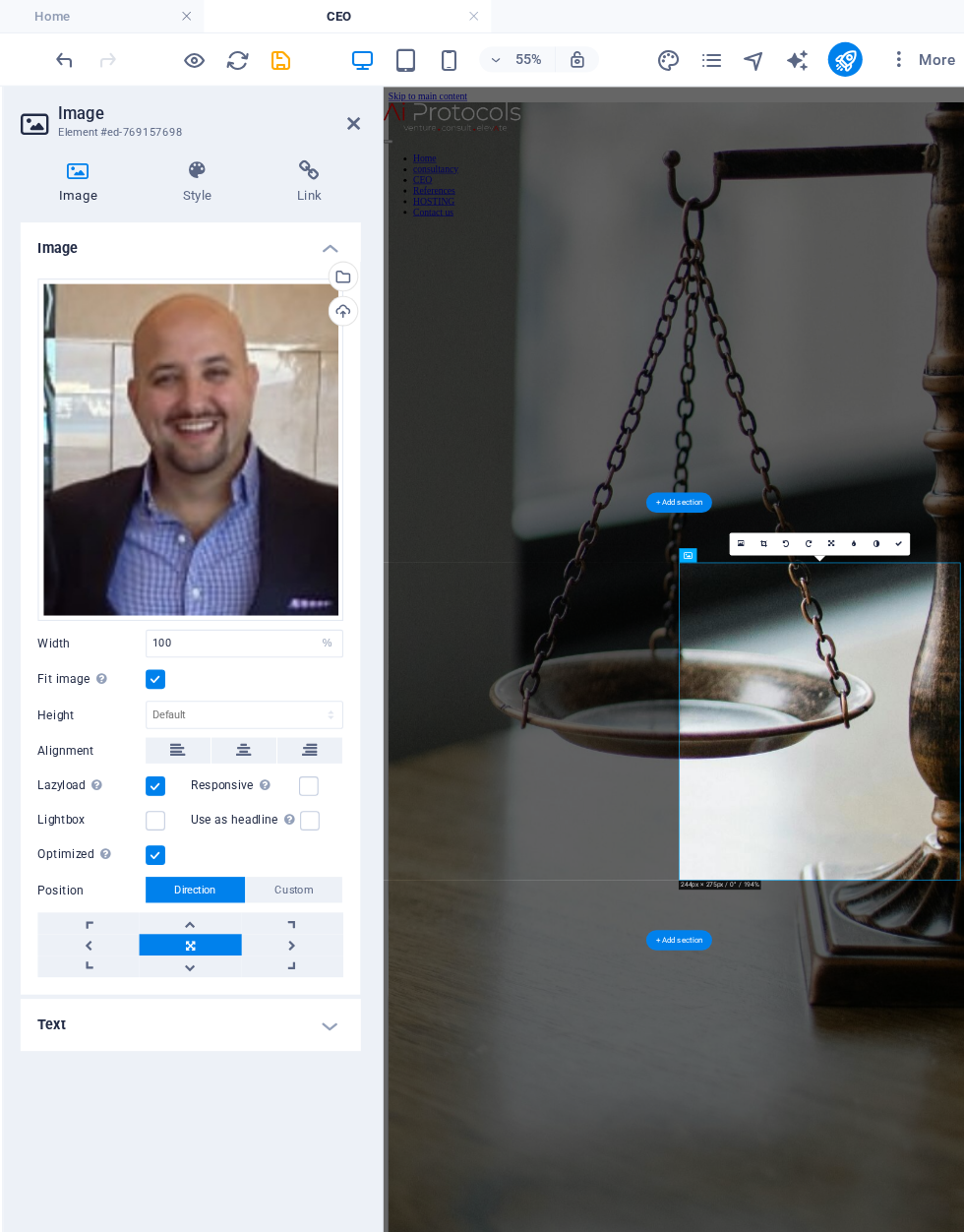 click at bounding box center (894, 495) 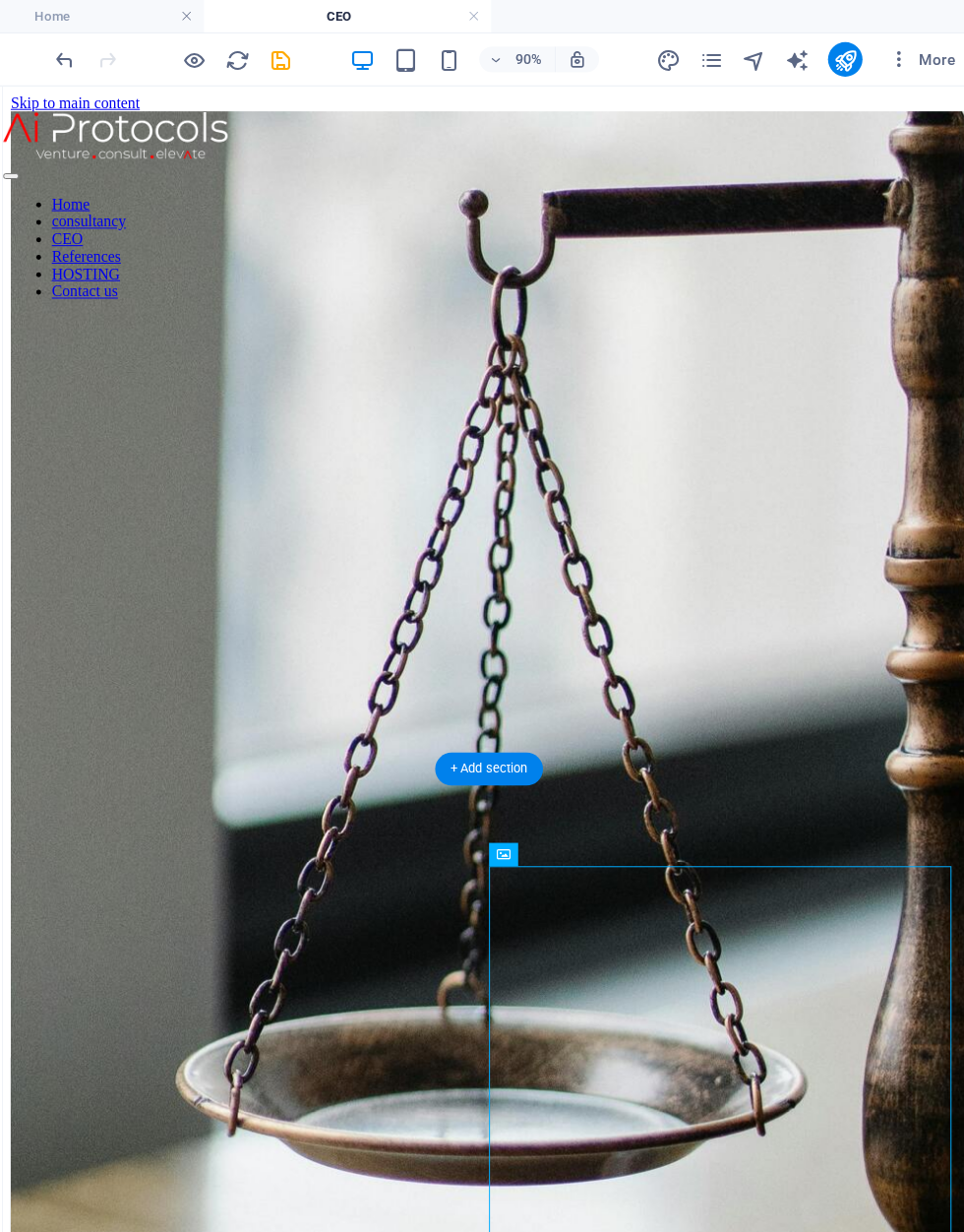 scroll, scrollTop: 0, scrollLeft: 0, axis: both 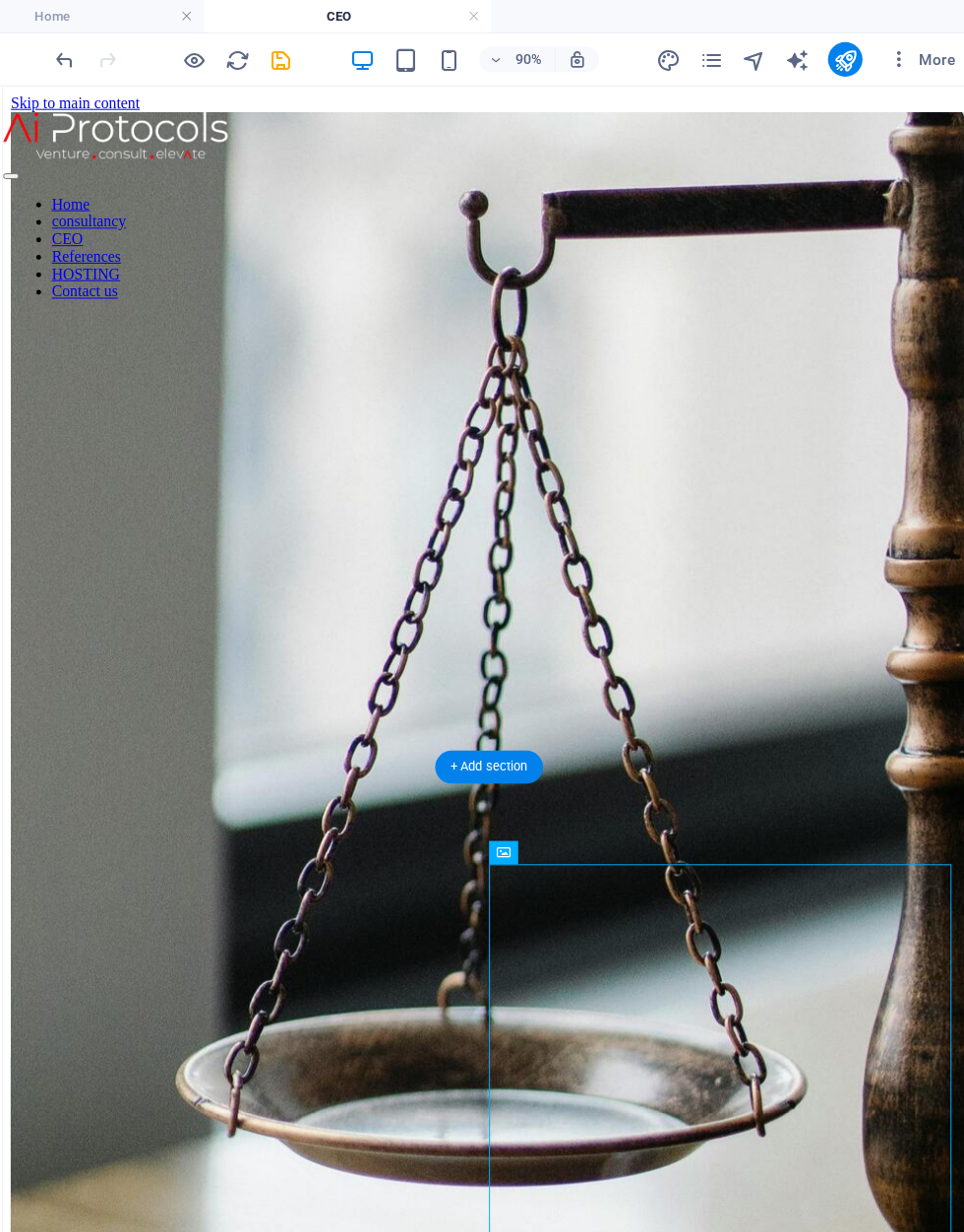 click at bounding box center (845, 54) 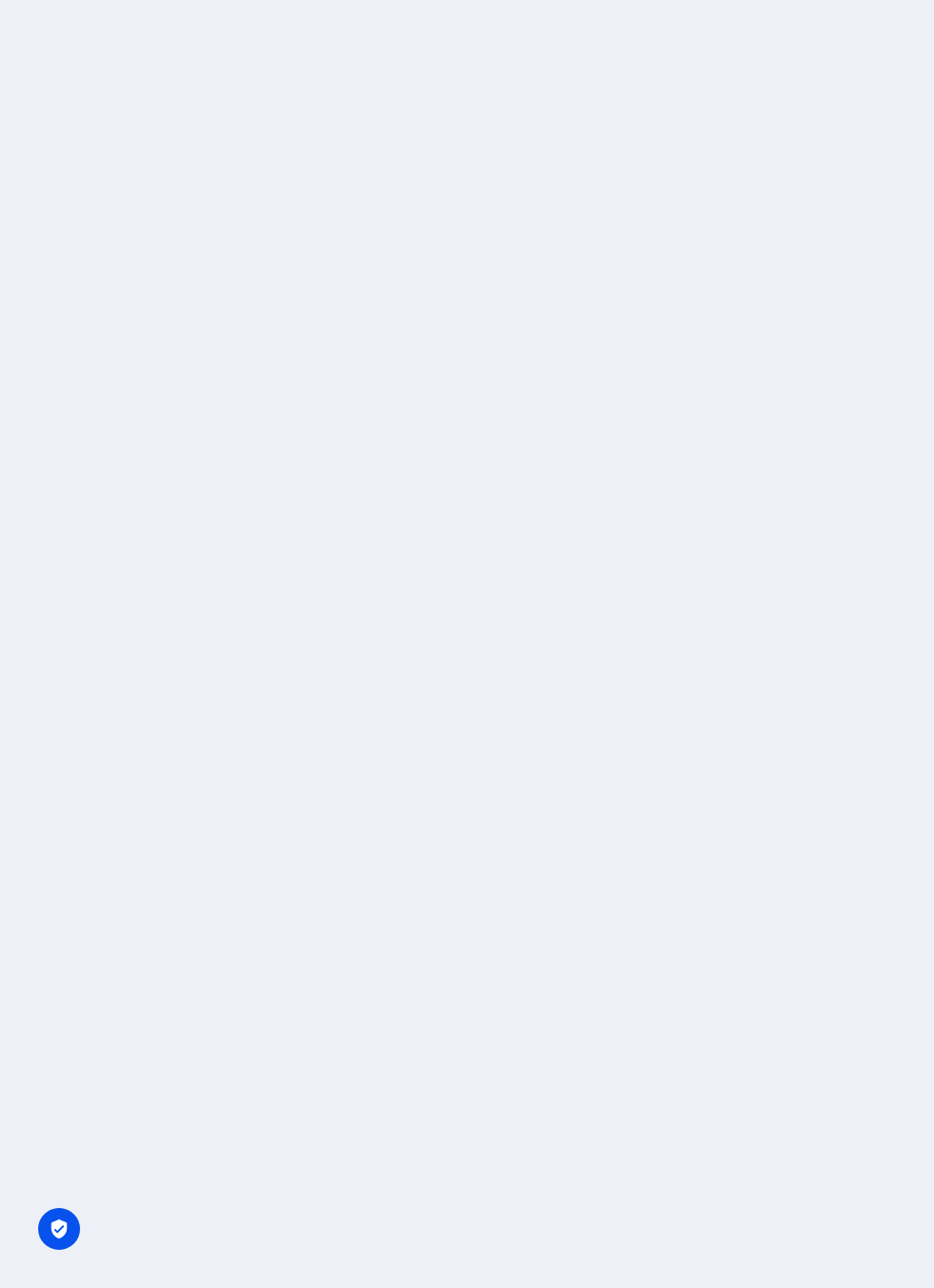 scroll, scrollTop: 0, scrollLeft: 0, axis: both 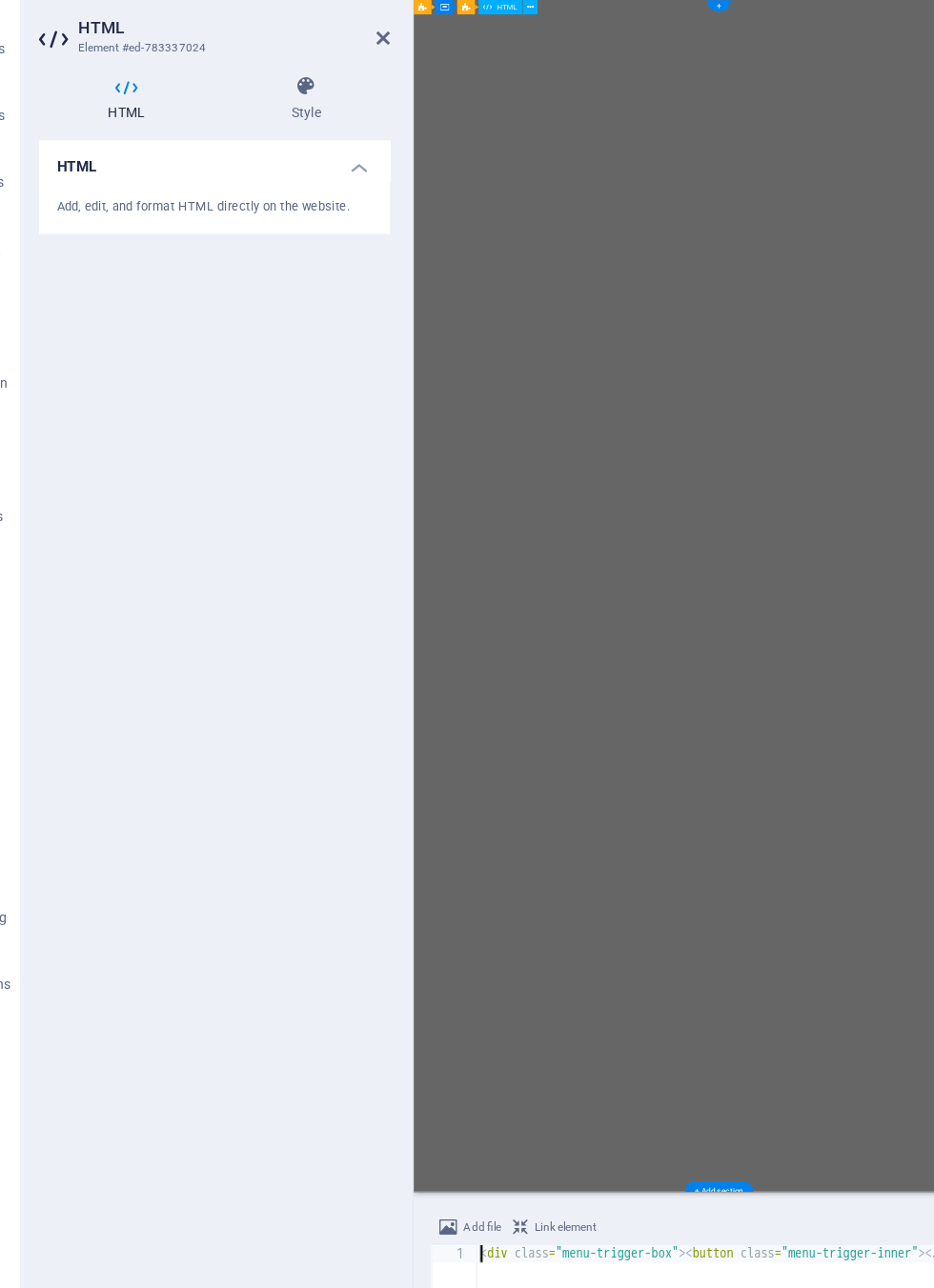 click on "Style" at bounding box center (319, 132) 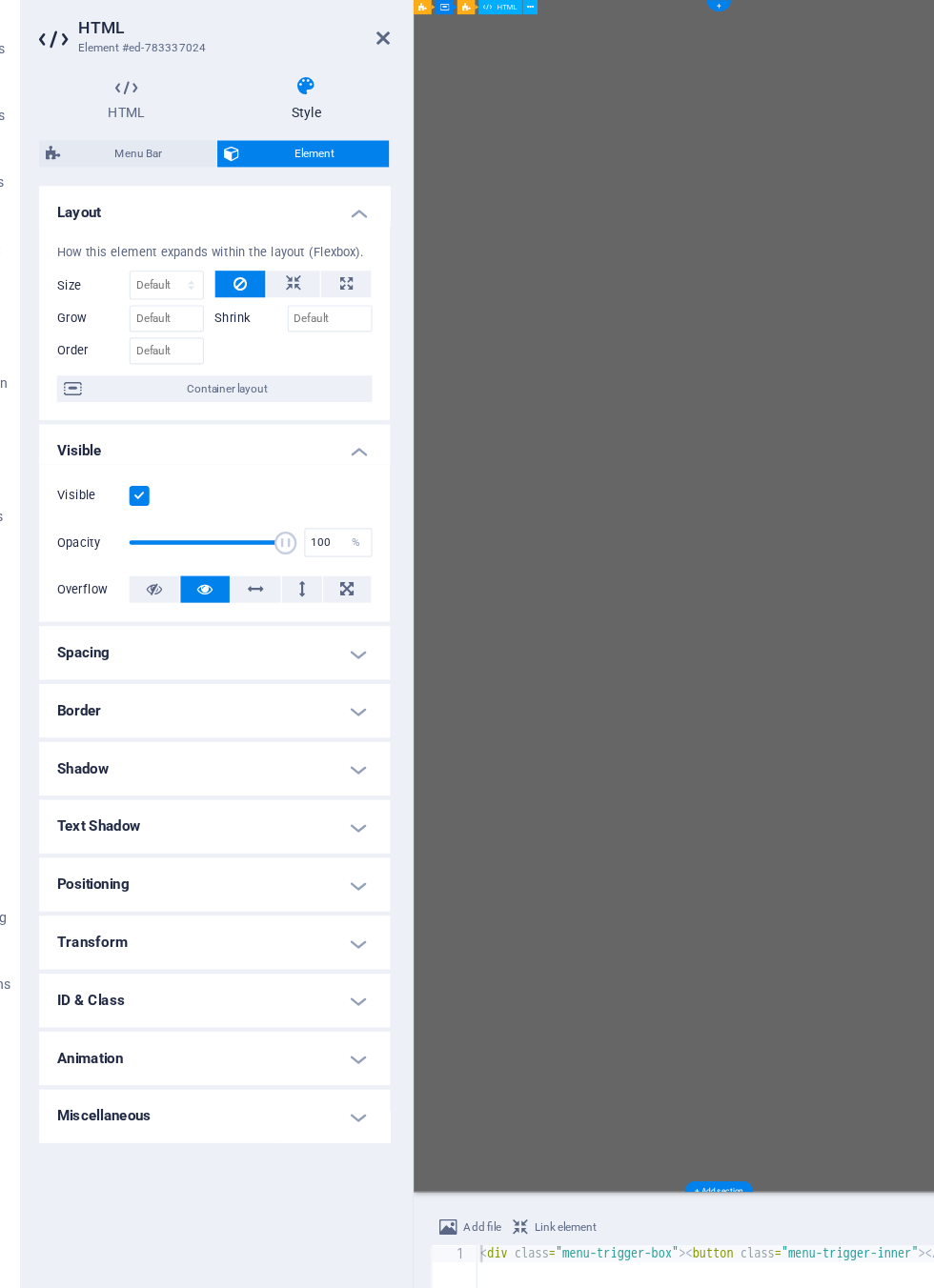 click on "Menu Bar" at bounding box center (176, 179) 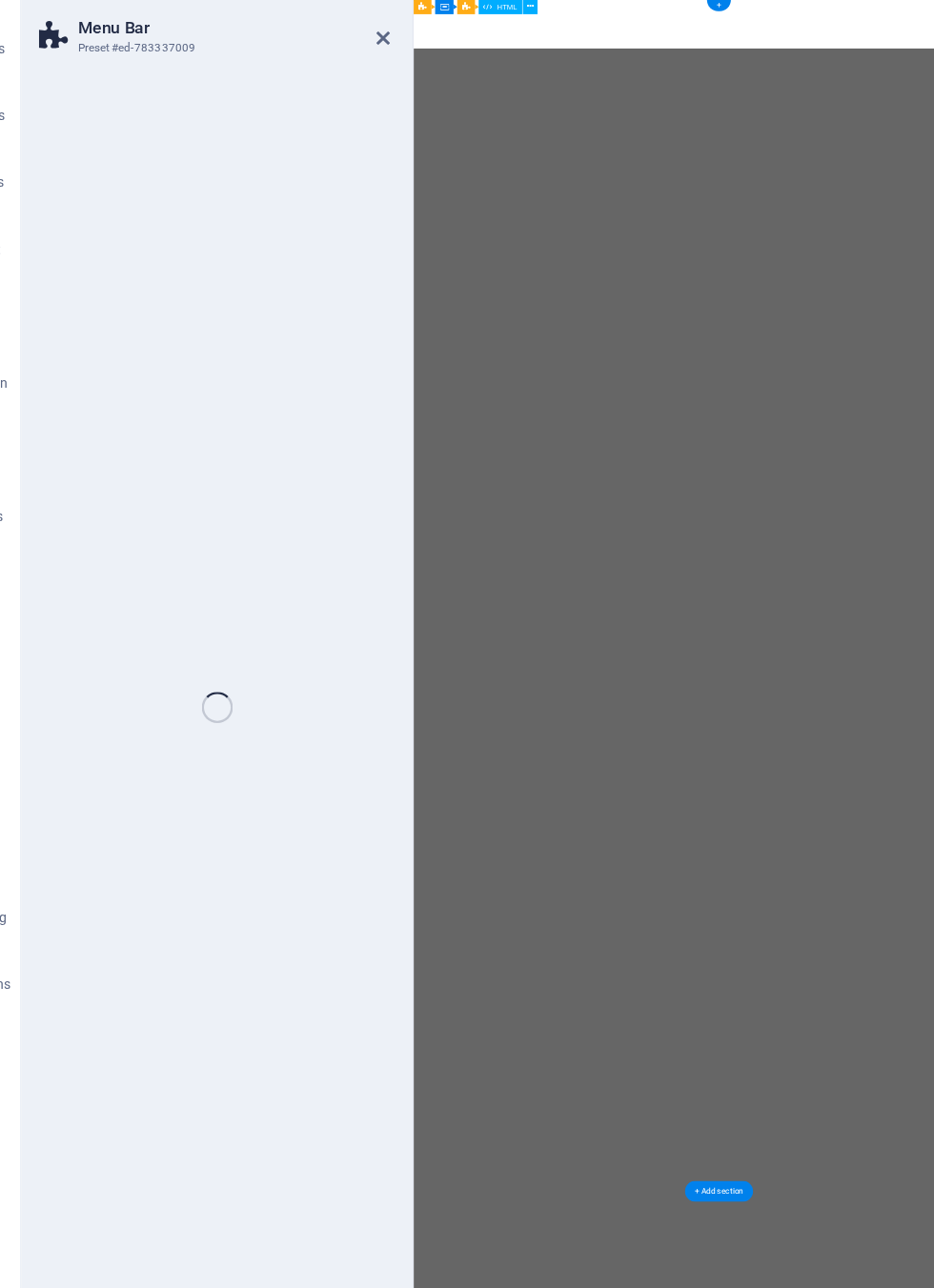 select on "rem" 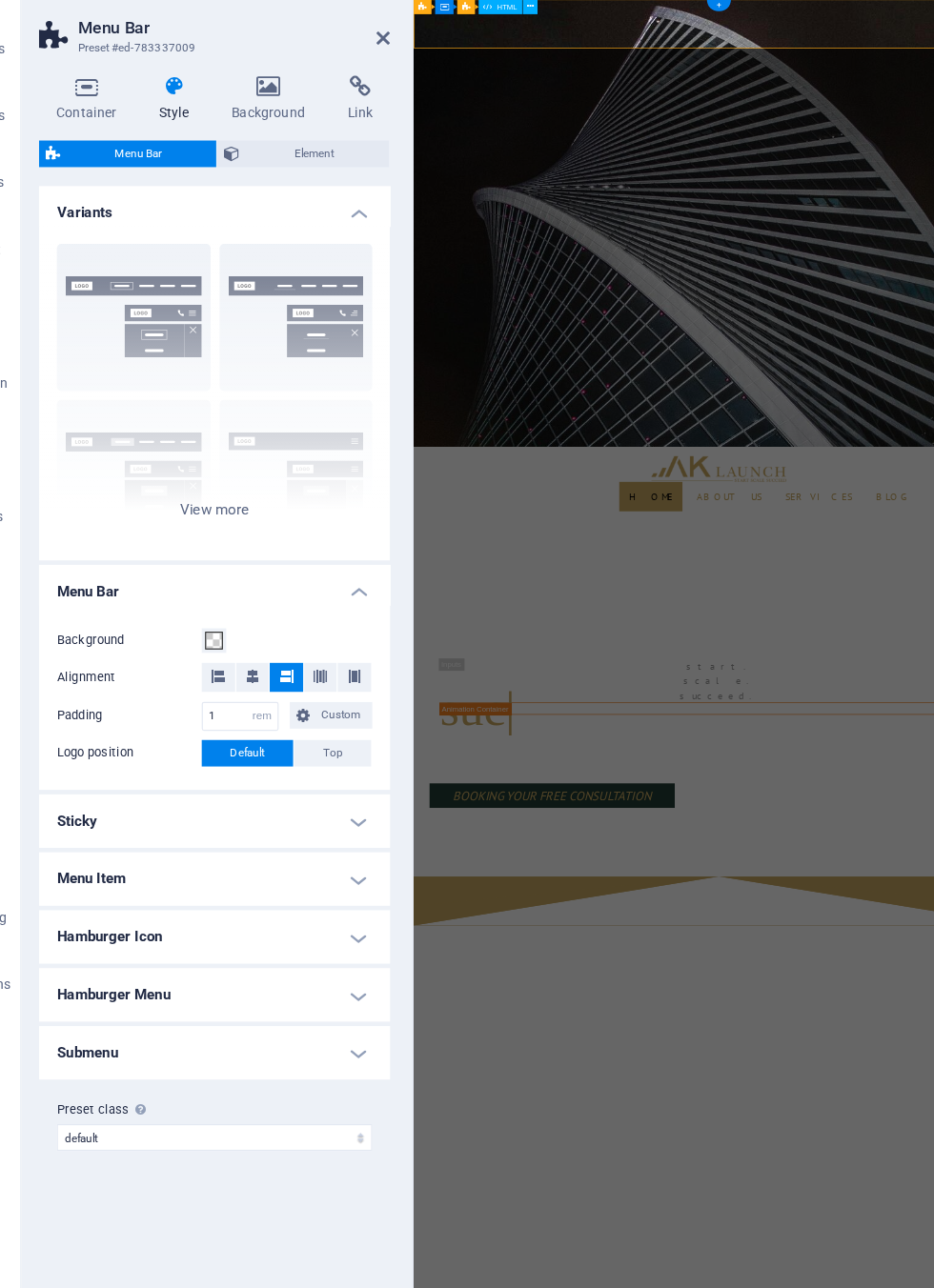 scroll, scrollTop: 0, scrollLeft: 0, axis: both 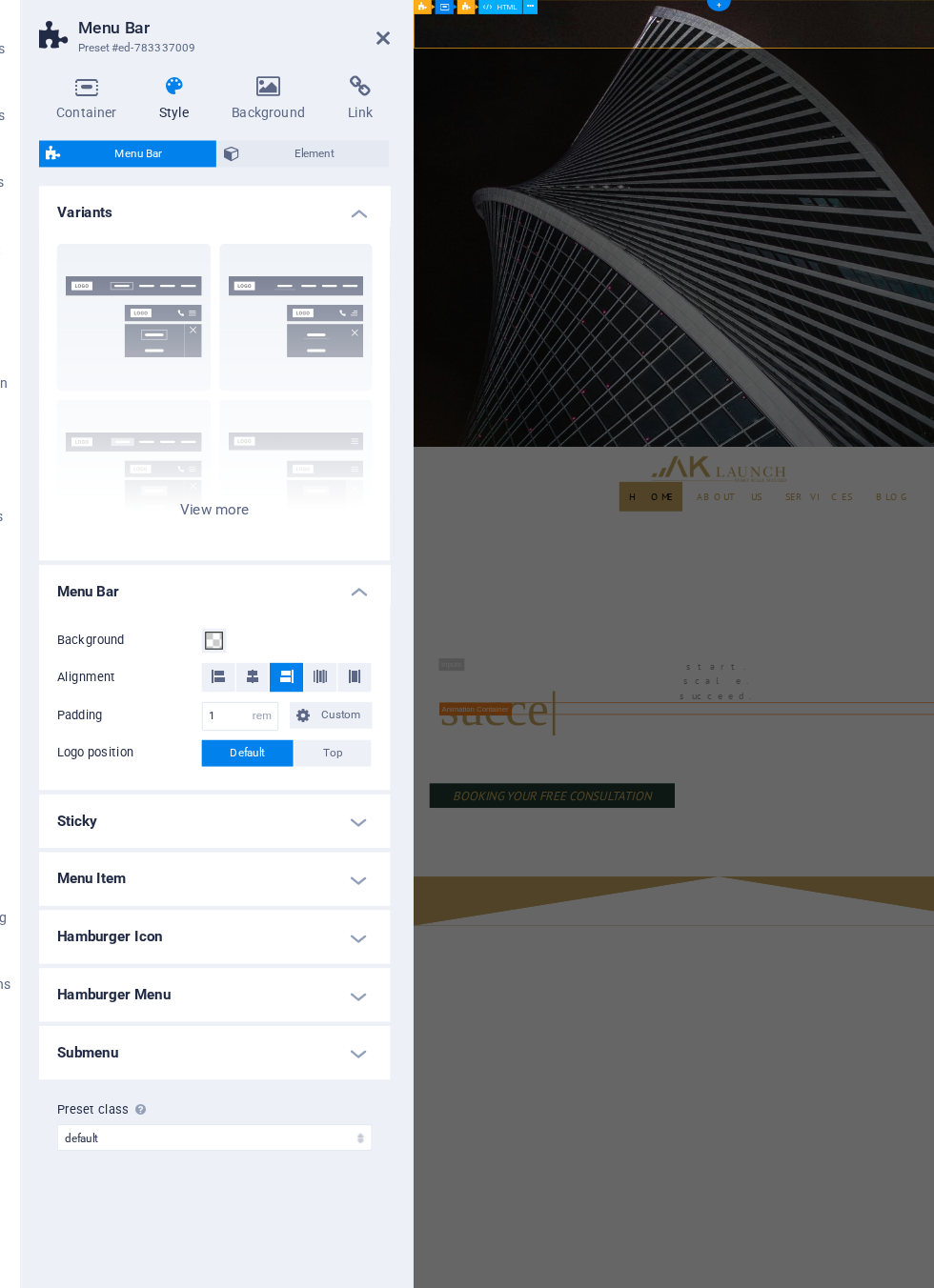 click on "Menu Item" at bounding box center (241, 799) 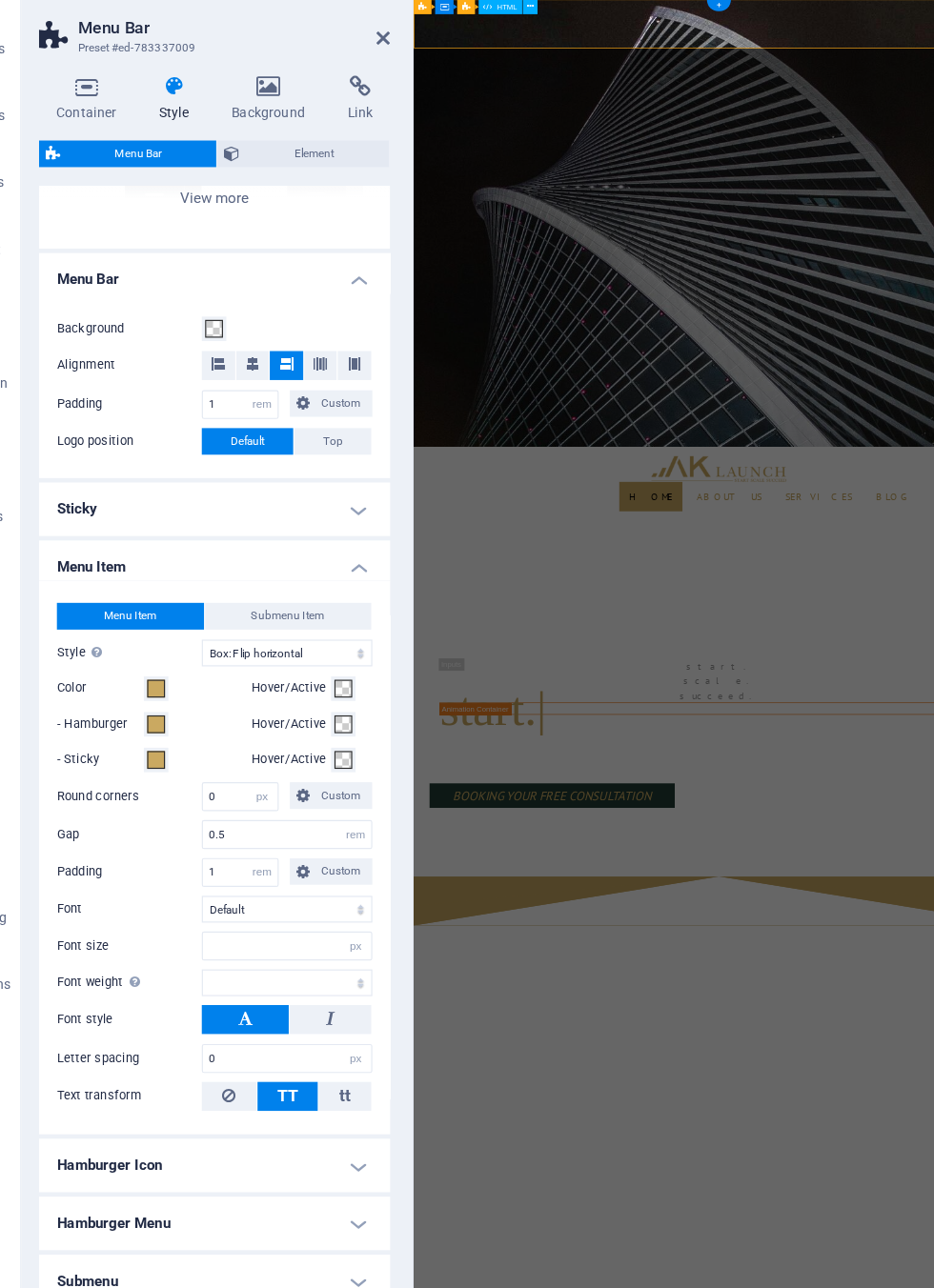 scroll, scrollTop: 266, scrollLeft: 0, axis: vertical 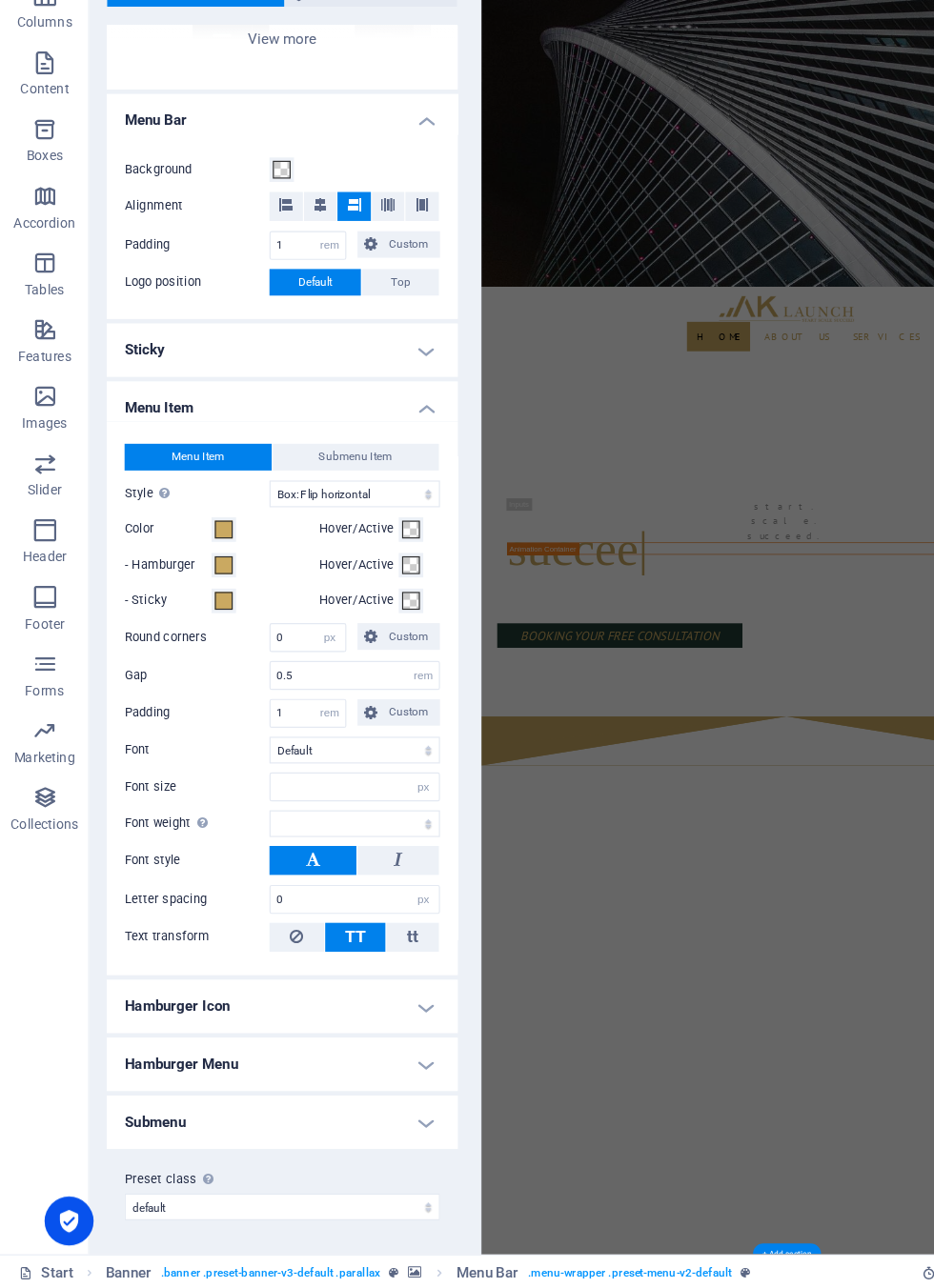 click on "Hamburger Icon" at bounding box center (241, 1045) 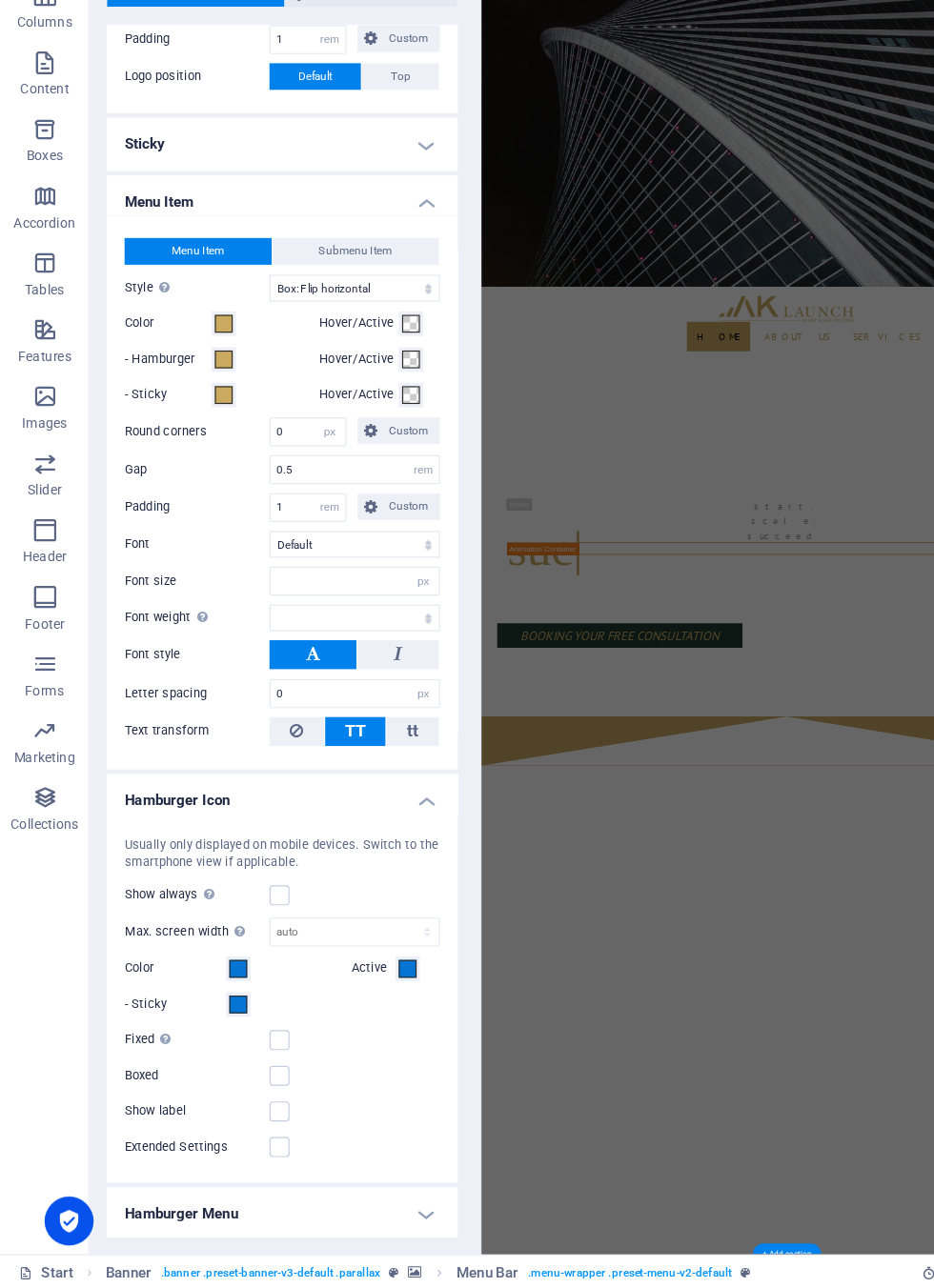 scroll, scrollTop: 464, scrollLeft: 0, axis: vertical 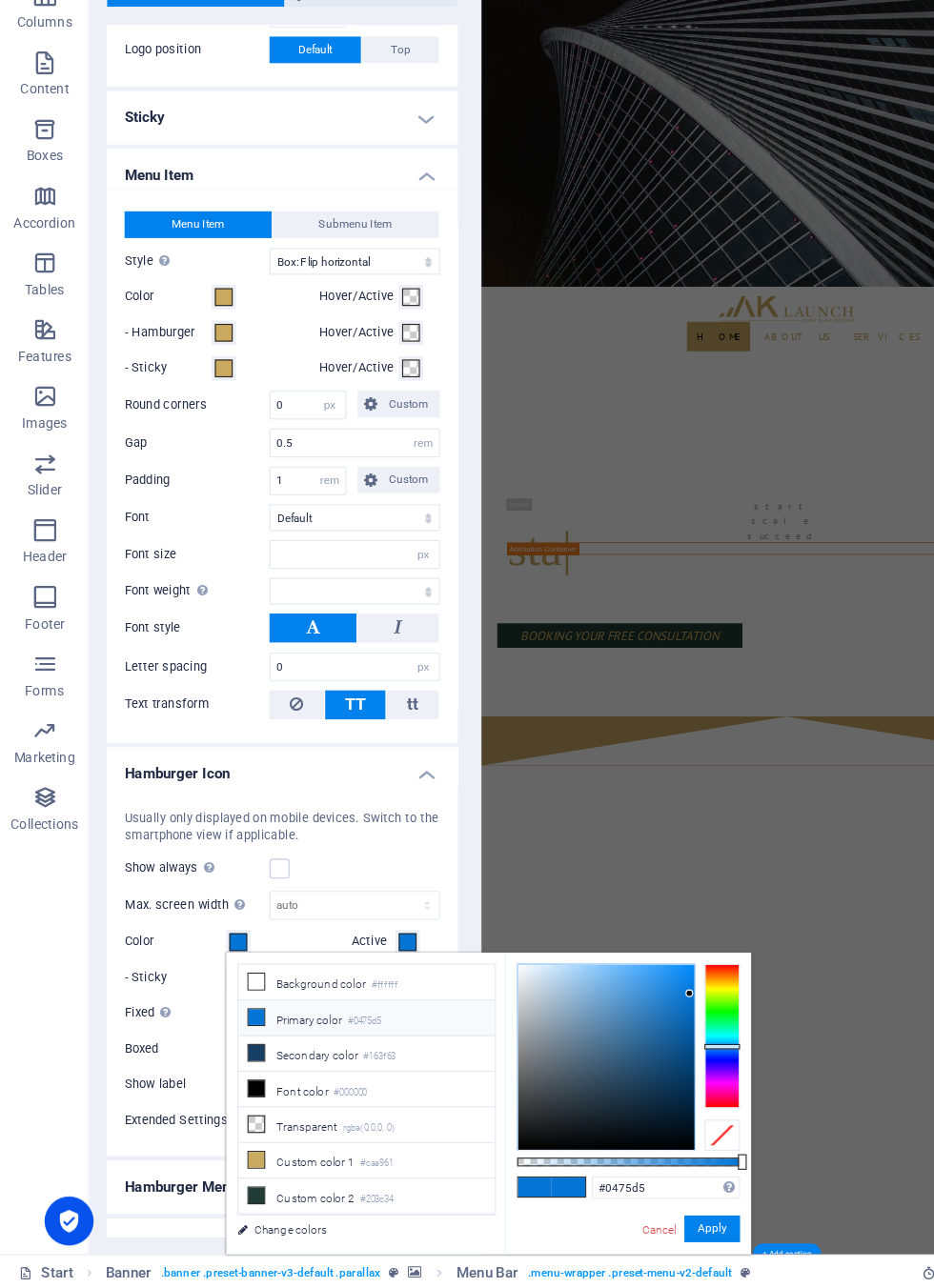click on "Custom color 1
#caa961" at bounding box center [314, 1177] 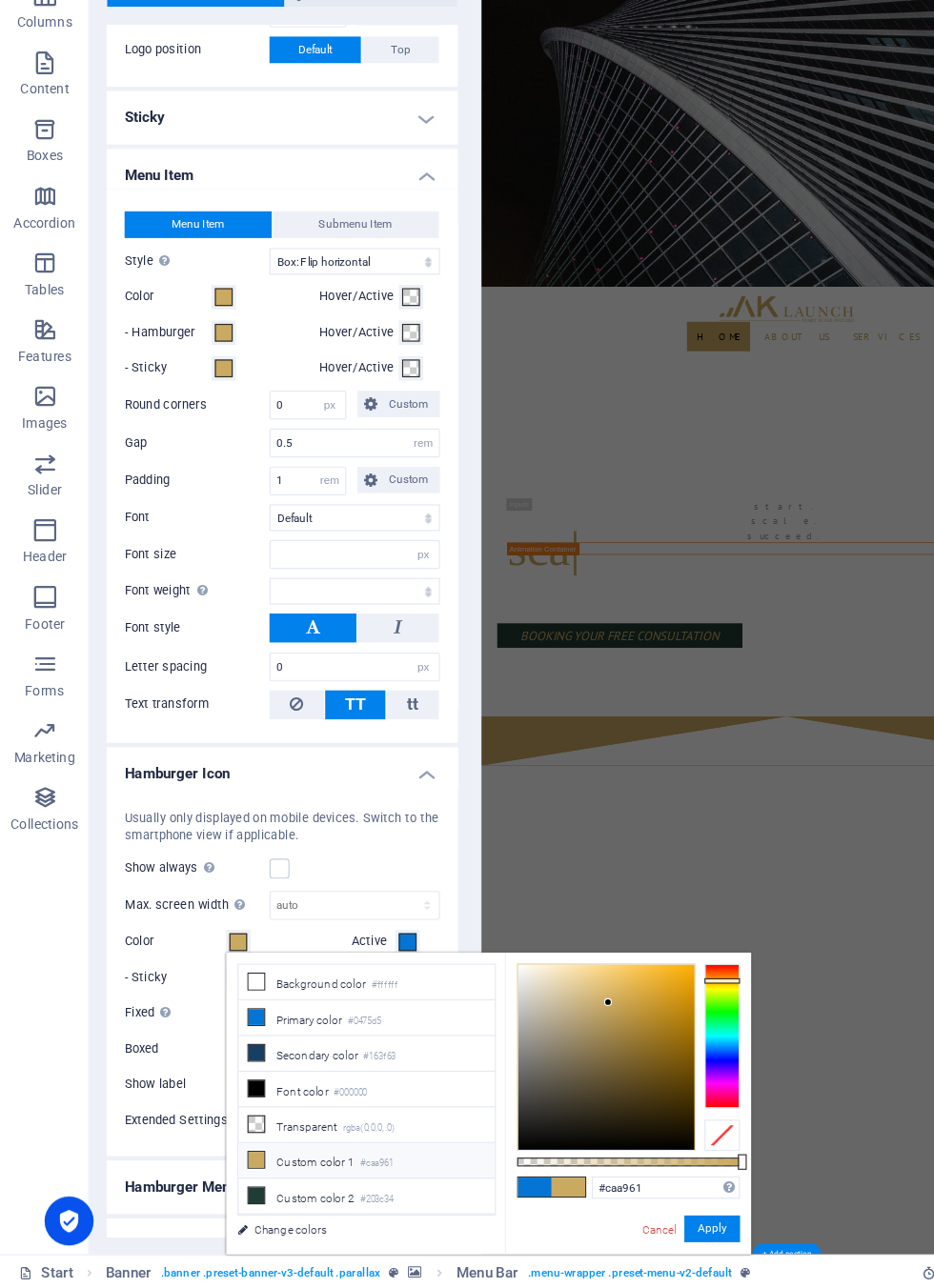 click on "Apply" at bounding box center (609, 1236) 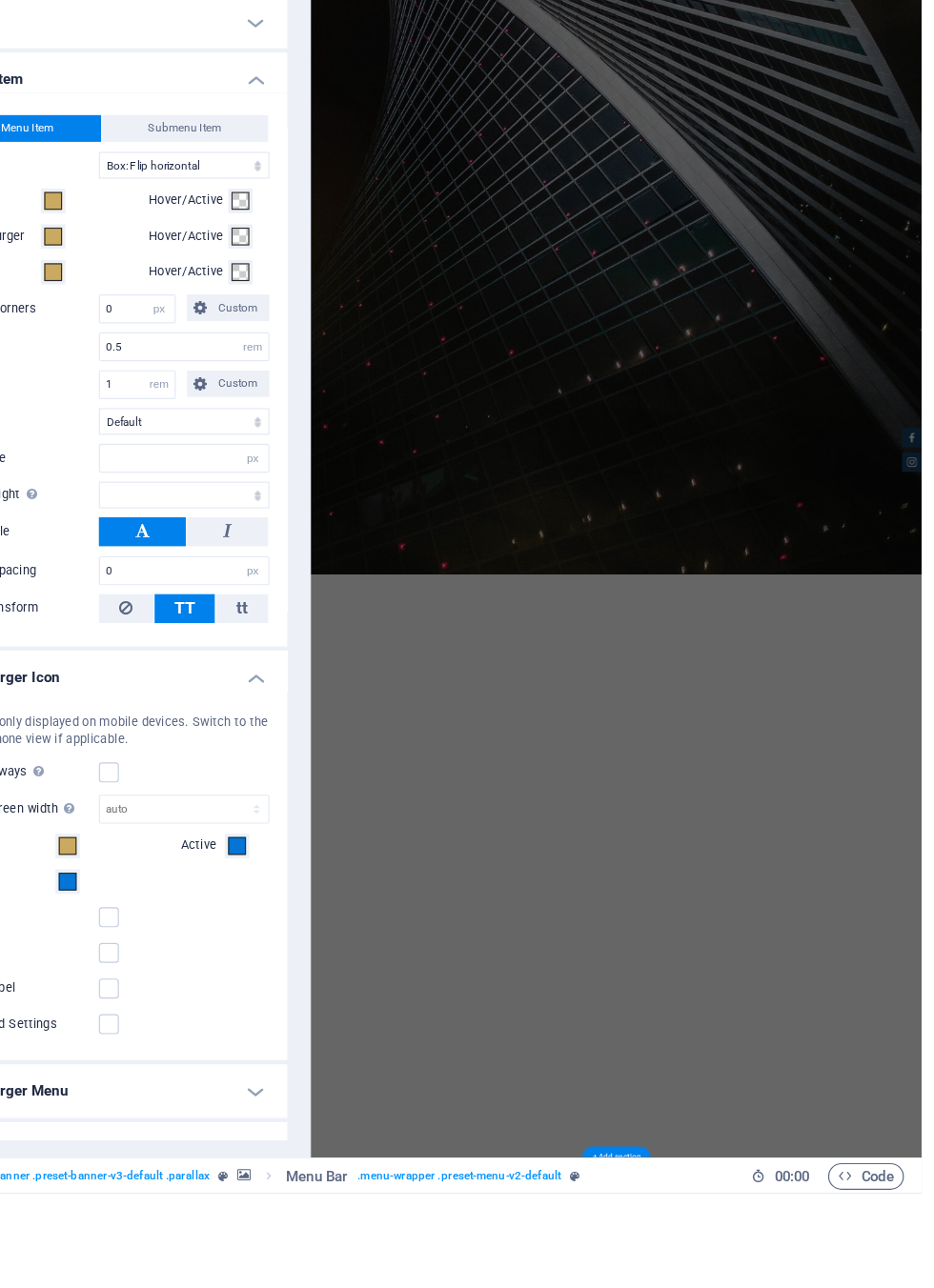 type 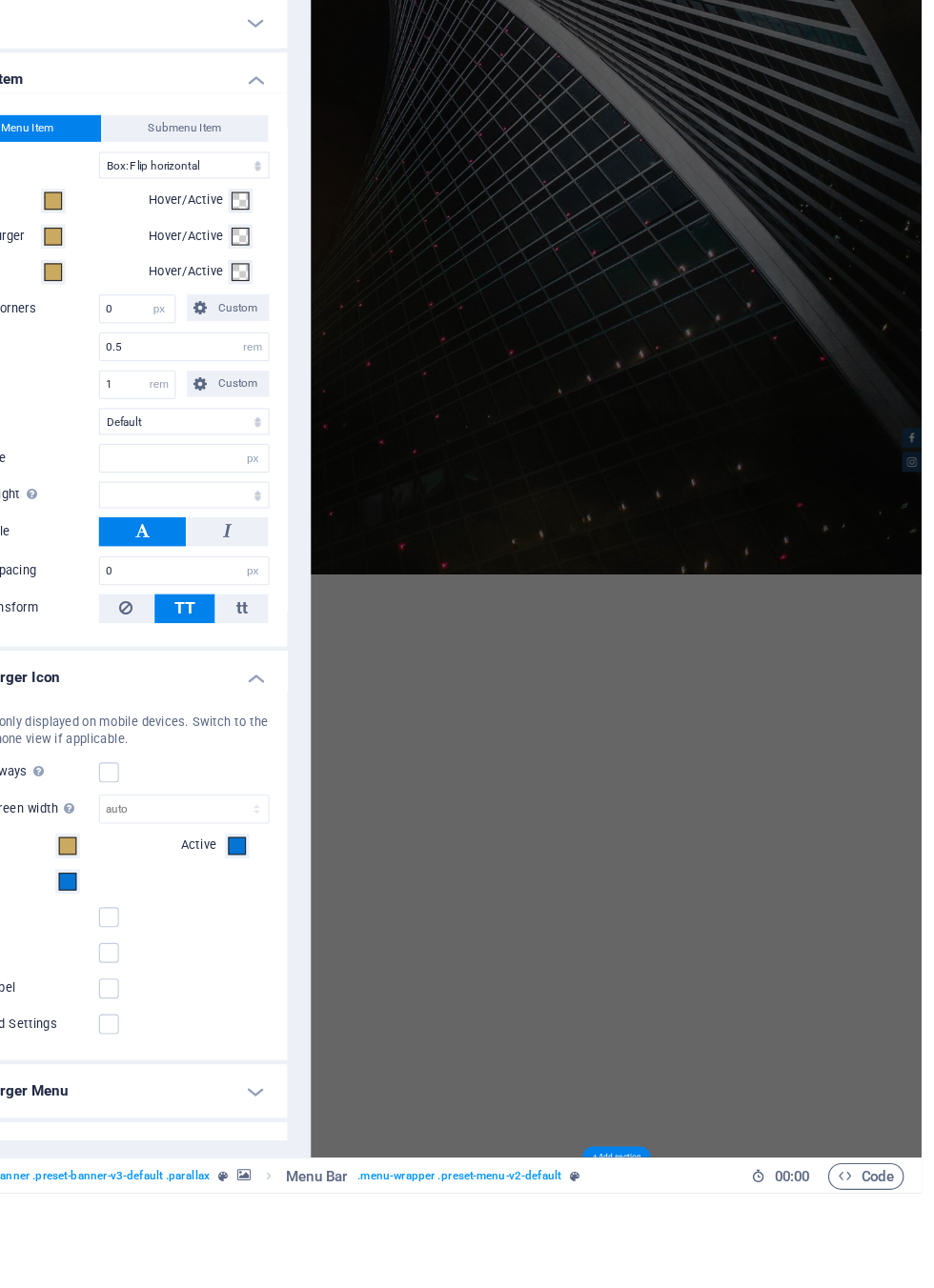 select 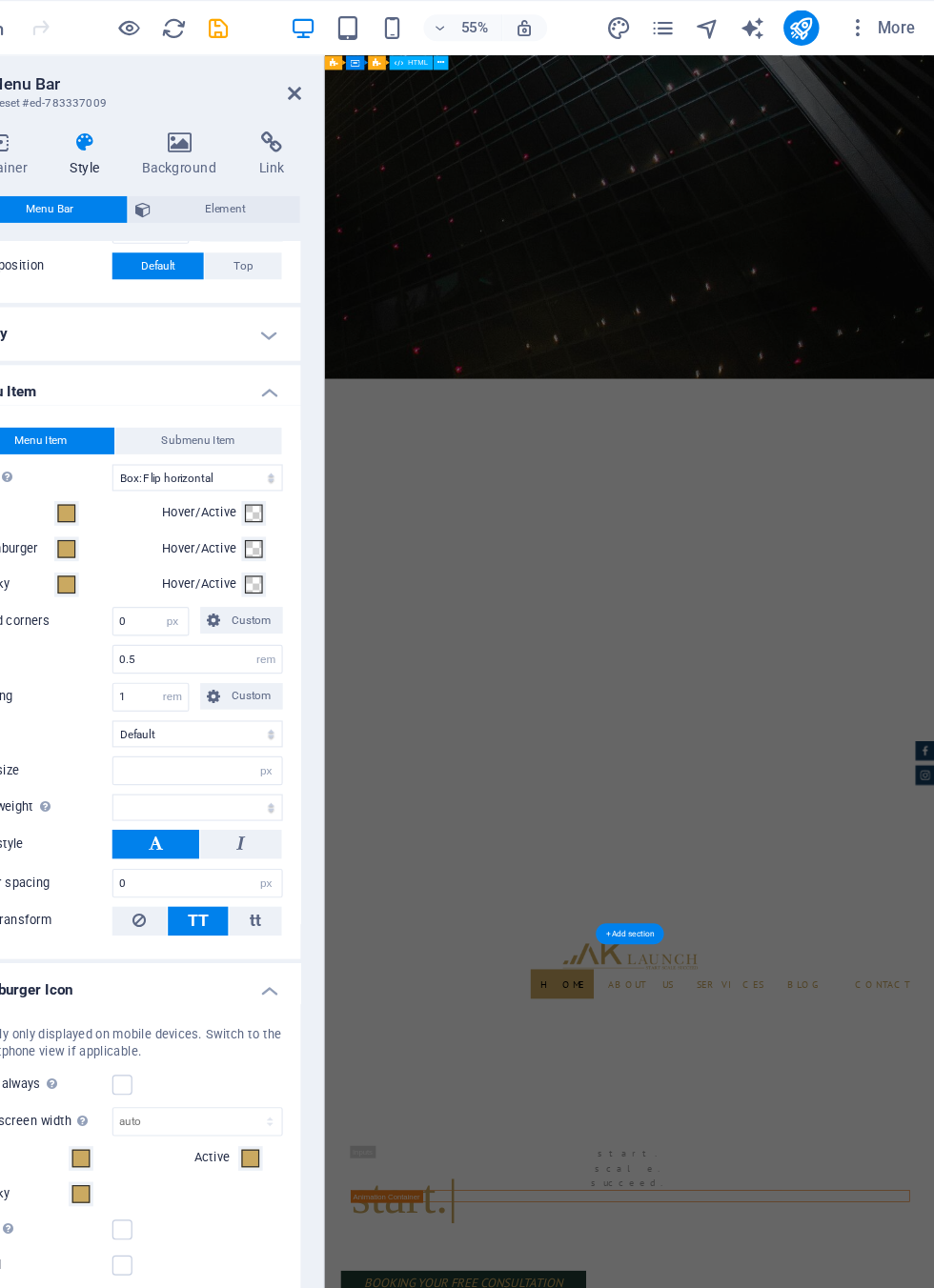 scroll, scrollTop: 832, scrollLeft: 0, axis: vertical 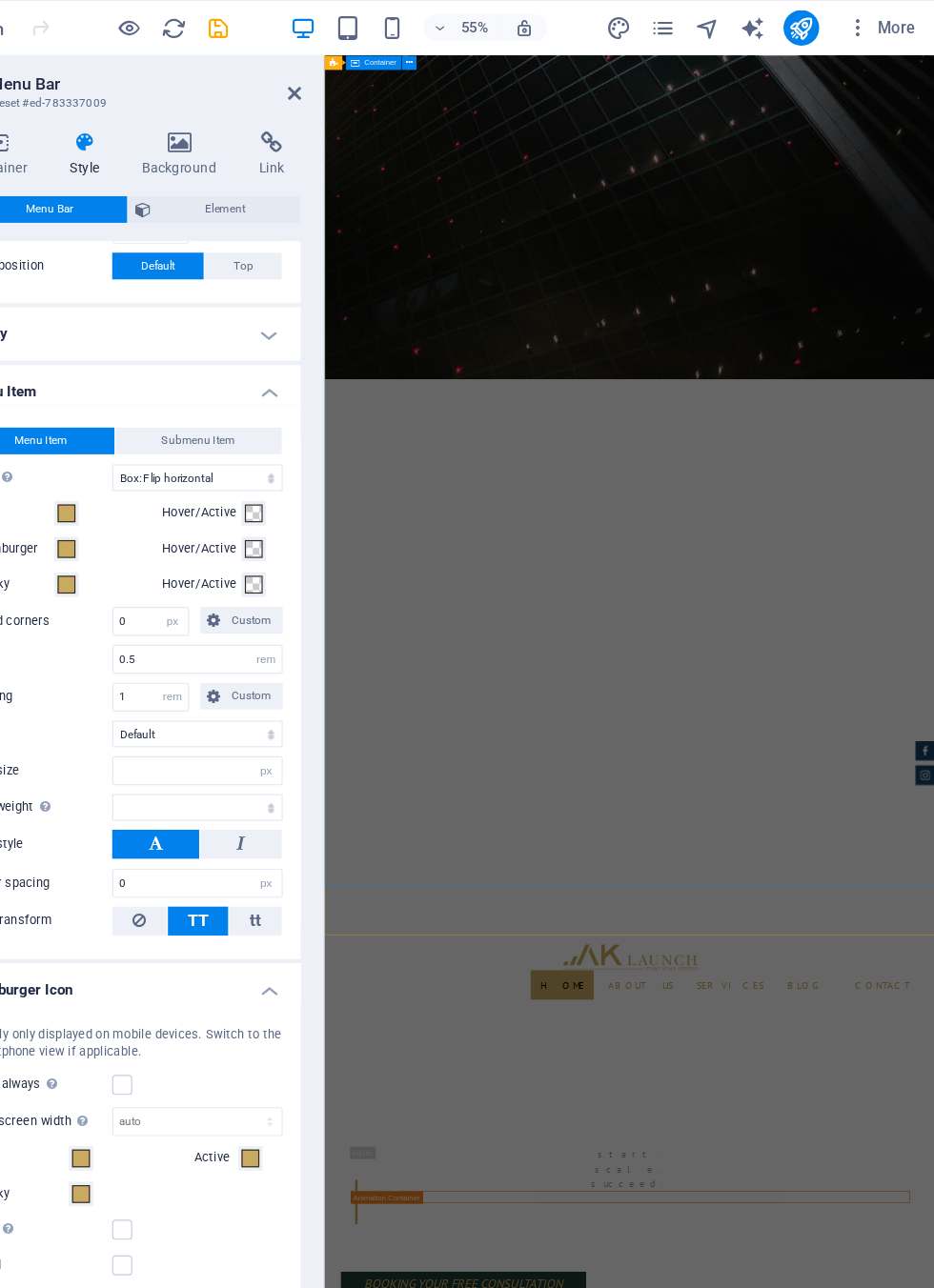 click on "start. scale. succeed.
booking your free consultation" at bounding box center (799, 1816) 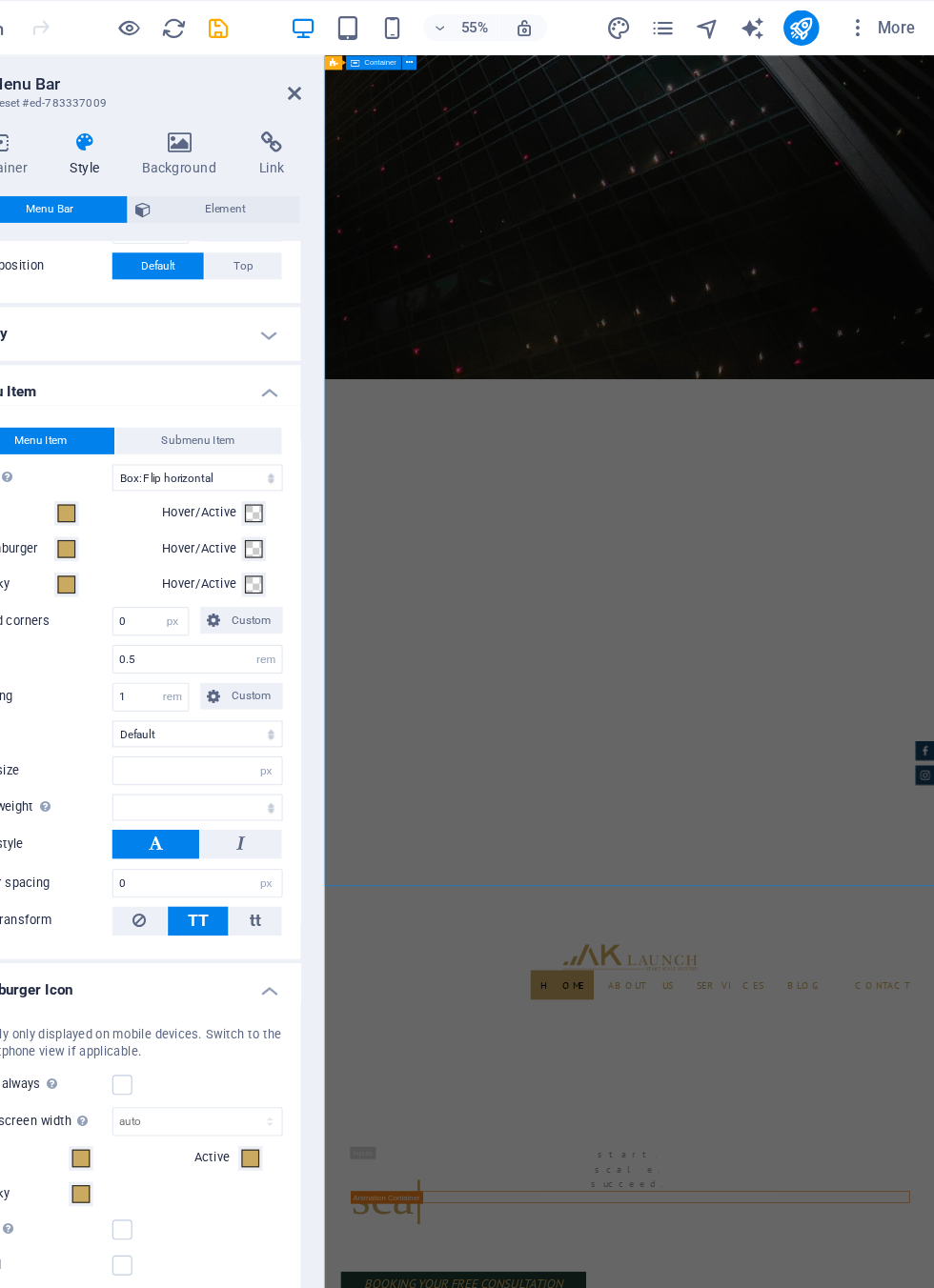 click on "About us" at bounding box center (799, 2250) 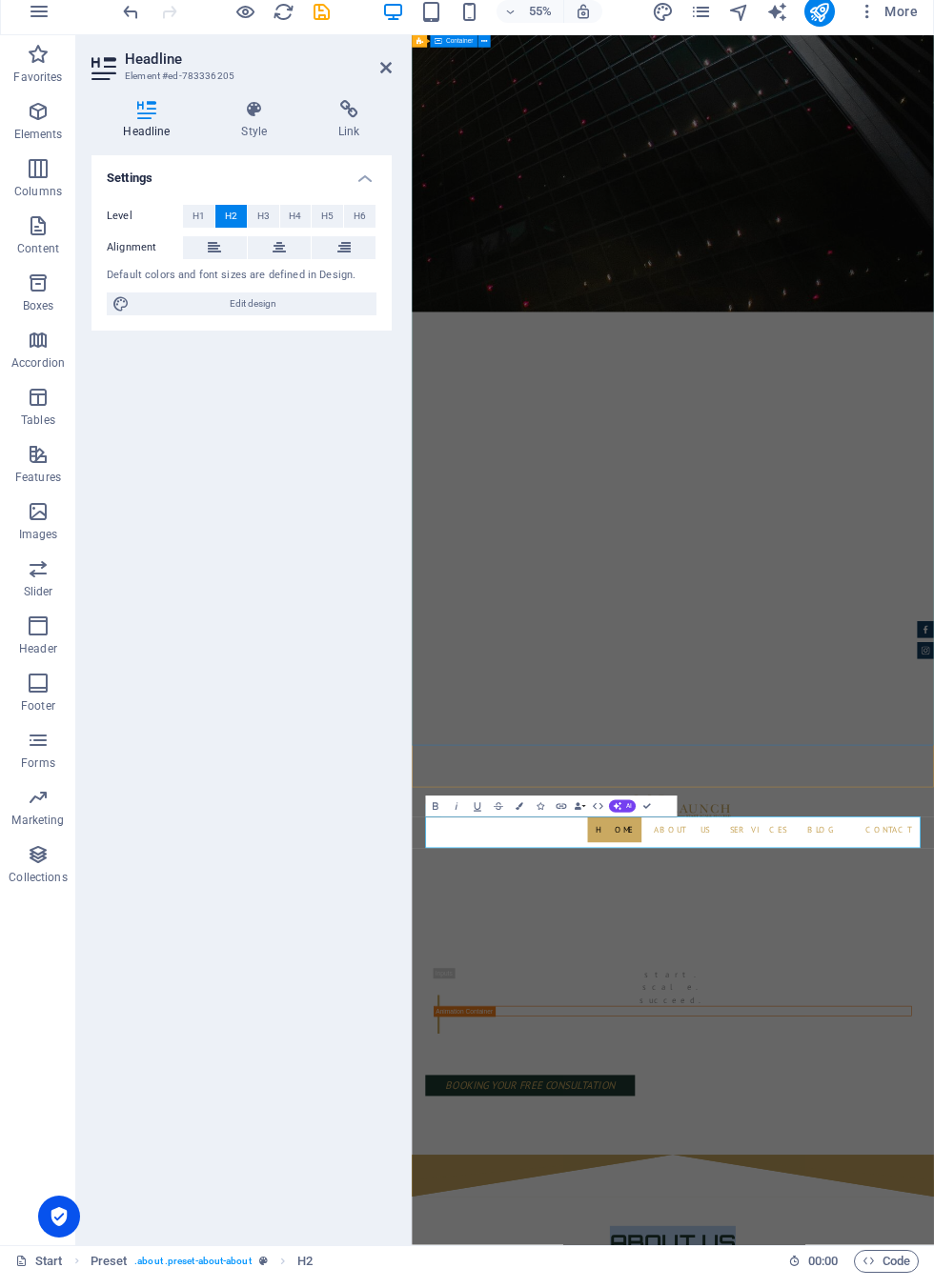 click on "start. scale. succeed.
booking your free consultation" at bounding box center [886, 1796] 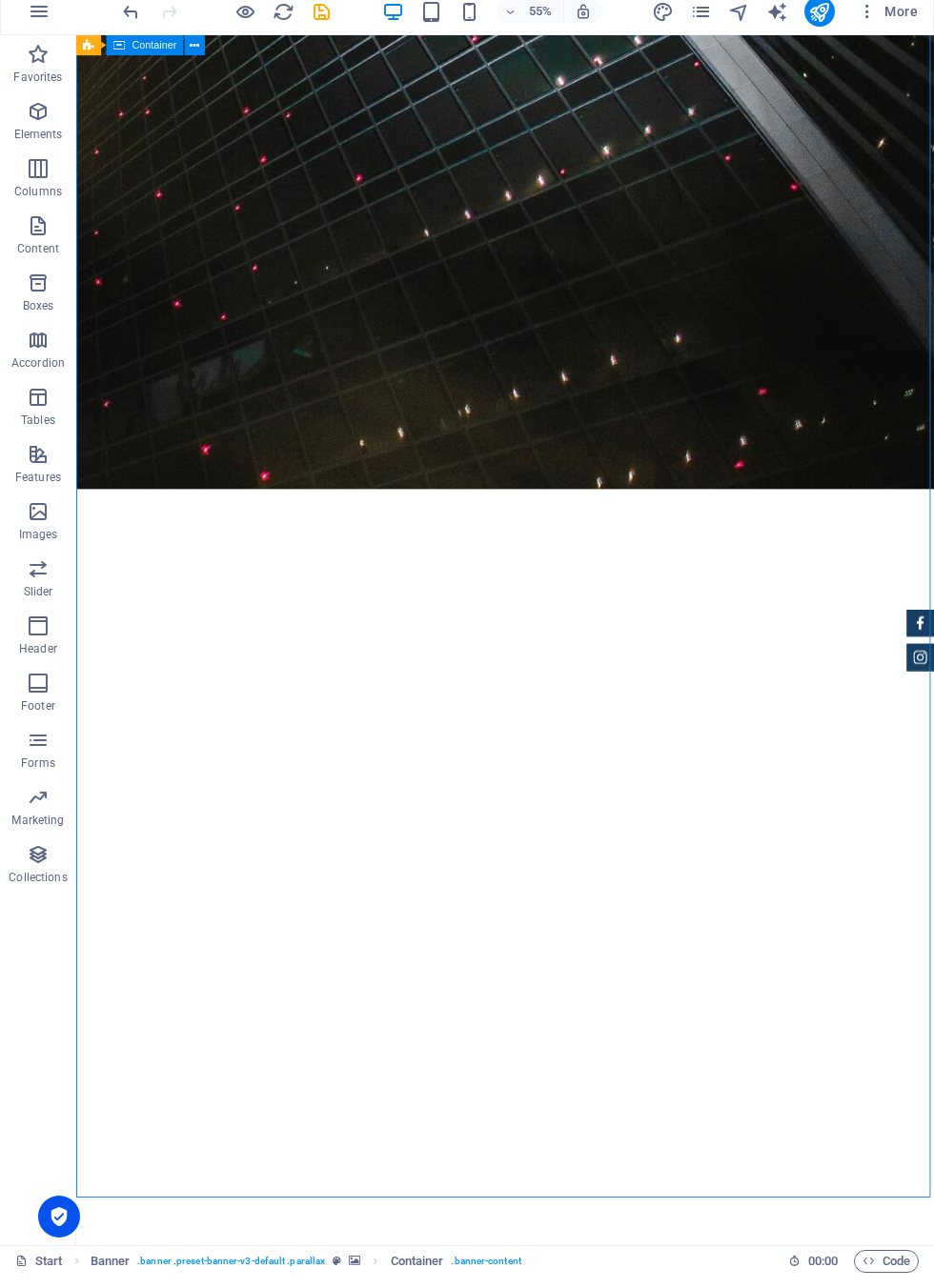 click on "Expand your business in the Kingdom of Saudi Arabia Market Entry Made Simple — From Company Setup to Operations,  our advisory team ensures your Saudi market entry is seamless, structured, and fully aligned with local requirements and sustainable business operations." at bounding box center [553, 2310] 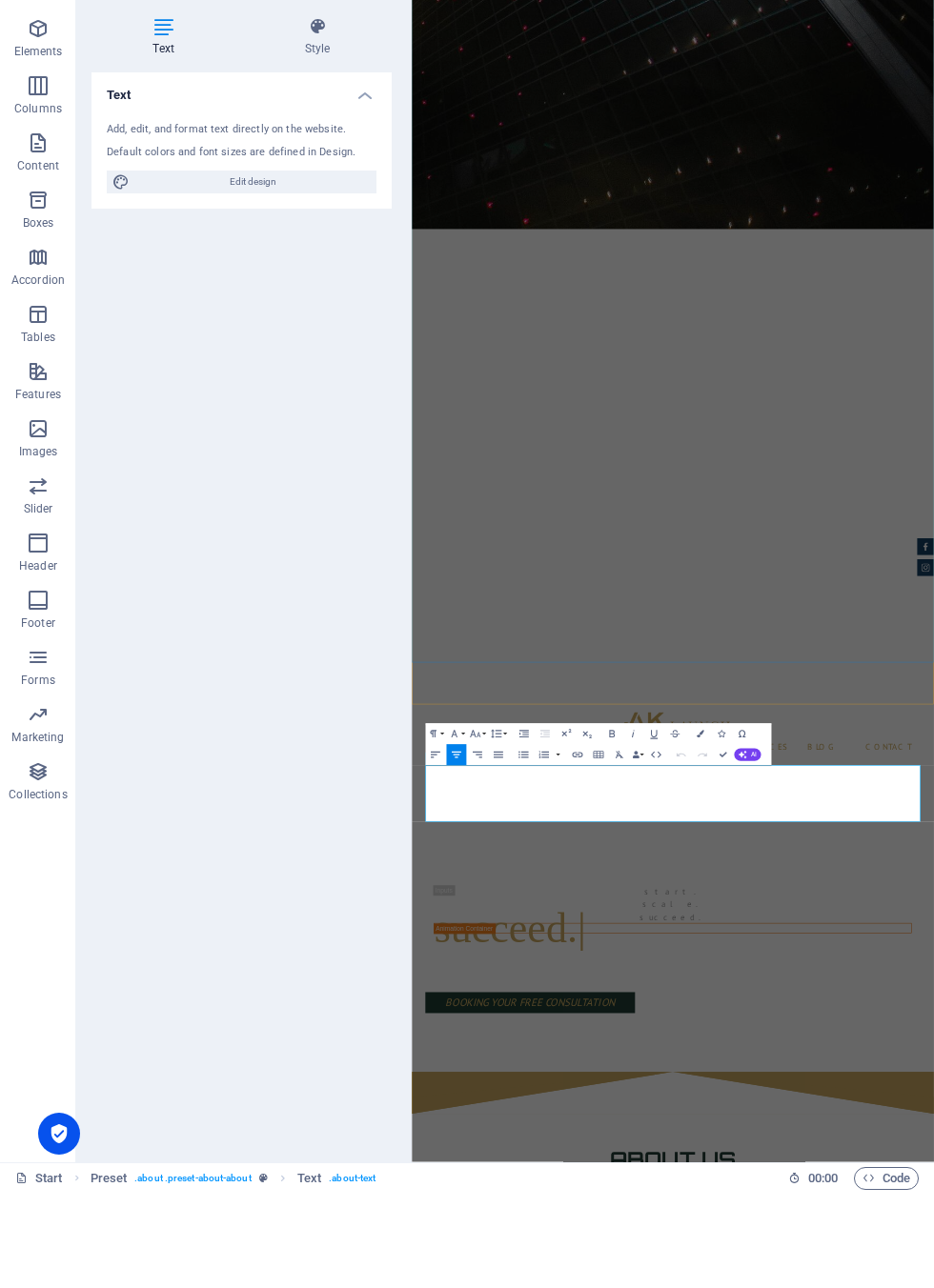 click on "start. scale. succeed.
succeed.  booking your free consultation" at bounding box center (886, 1714) 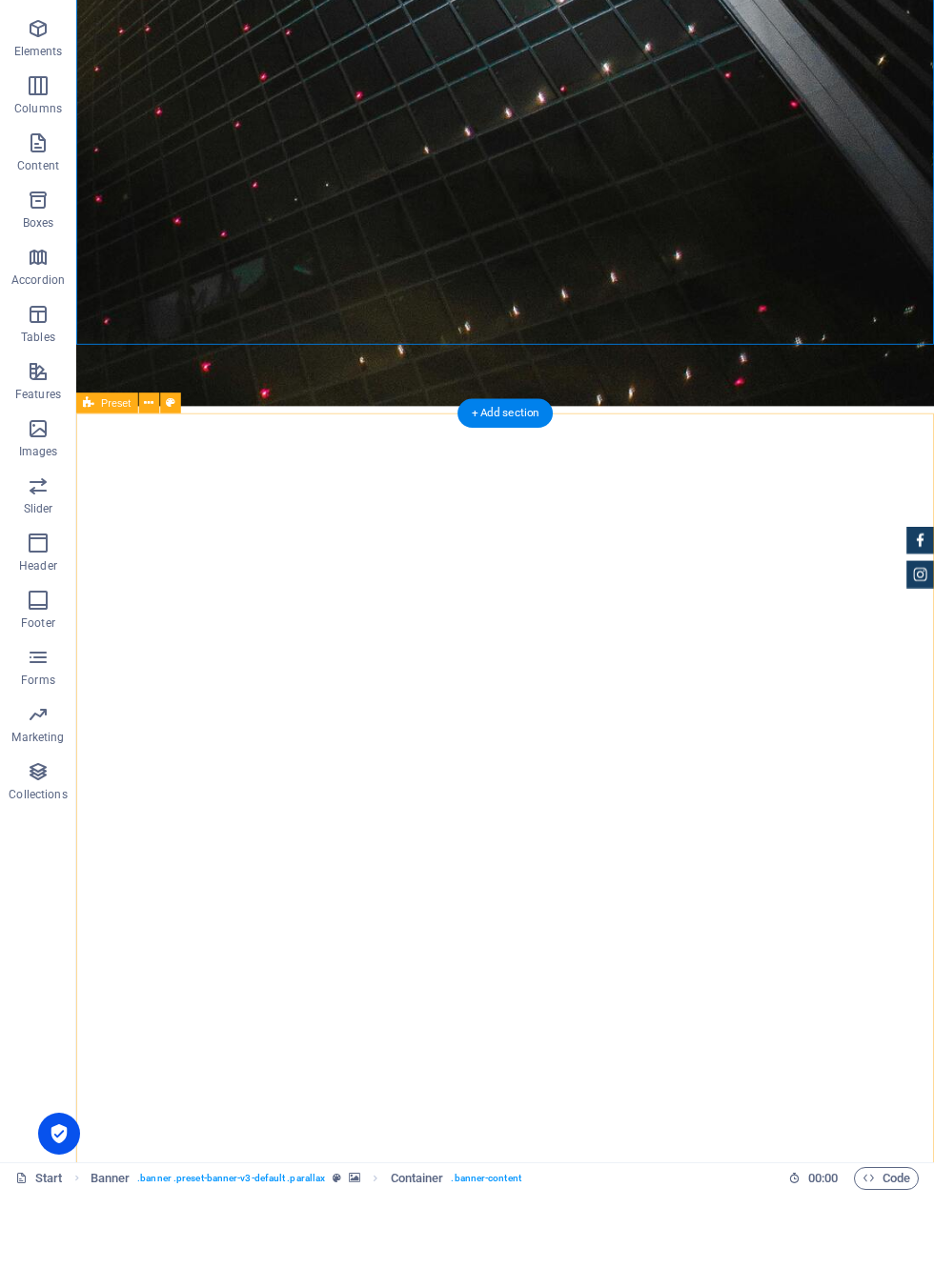 click on "About us Expand your business in the Kingdom of Saudi Arabia Market Entry Made Simple — From Company Setup to Operations,  our advisory team ensures your Saudi market entry is seamless, structured, and fully aligned with local requirements and sustainable business operations. Your 5-Stage Journey to Entity Establishment in Saudi Arabia Establishing an entity in Saudi Arabia is a structured, multi-step process governed by various regulatory authorities. Each stage requires specific approvals and documentation. Our advisory team guides you through every step — ensuring efficiency, accuracy, and full alignment with local requirements." at bounding box center [553, 2677] 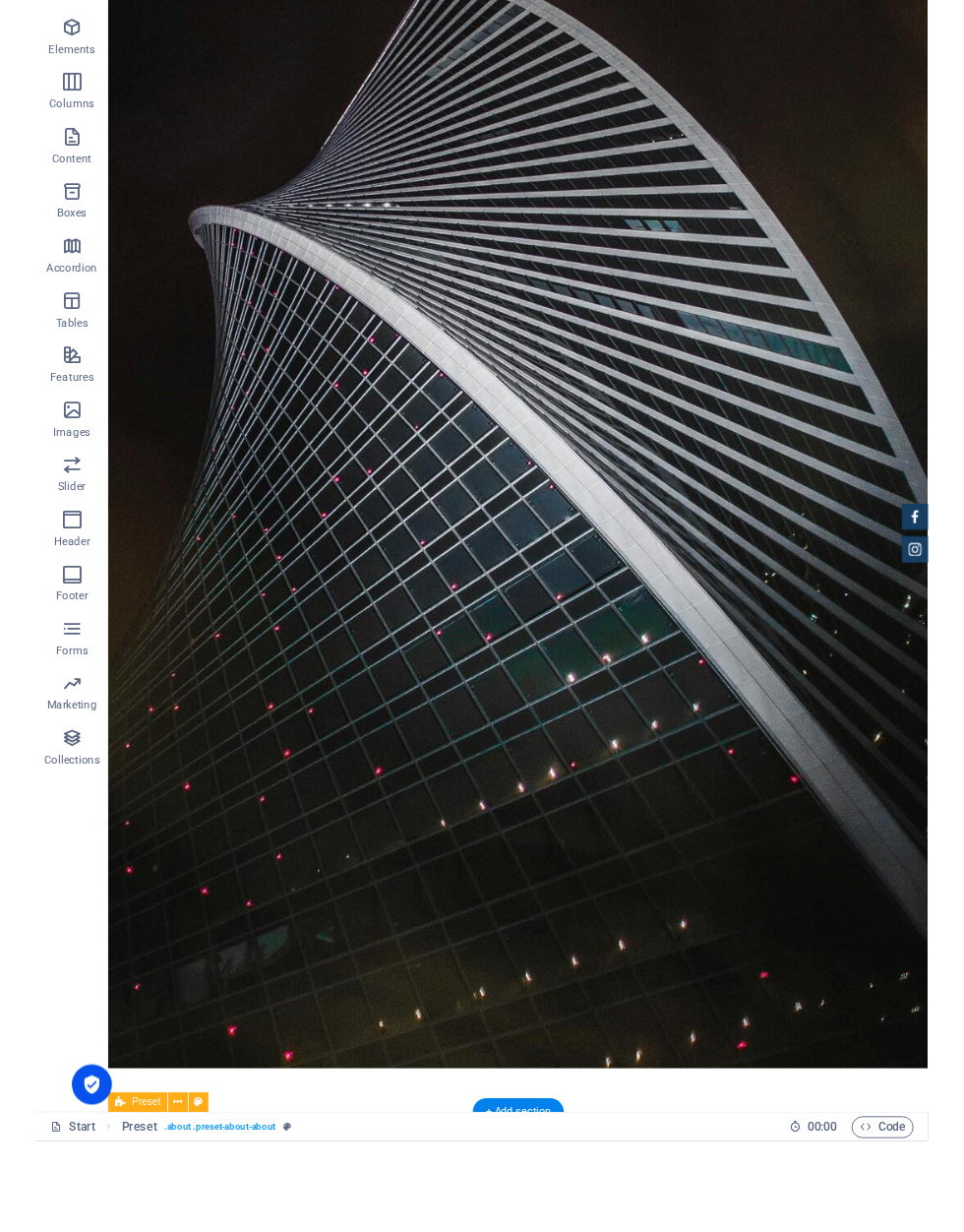 scroll, scrollTop: 0, scrollLeft: 0, axis: both 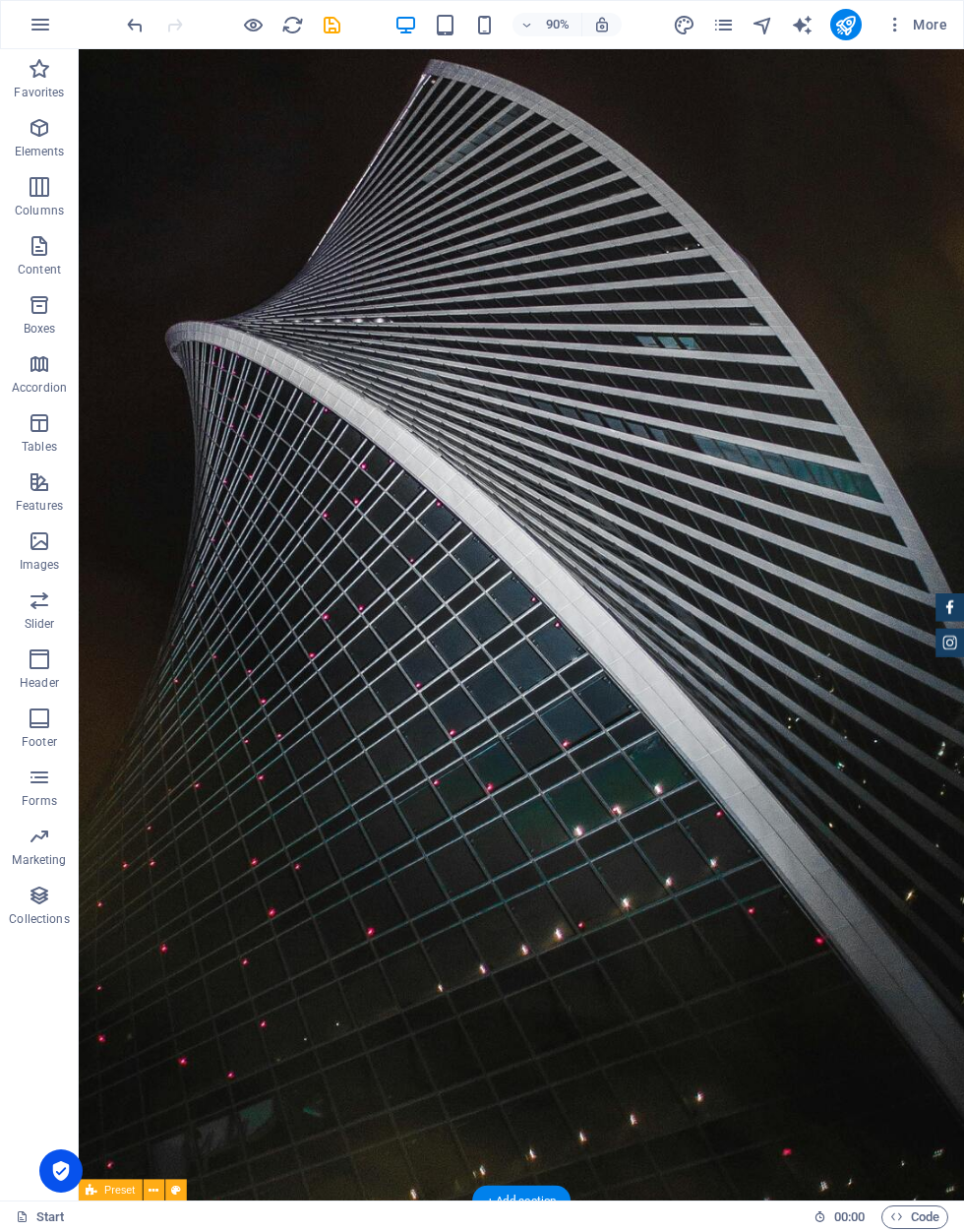click on "Home About us Services BLOG Contact" at bounding box center (571, 1518) 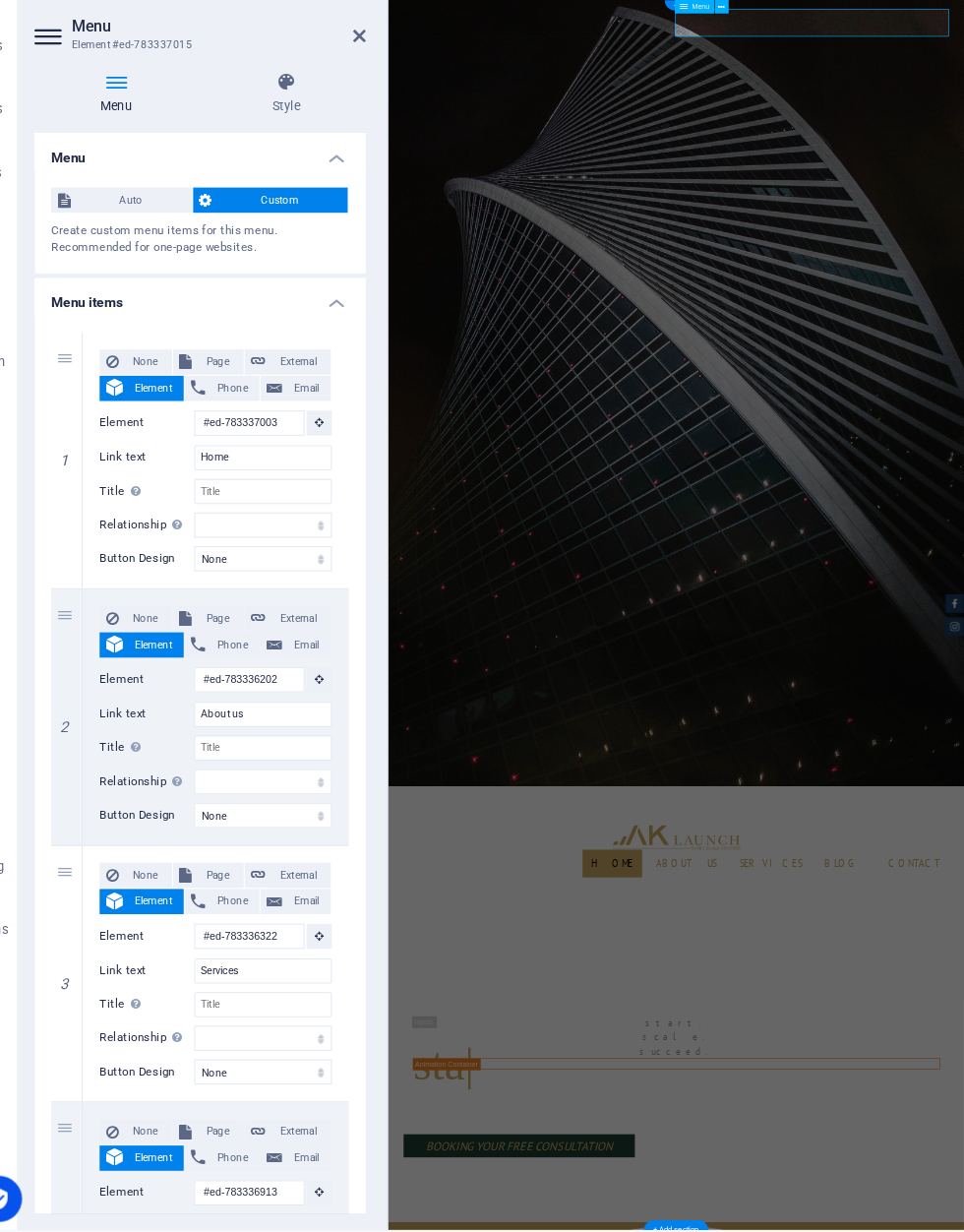 click on "Auto" at bounding box center (185, 236) 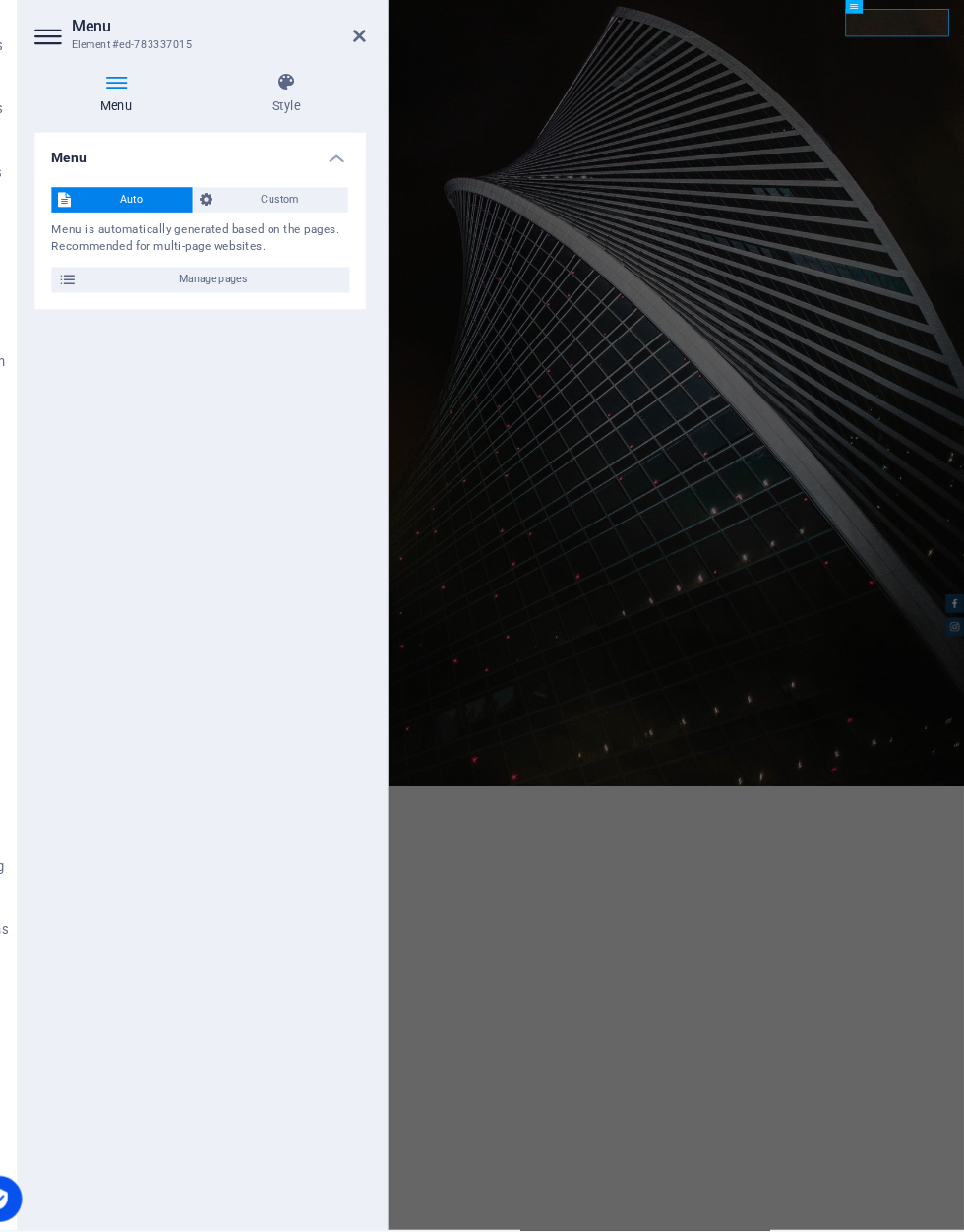 click on "Manage pages" at bounding box center [261, 311] 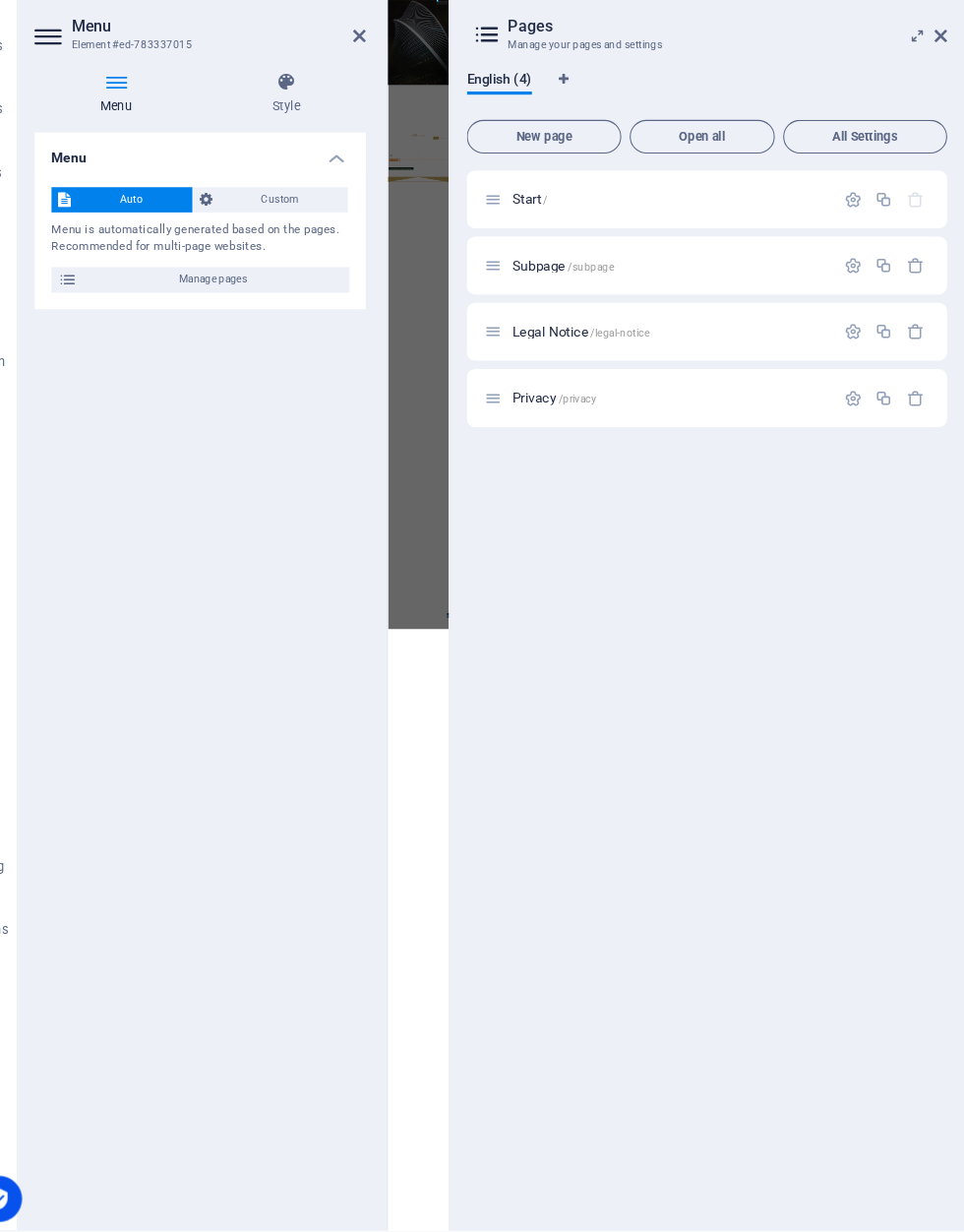click on "Manage pages" at bounding box center (261, 311) 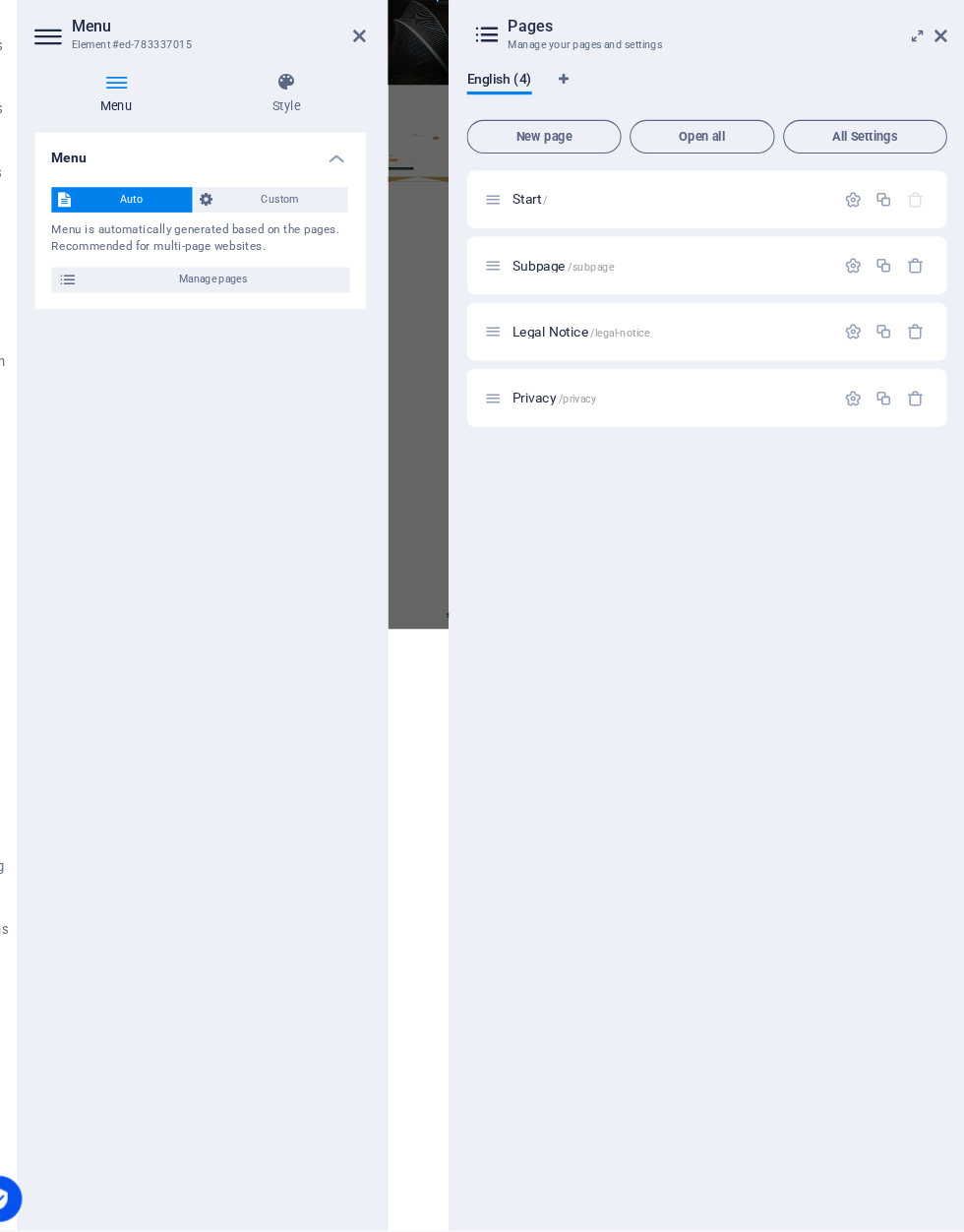 click on "Manage pages" at bounding box center (261, 311) 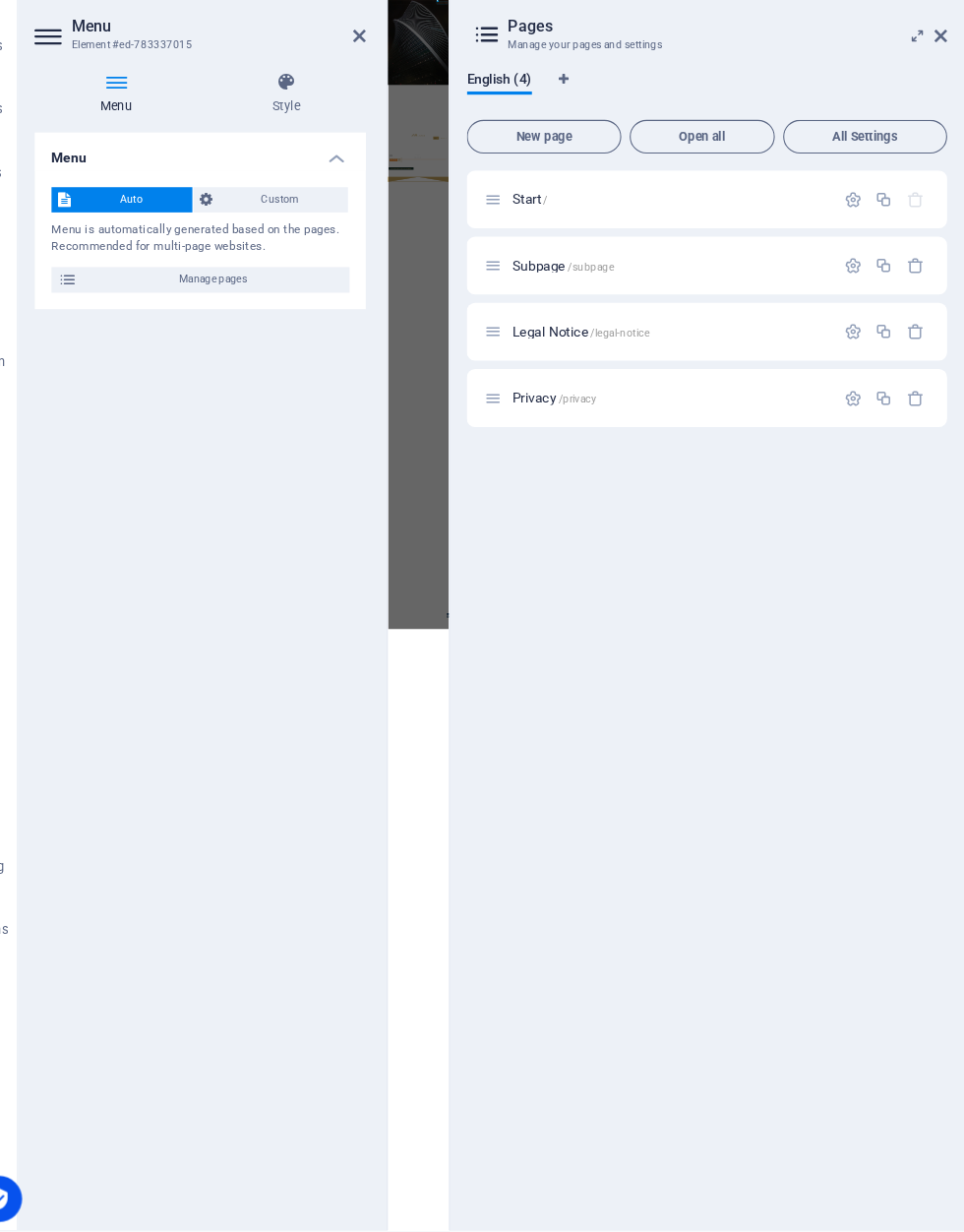 click on "Manage pages" at bounding box center [261, 311] 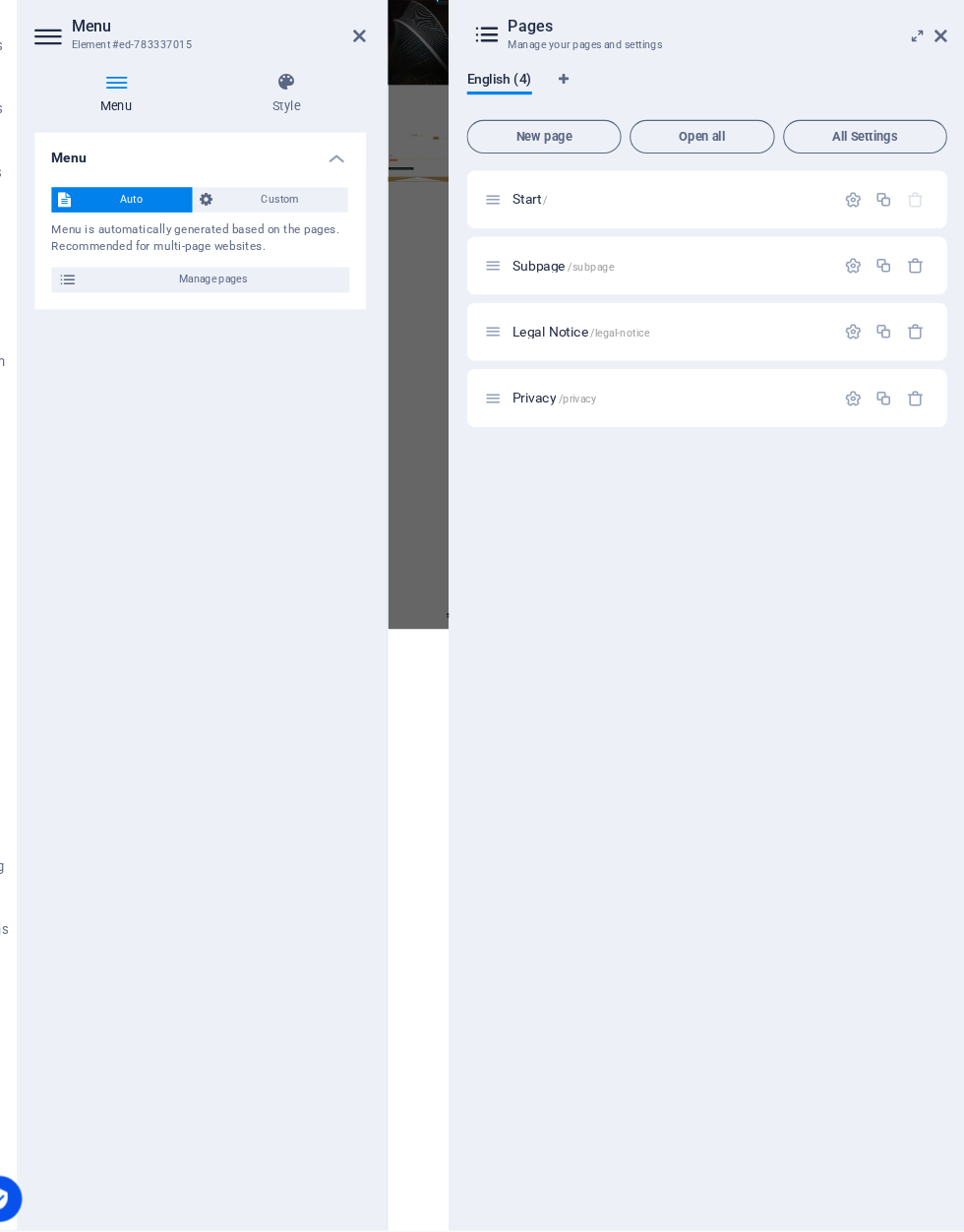 click on "Manage pages" at bounding box center (261, 311) 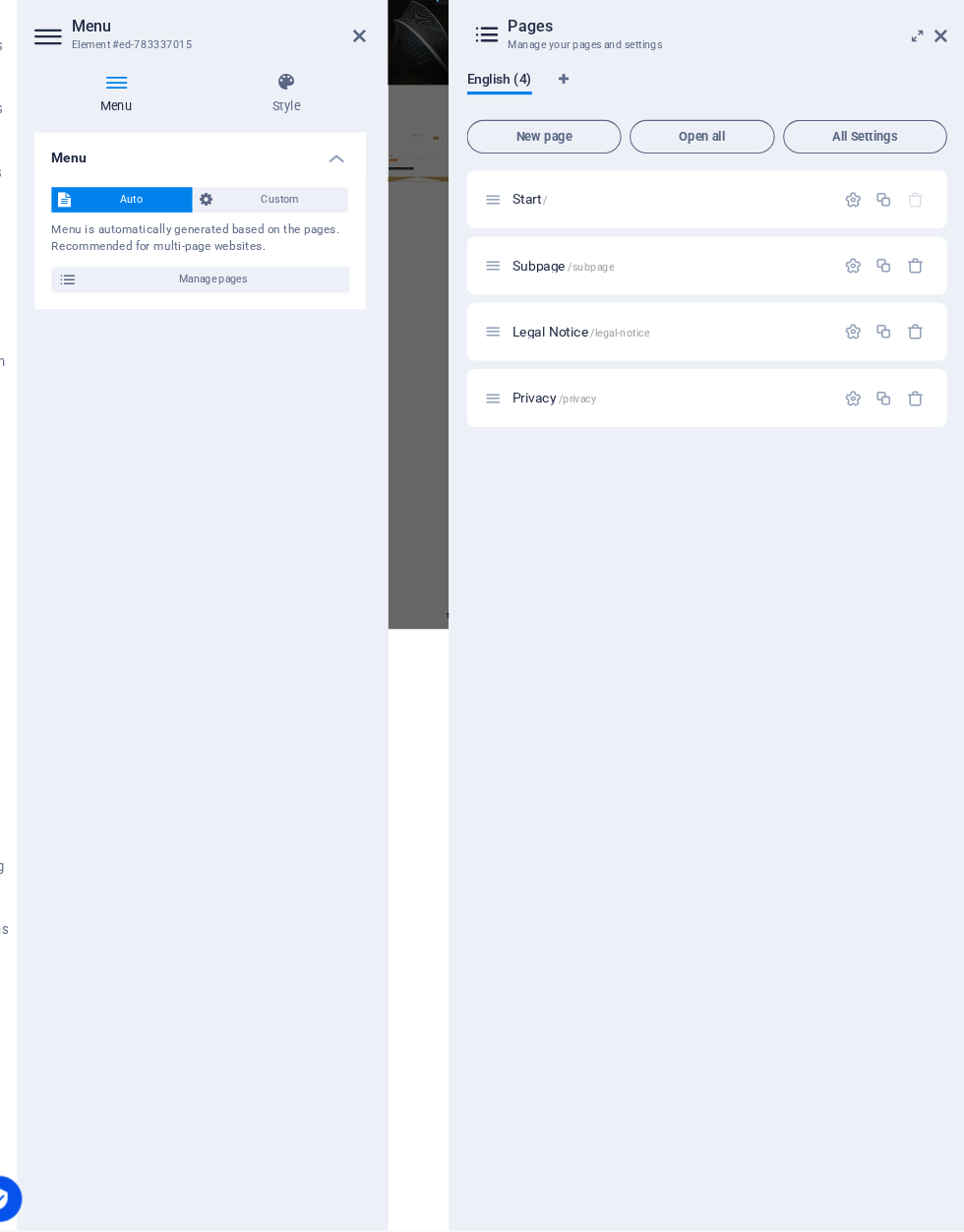 click on "Manage pages" at bounding box center (261, 311) 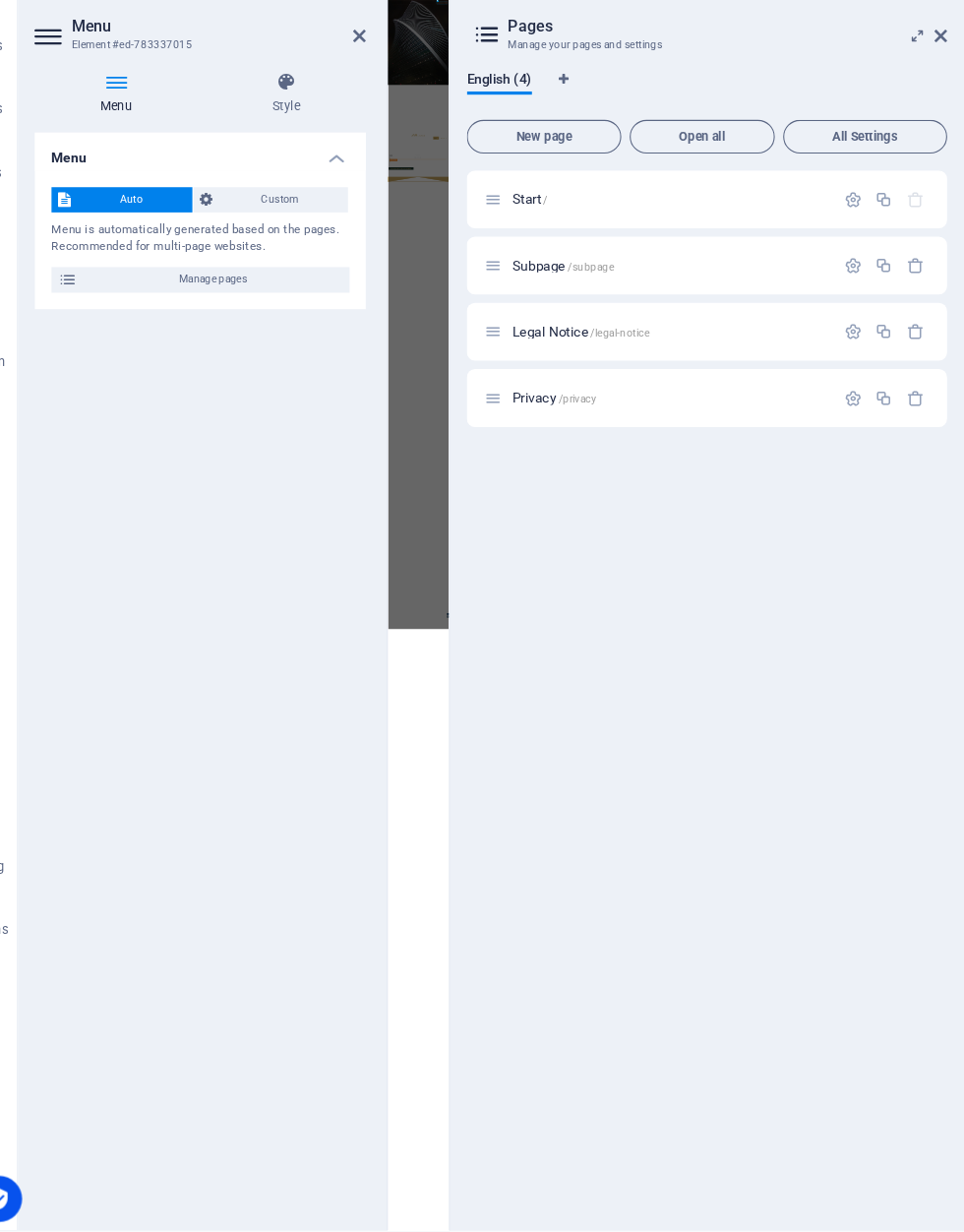 click on "Style" at bounding box center (330, 137) 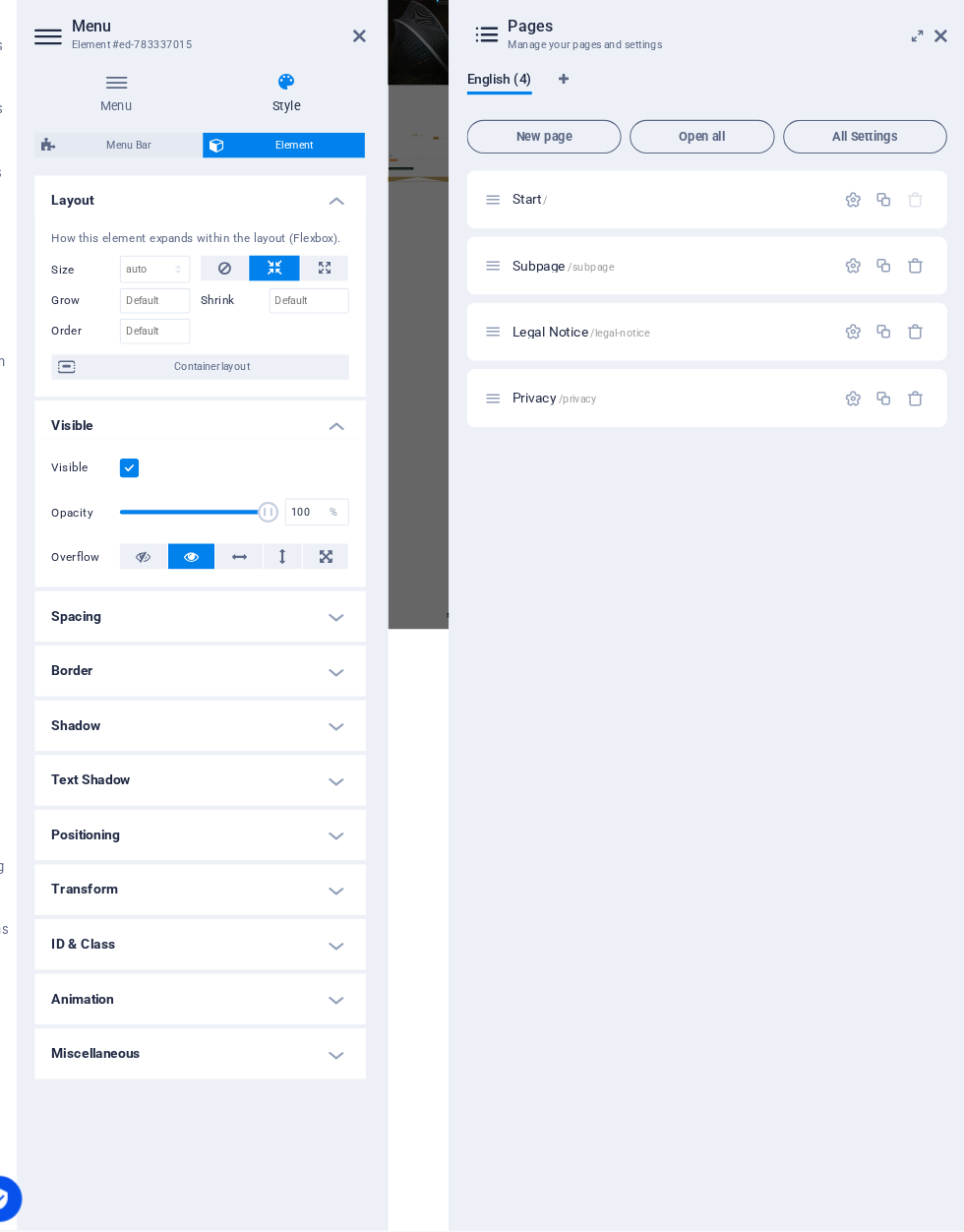 click at bounding box center [398, 83] 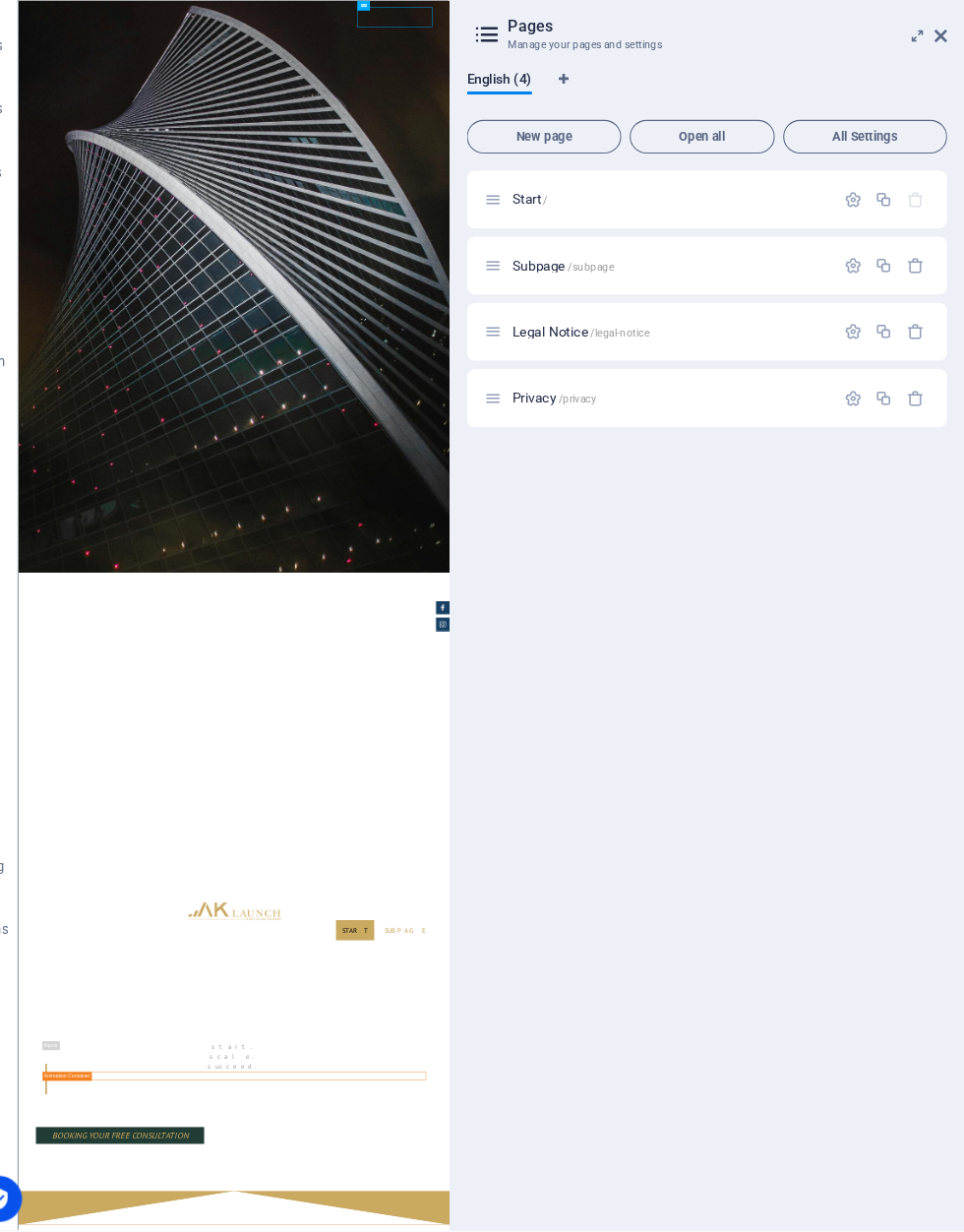 click at bounding box center (942, 83) 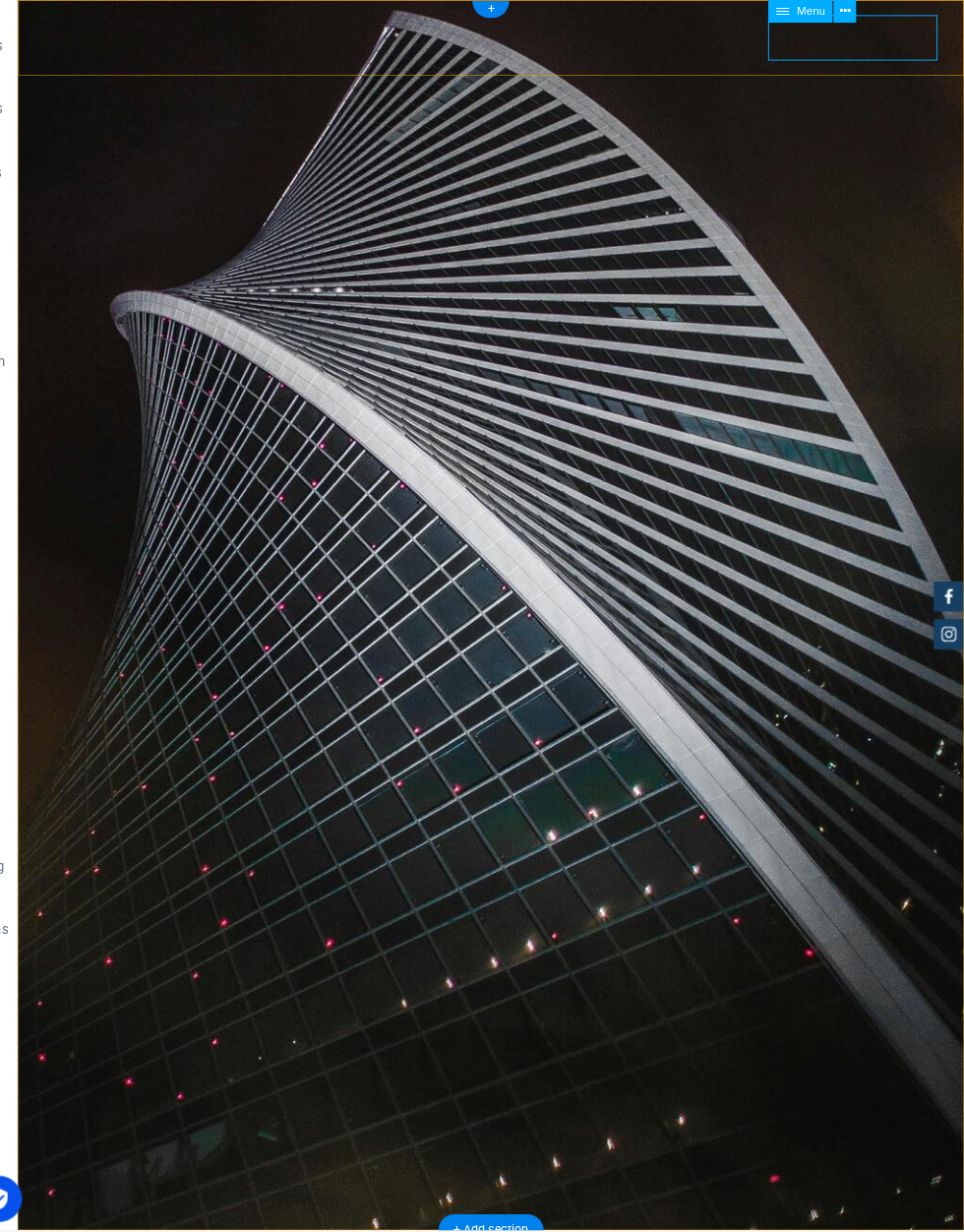 click on "Start Subpage" at bounding box center (510, 2174) 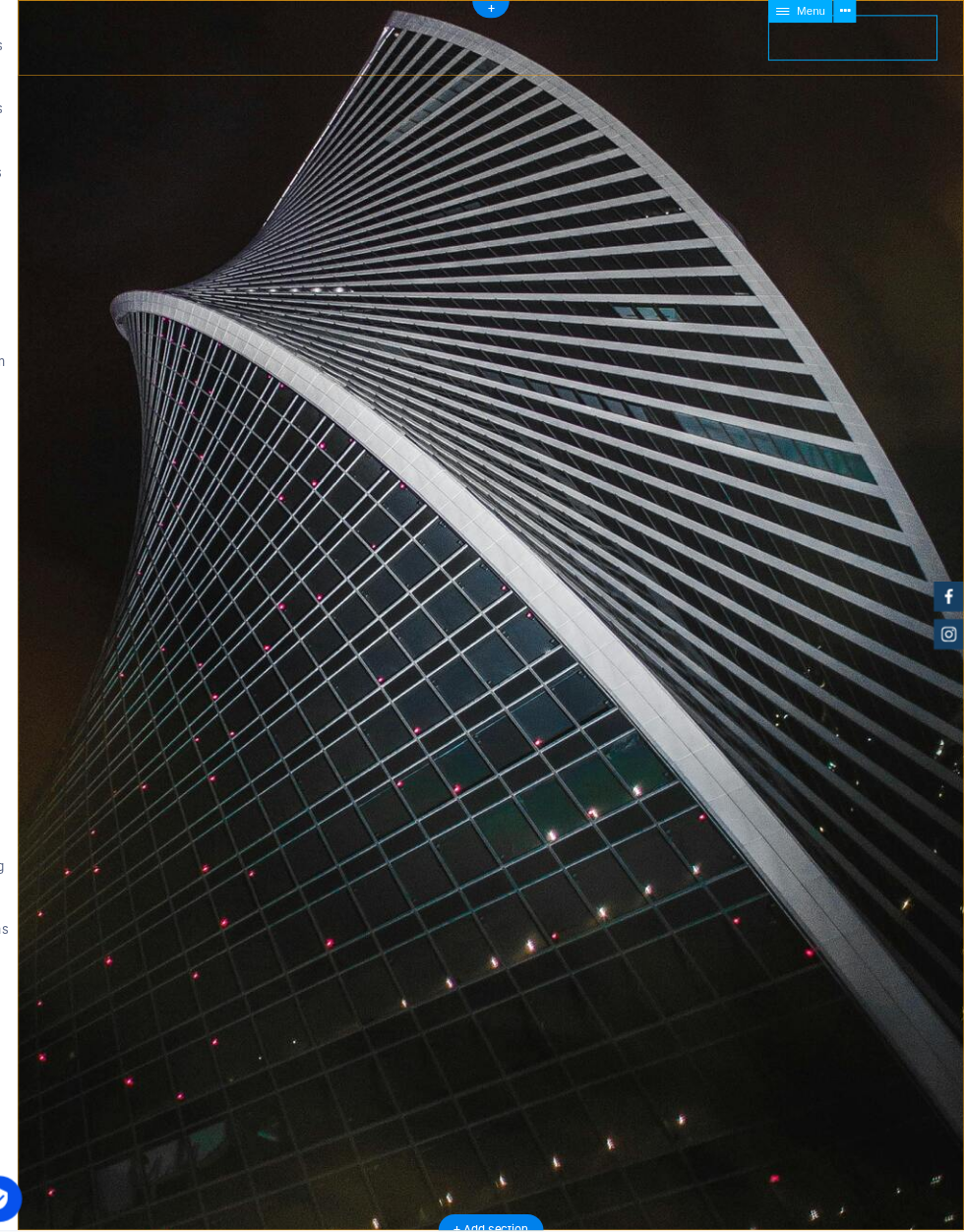 click on "Menu" at bounding box center (811, 60) 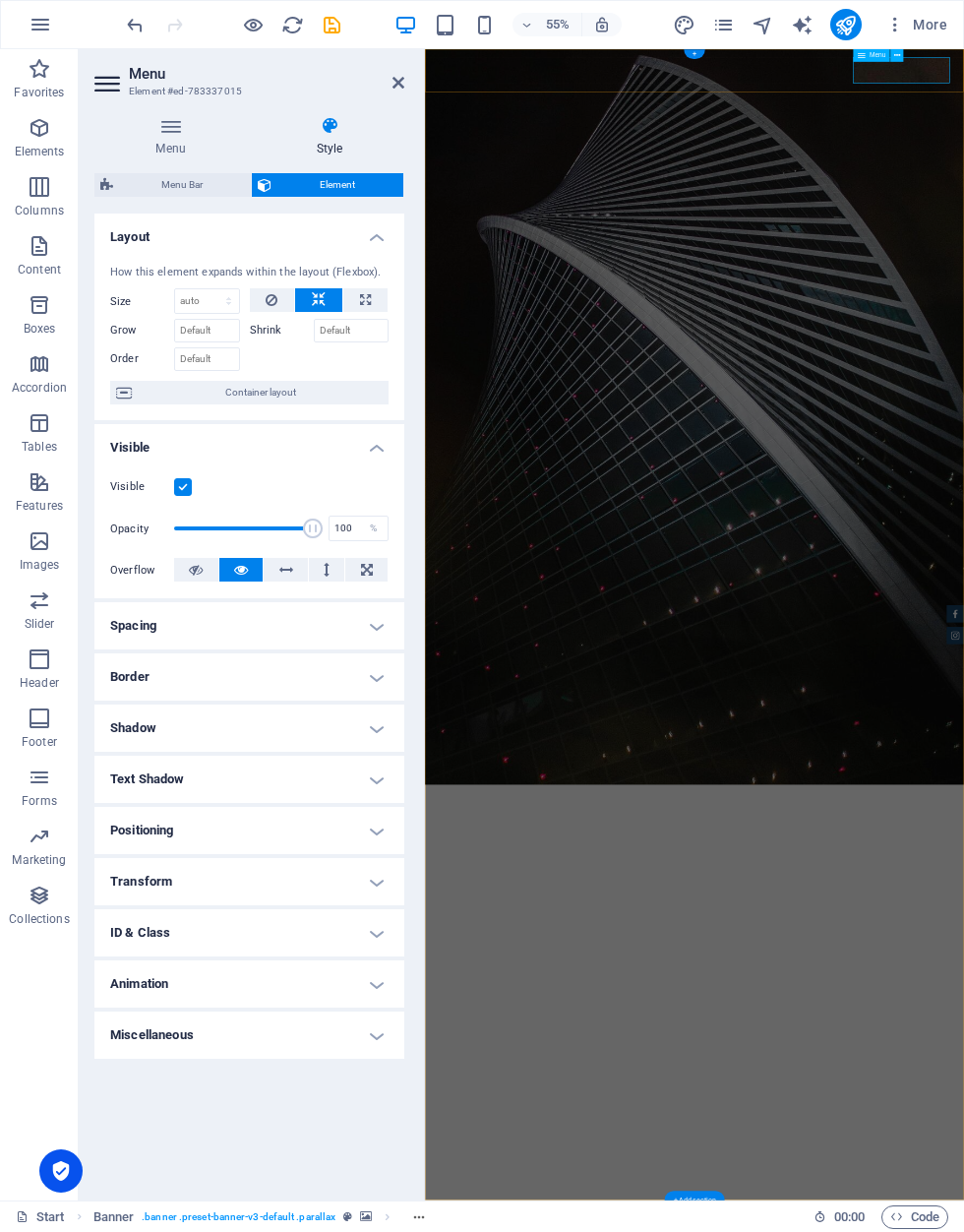 click on "Menu Bar" at bounding box center (182, 185) 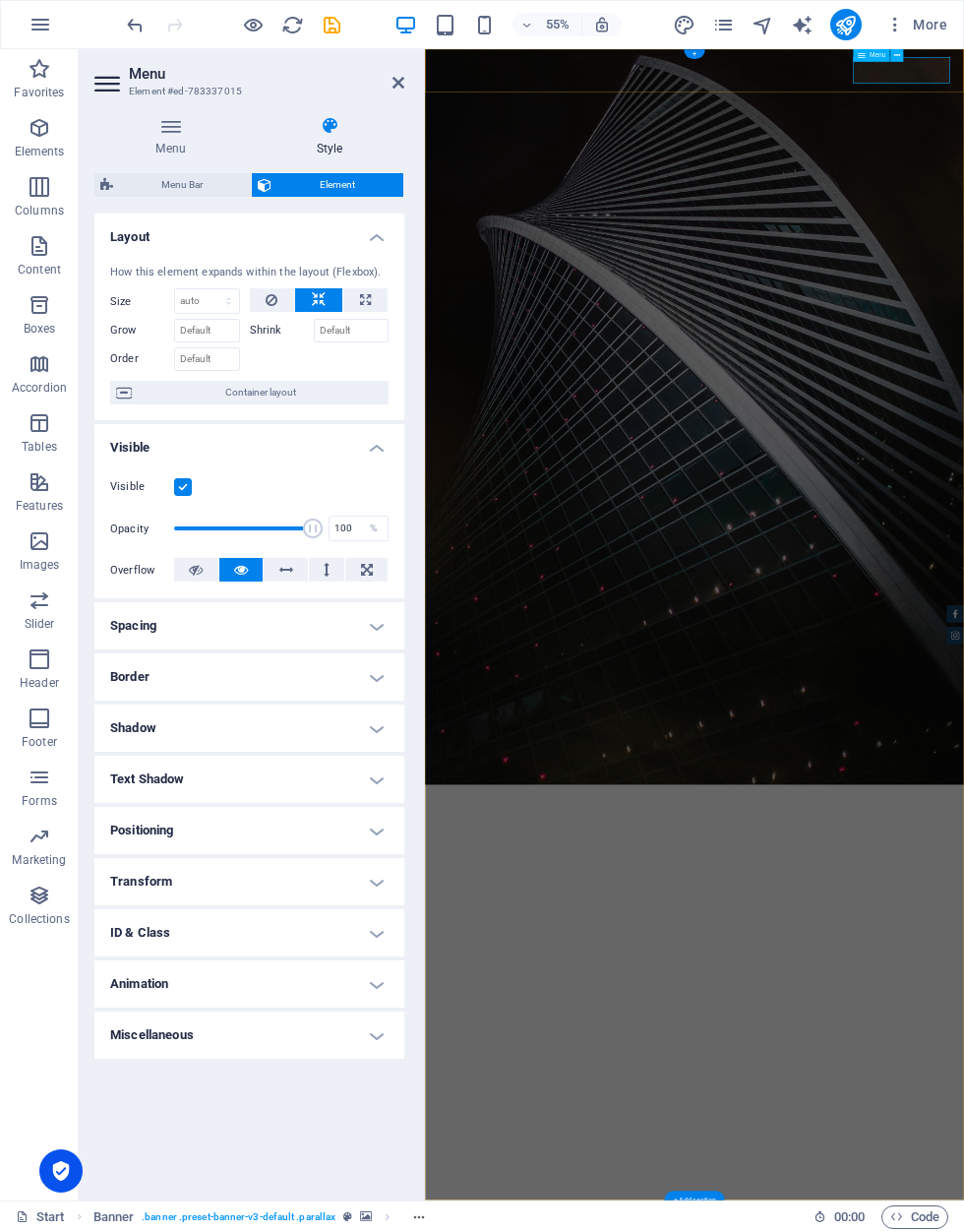 select on "rem" 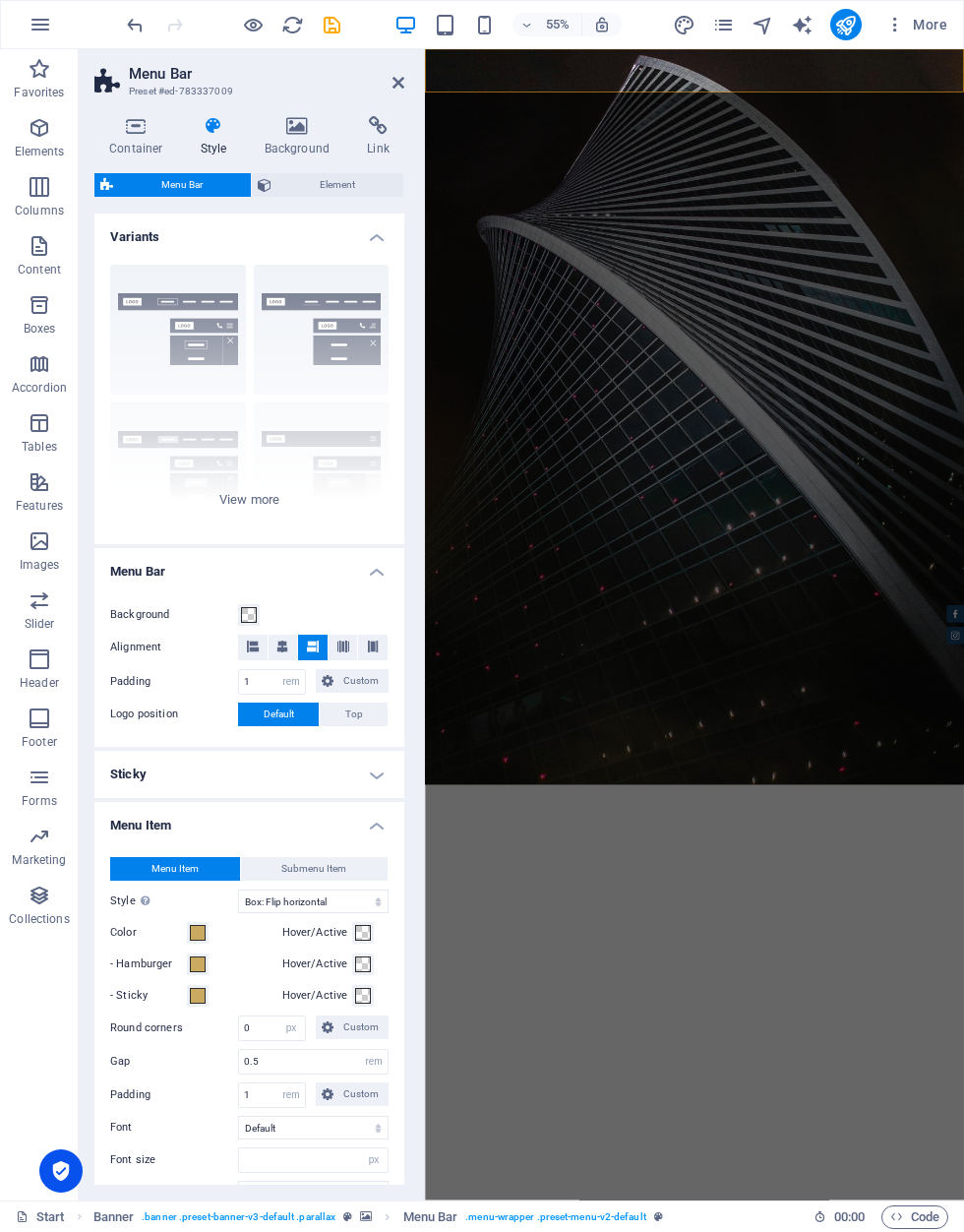 type 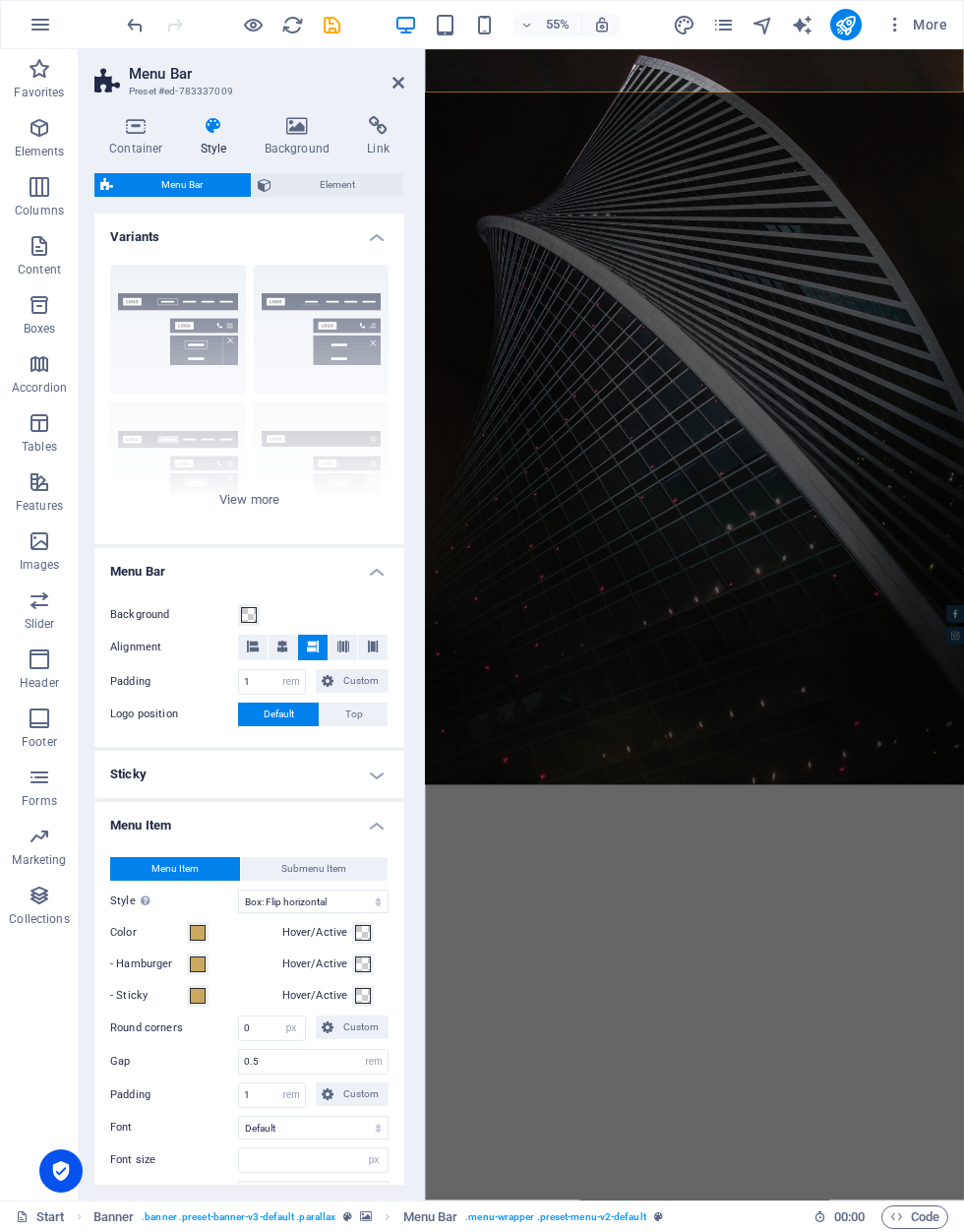 click on "Element" at bounding box center (337, 185) 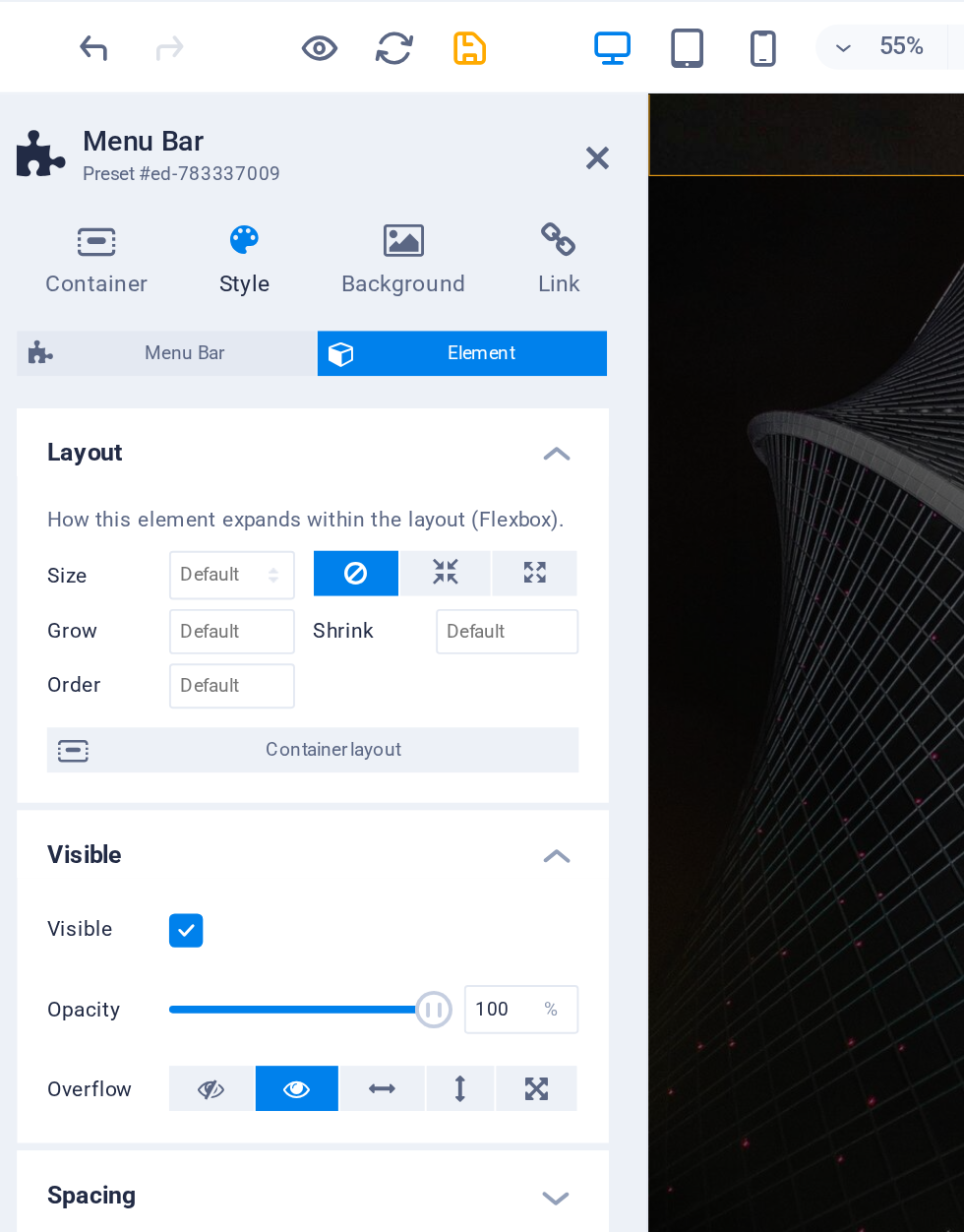 click at bounding box center (135, 25) 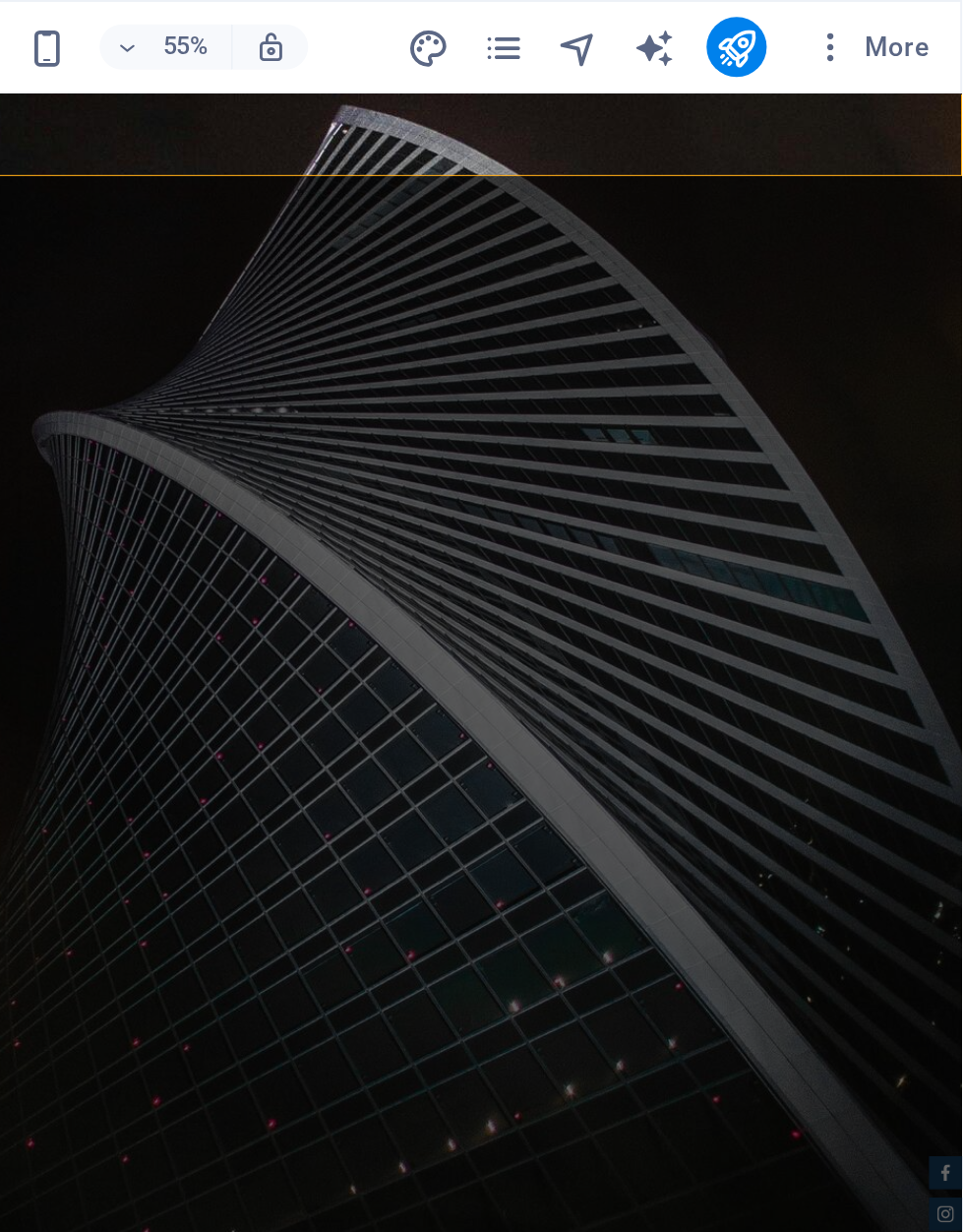 click on "Home About us Services BLOG Contact" at bounding box center [423, 2267] 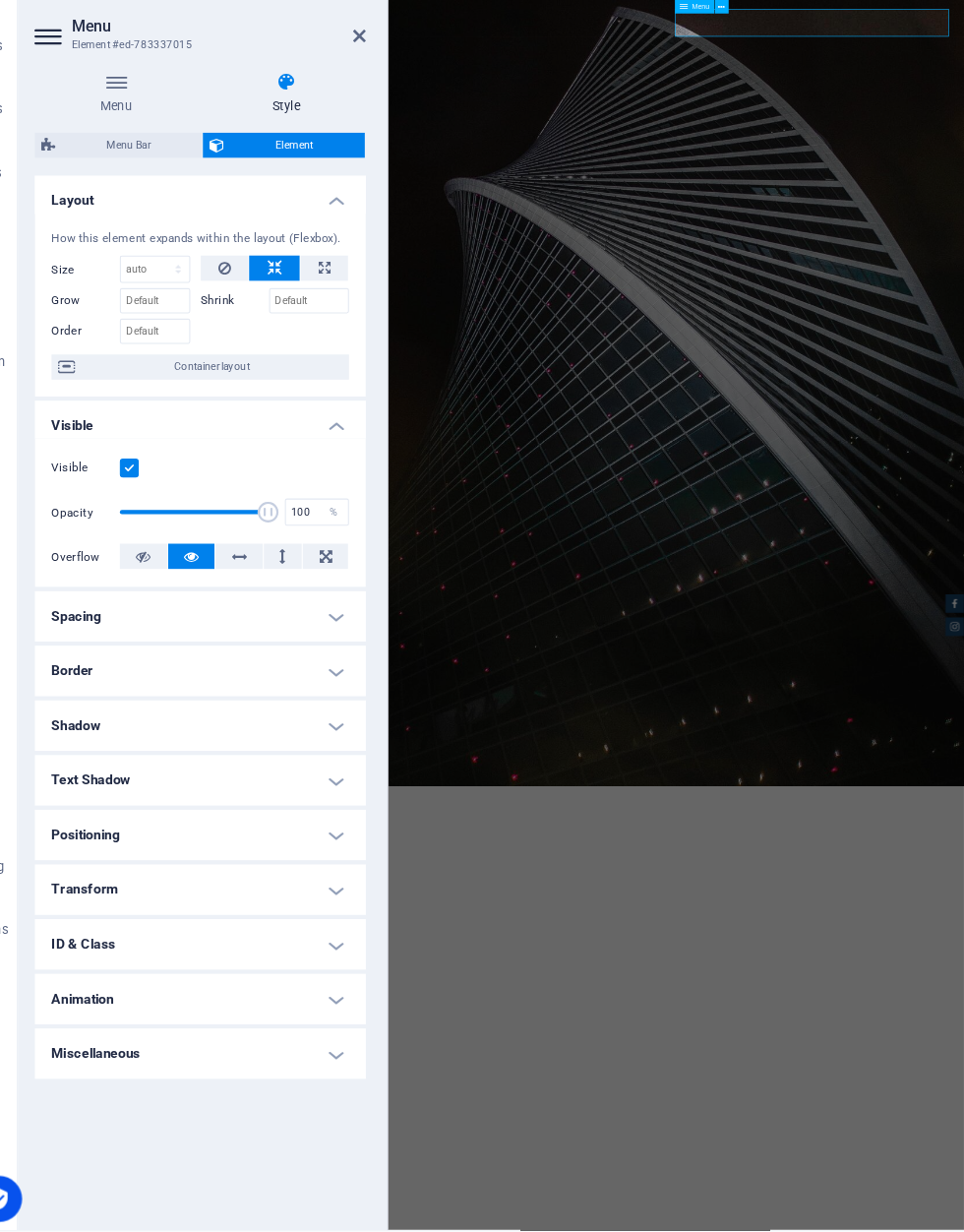 click on "Menu Bar" at bounding box center (182, 185) 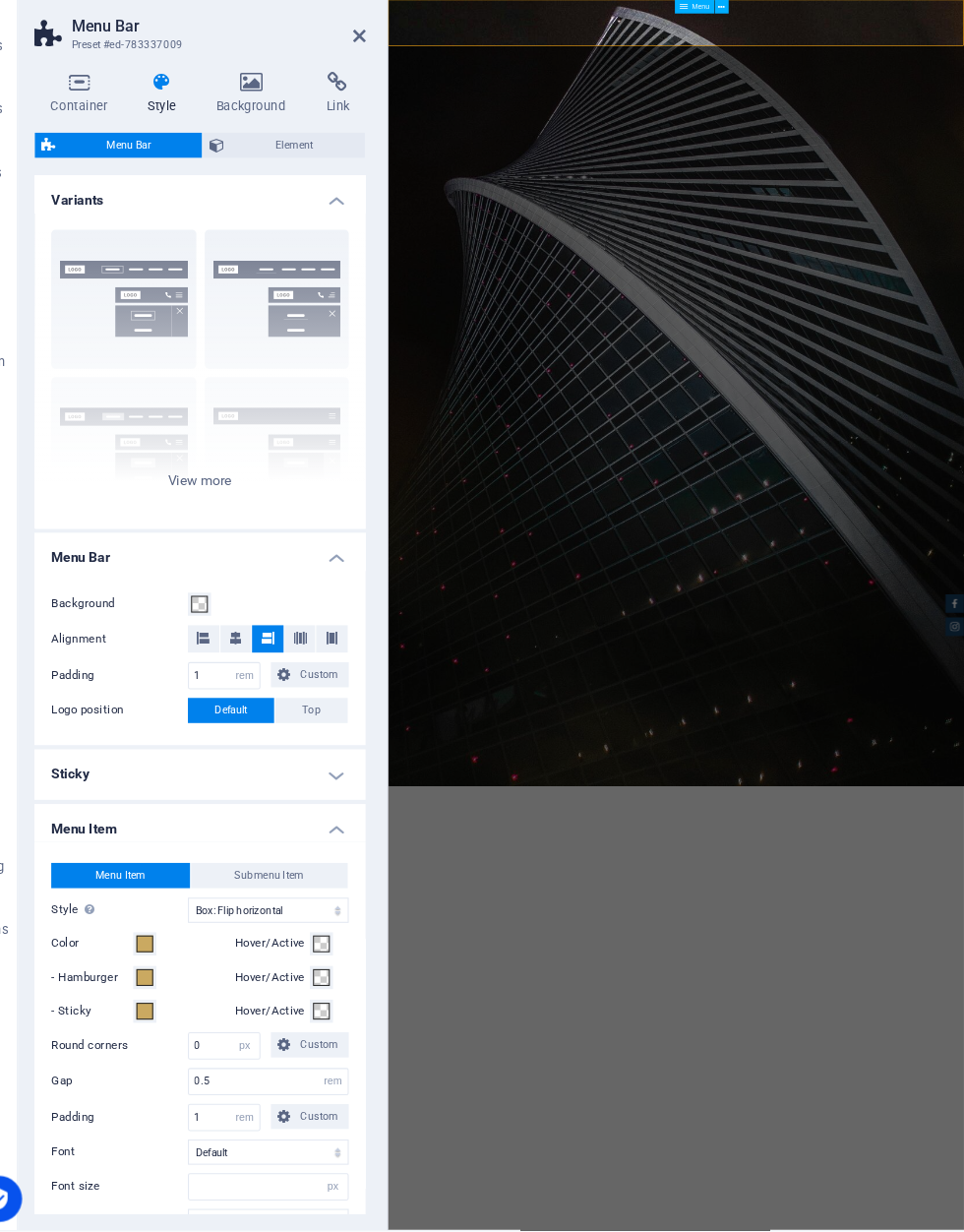type 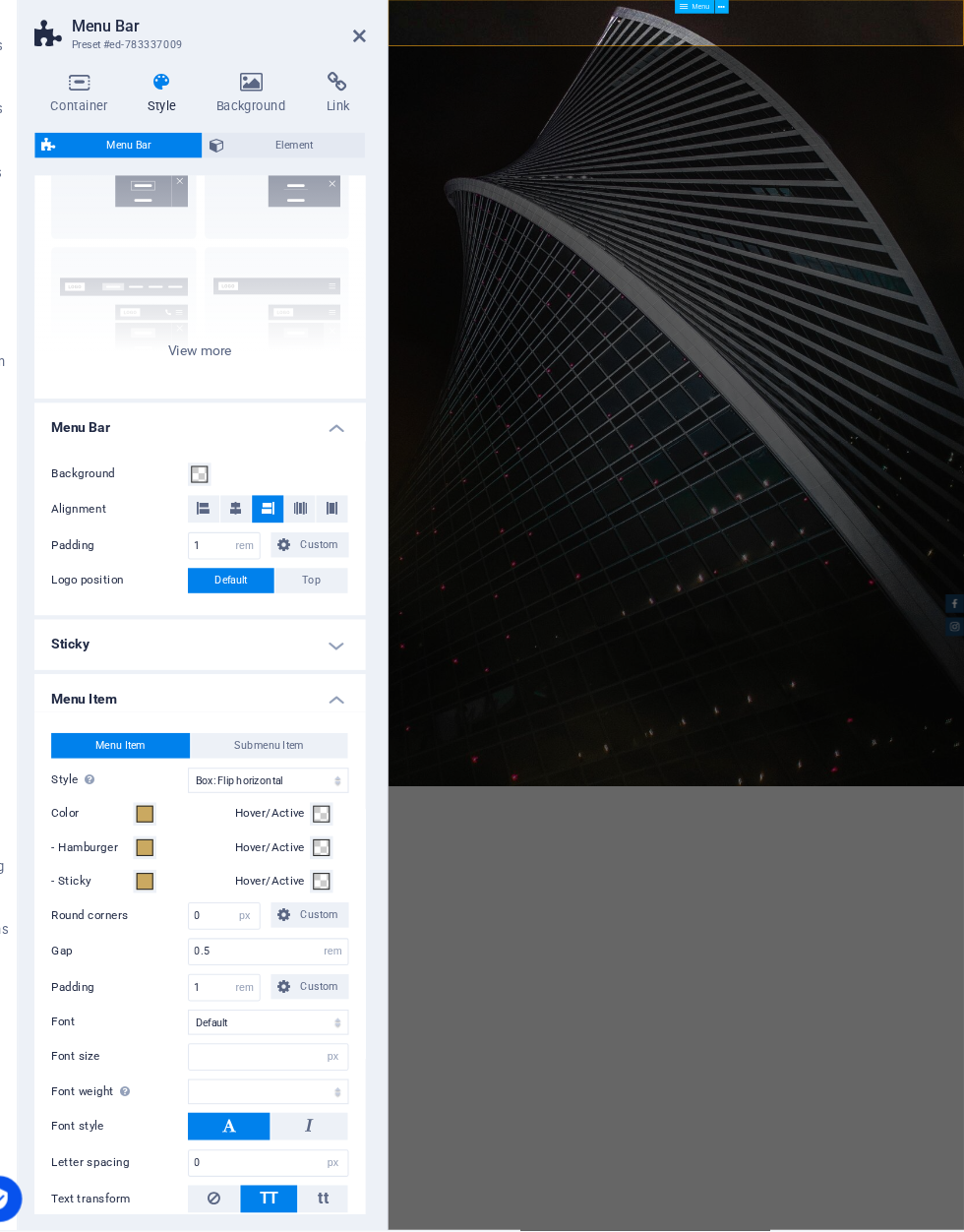 scroll, scrollTop: 124, scrollLeft: 0, axis: vertical 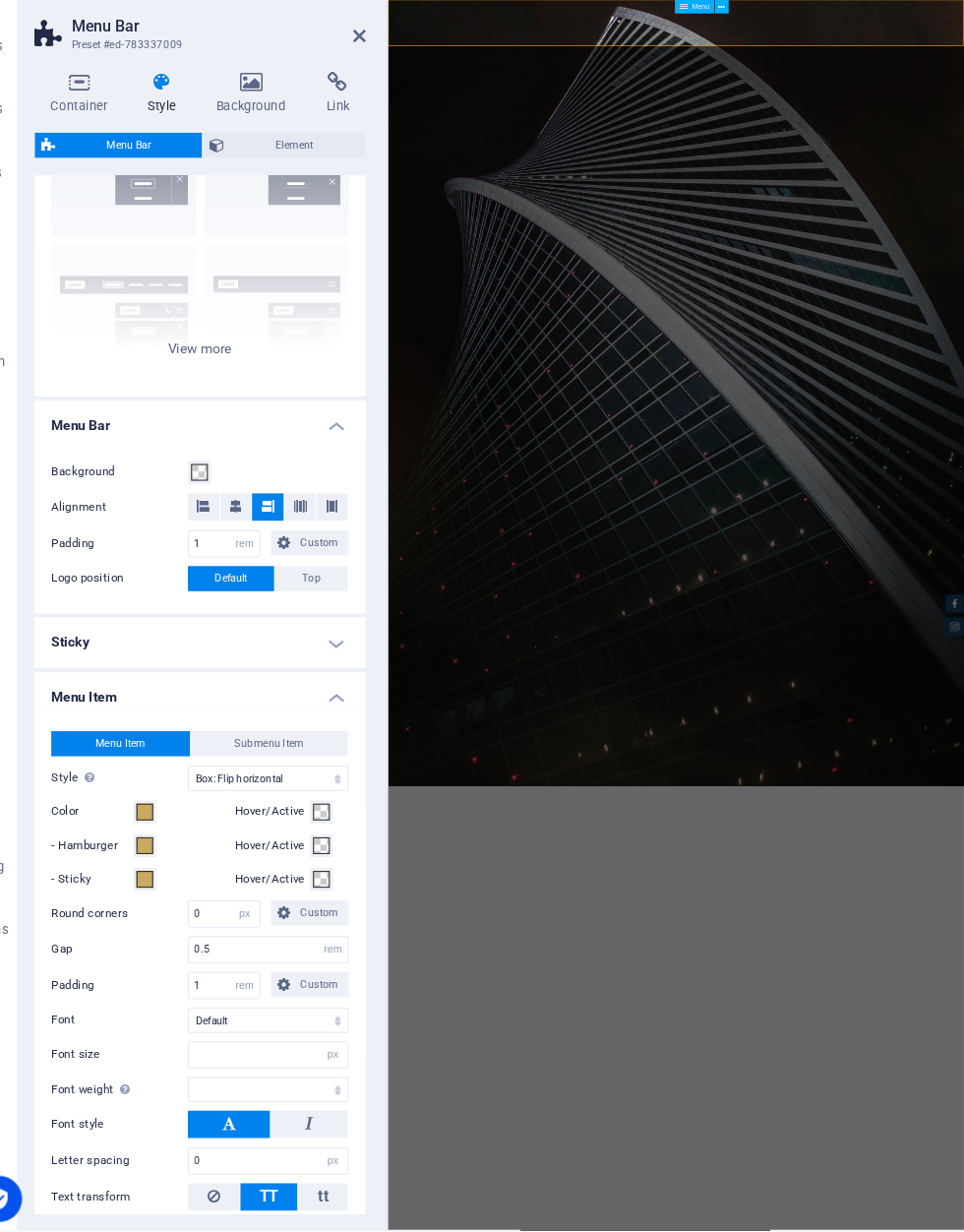 click on "Border Centered Default Fixed Loki Trigger Wide XXL" at bounding box center [249, 273] 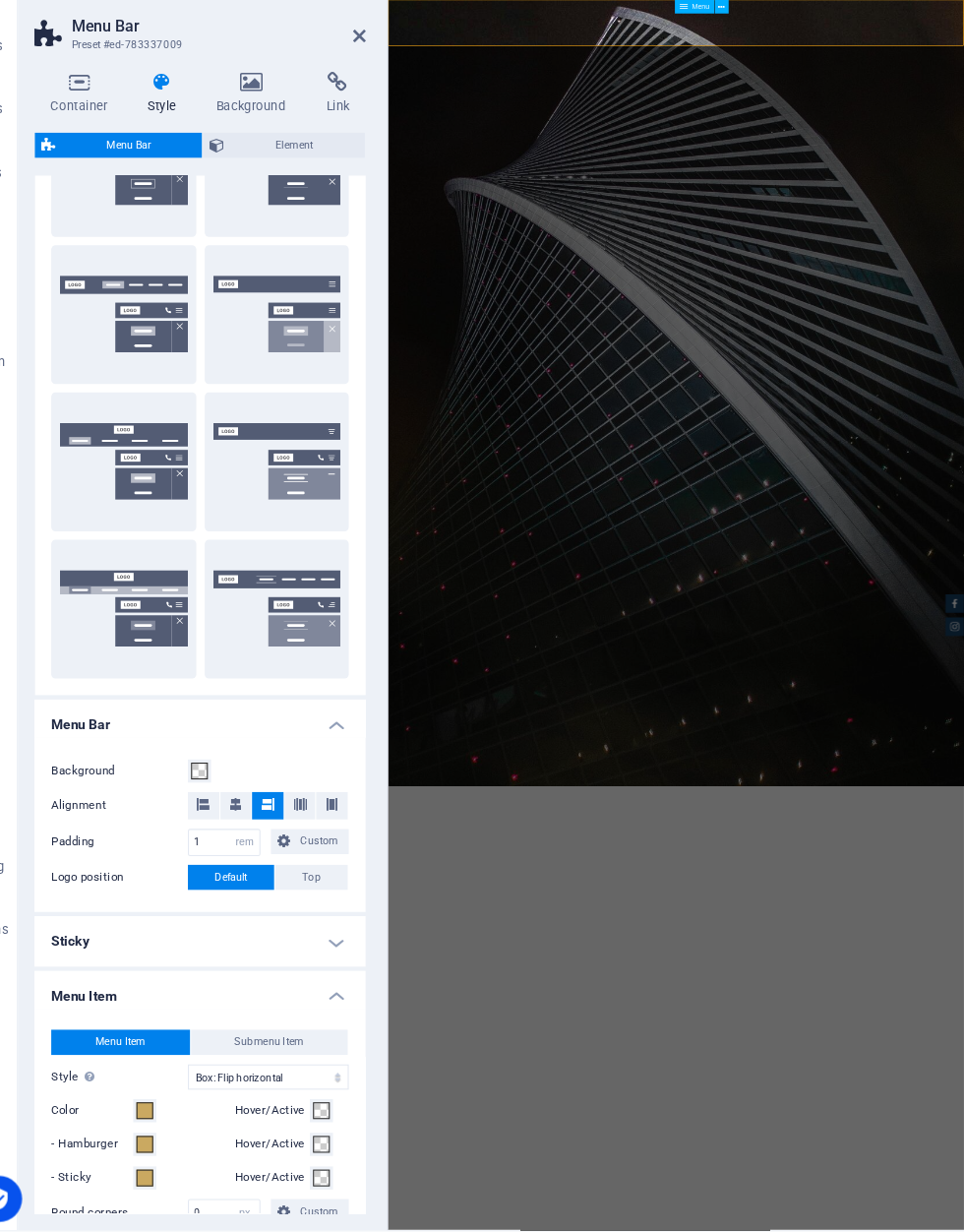 click on "Trigger" at bounding box center [322, 481] 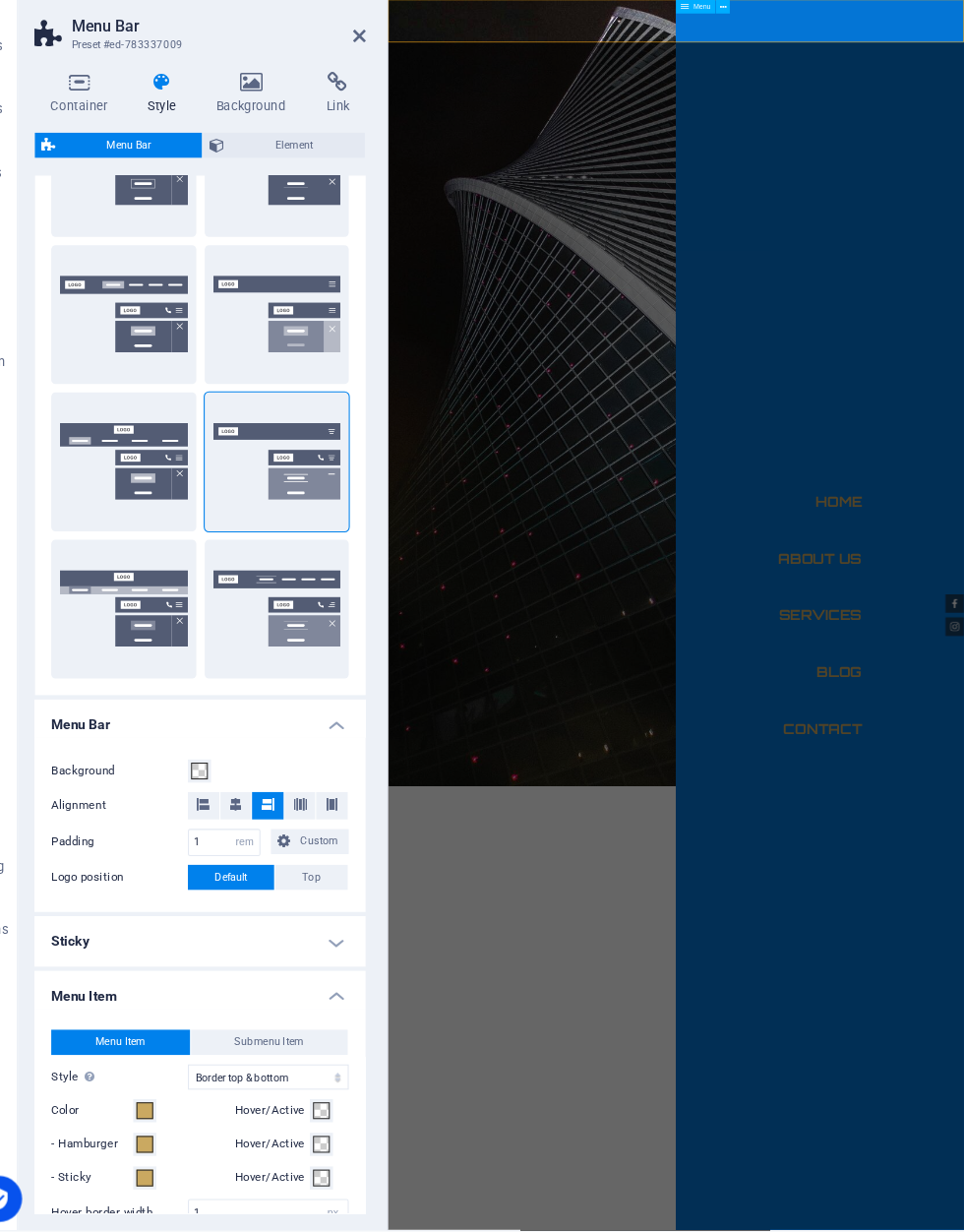 click on "Home About us Services BLOG Contact" at bounding box center (1122, 1046) 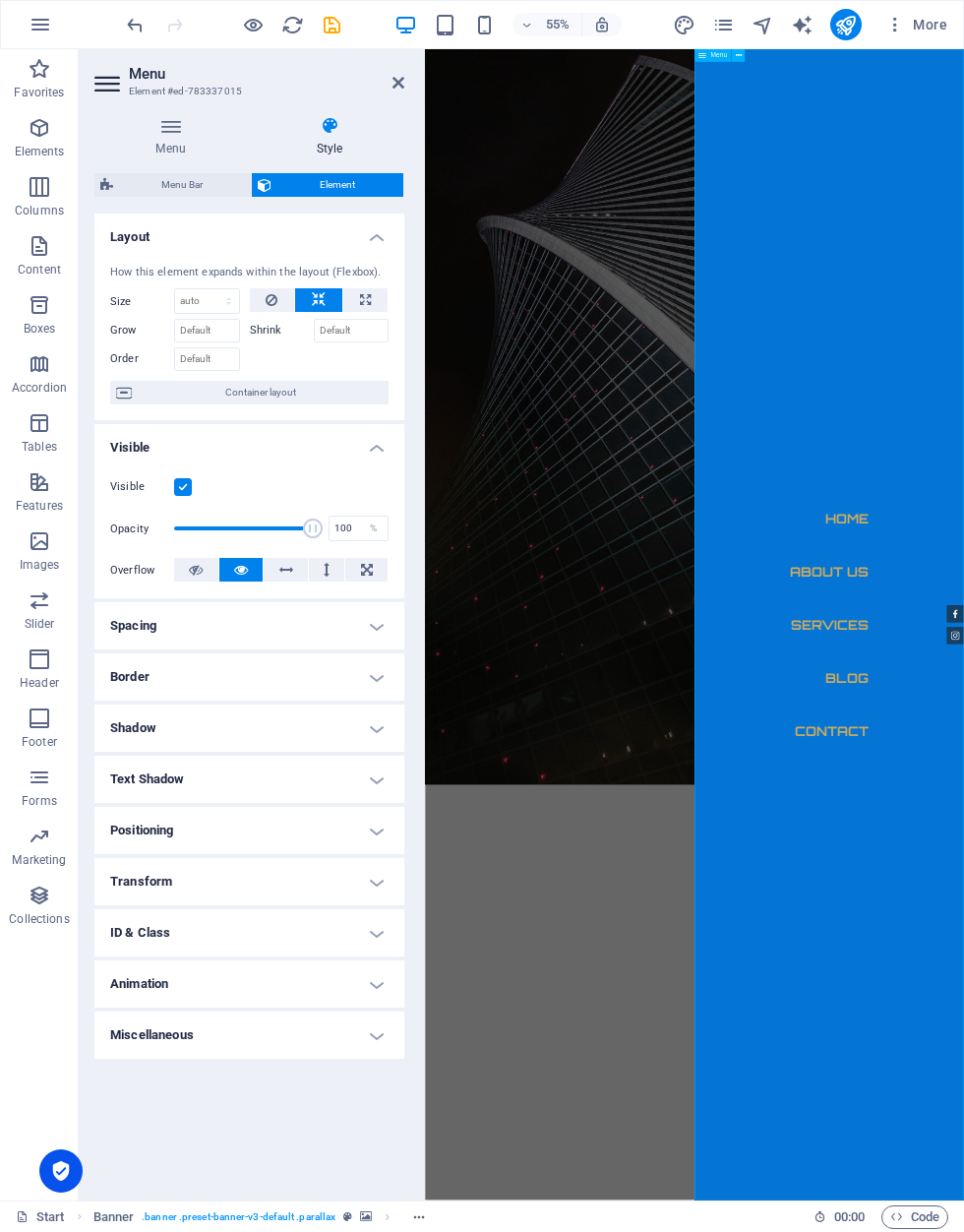 click on "Menu Bar" at bounding box center (182, 185) 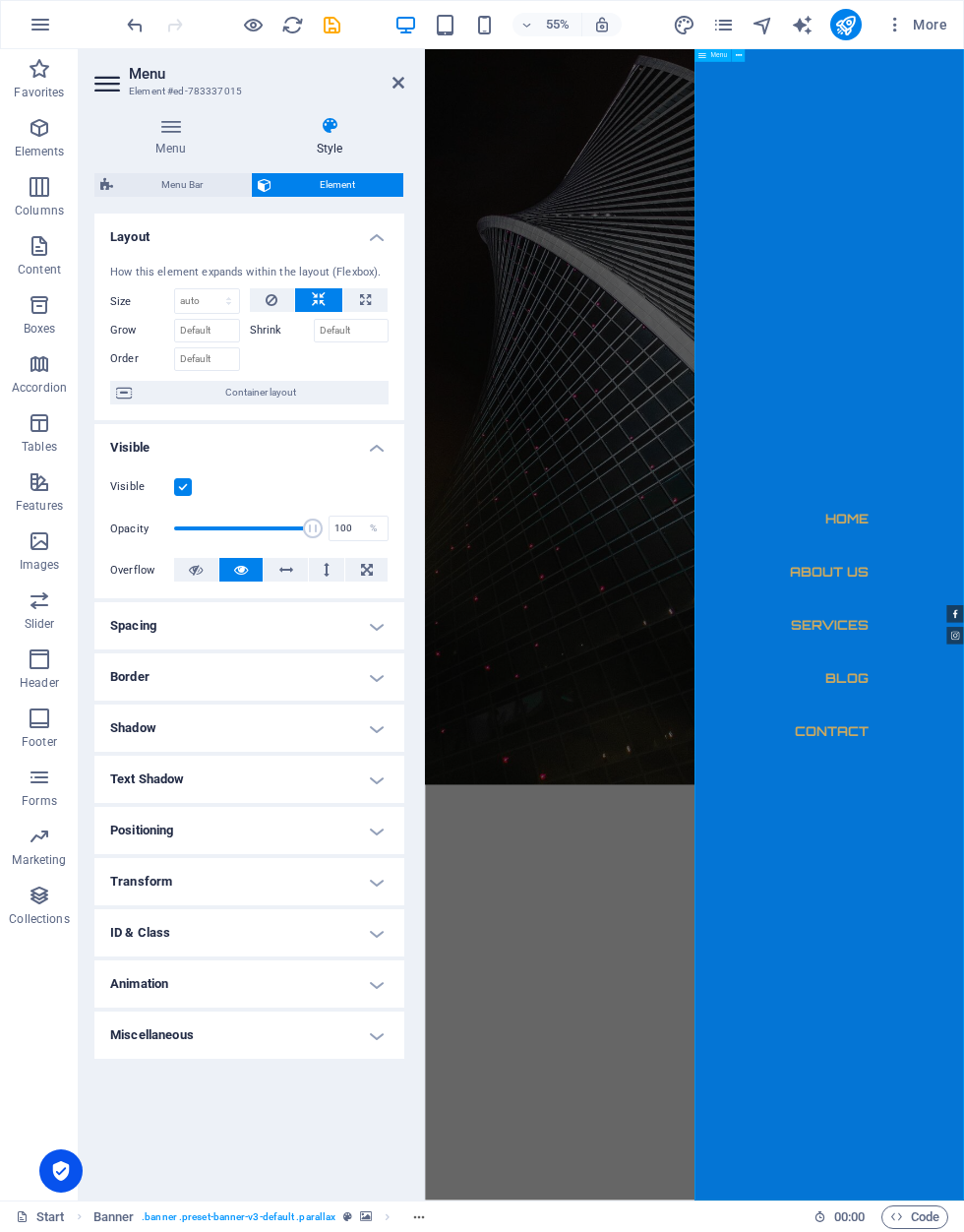 select on "rem" 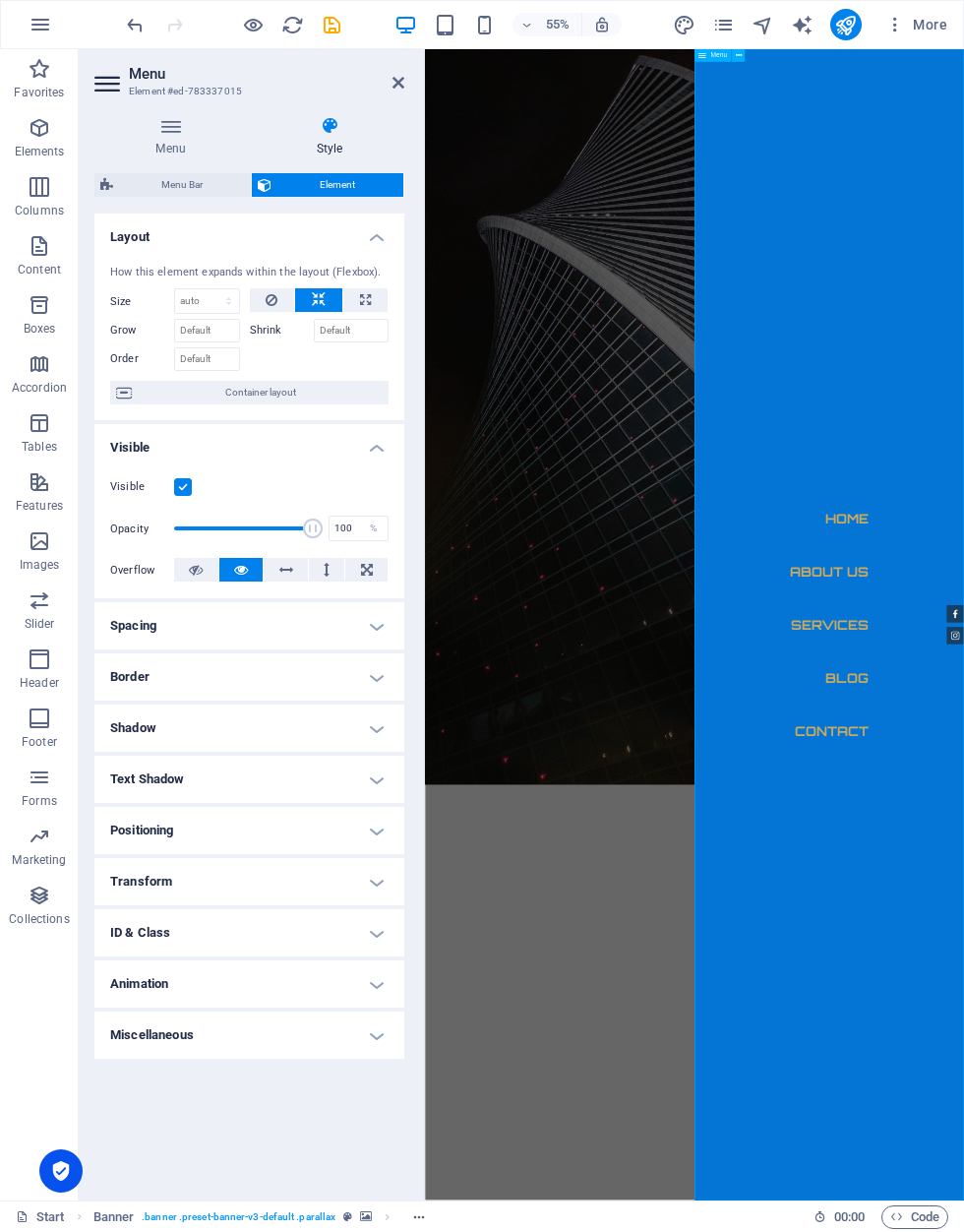 select on "rem" 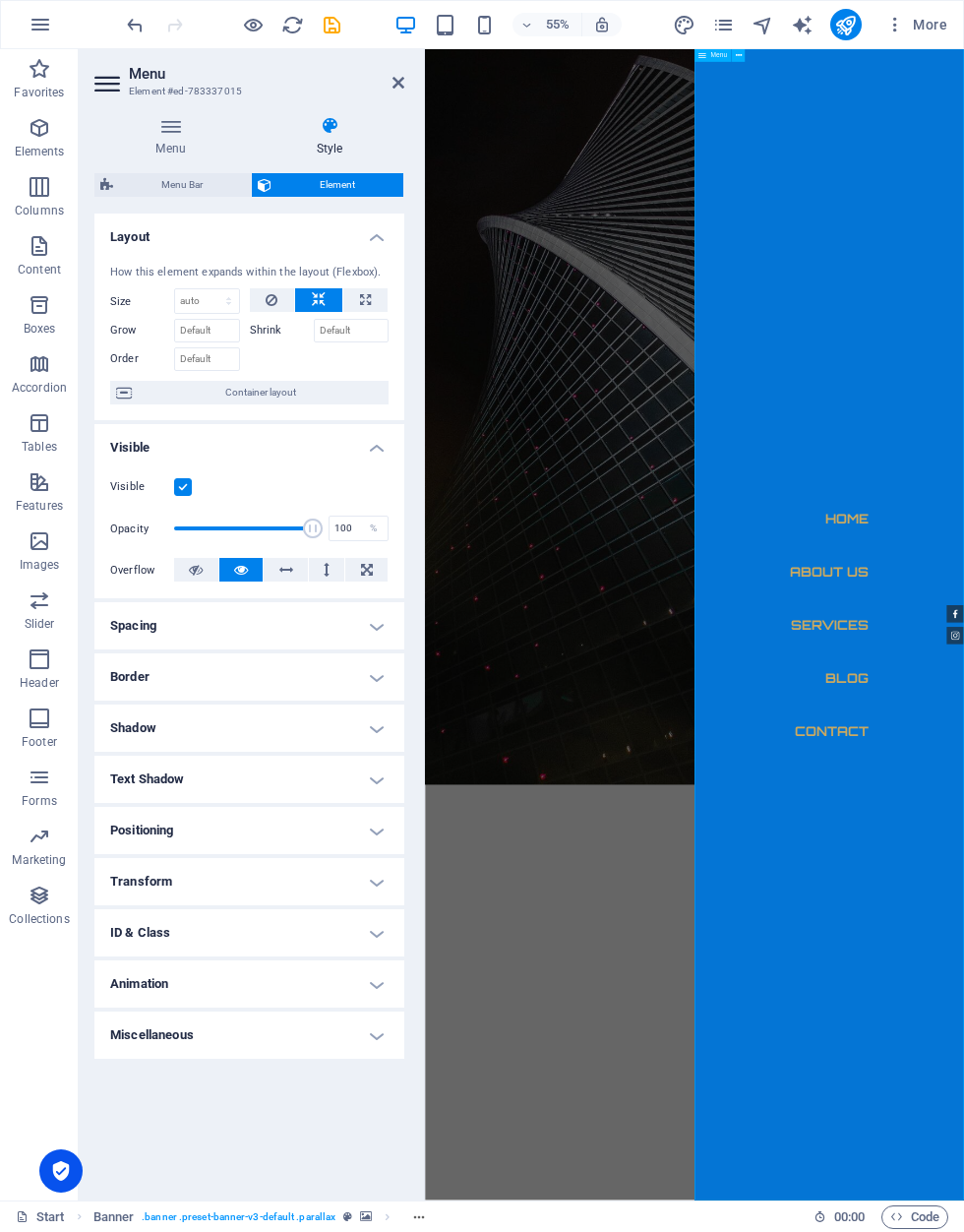 select on "700" 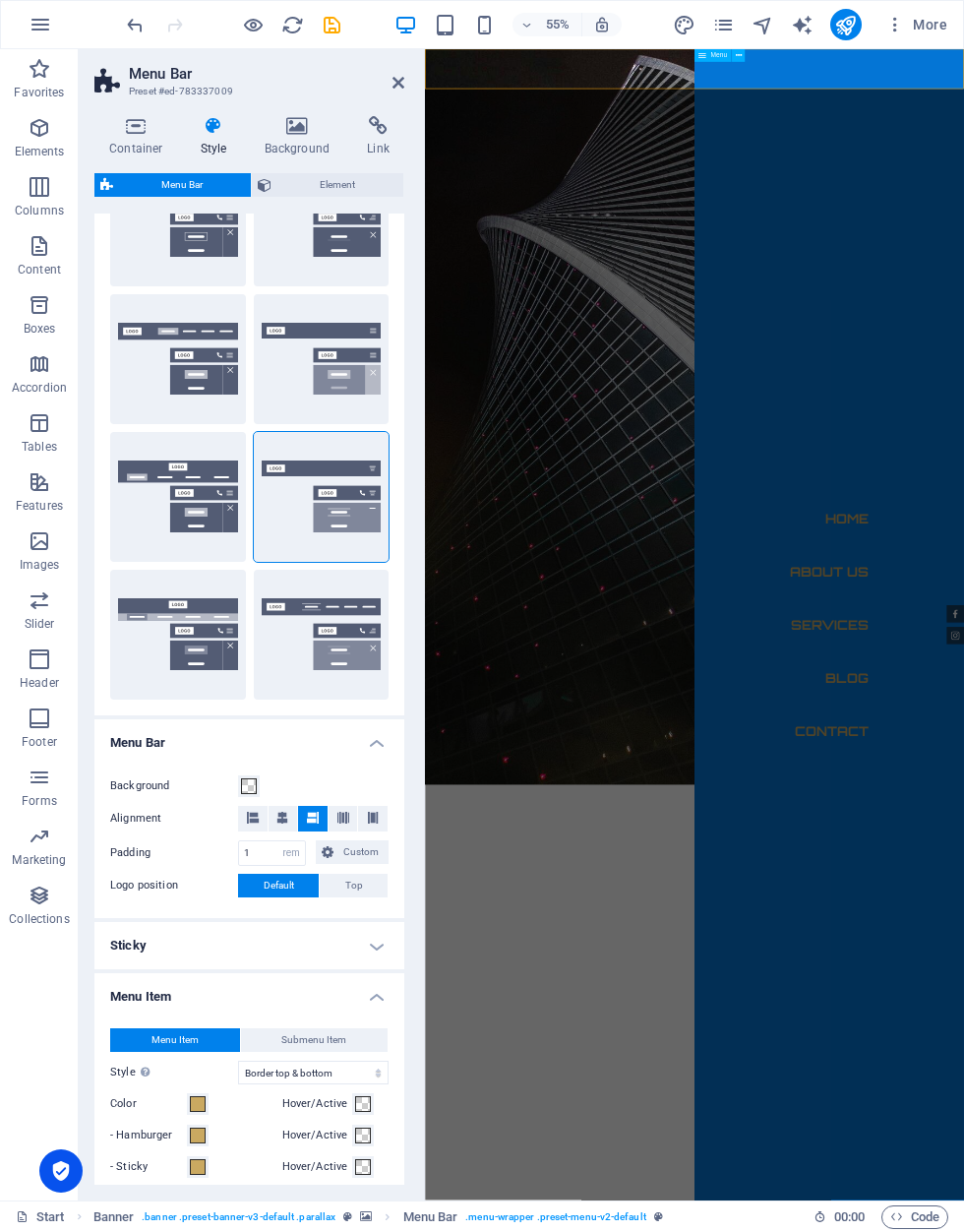 scroll, scrollTop: 115, scrollLeft: 0, axis: vertical 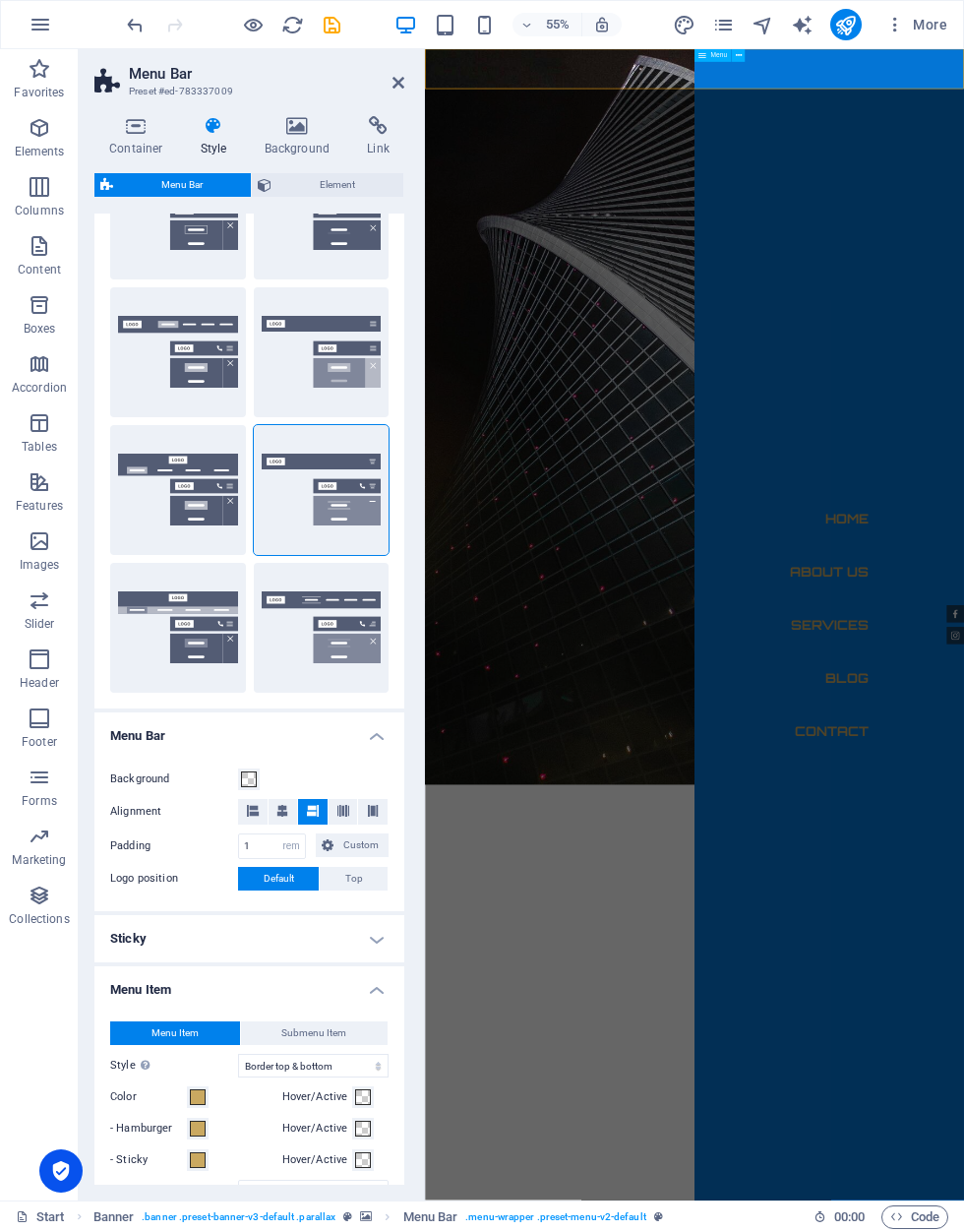 click on "Background" at bounding box center (174, 779) 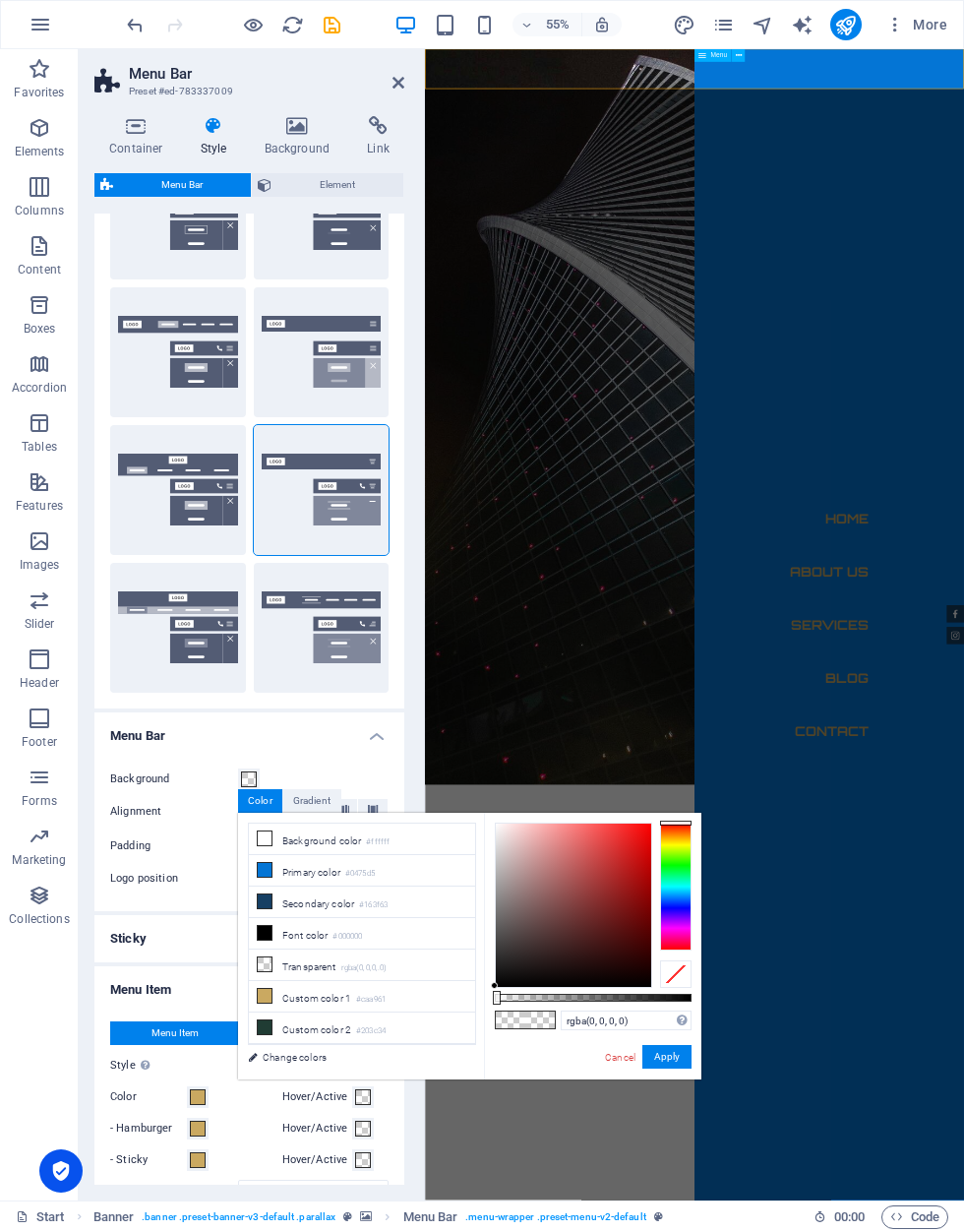 click on "Custom color 2
#203c34" at bounding box center [362, 1028] 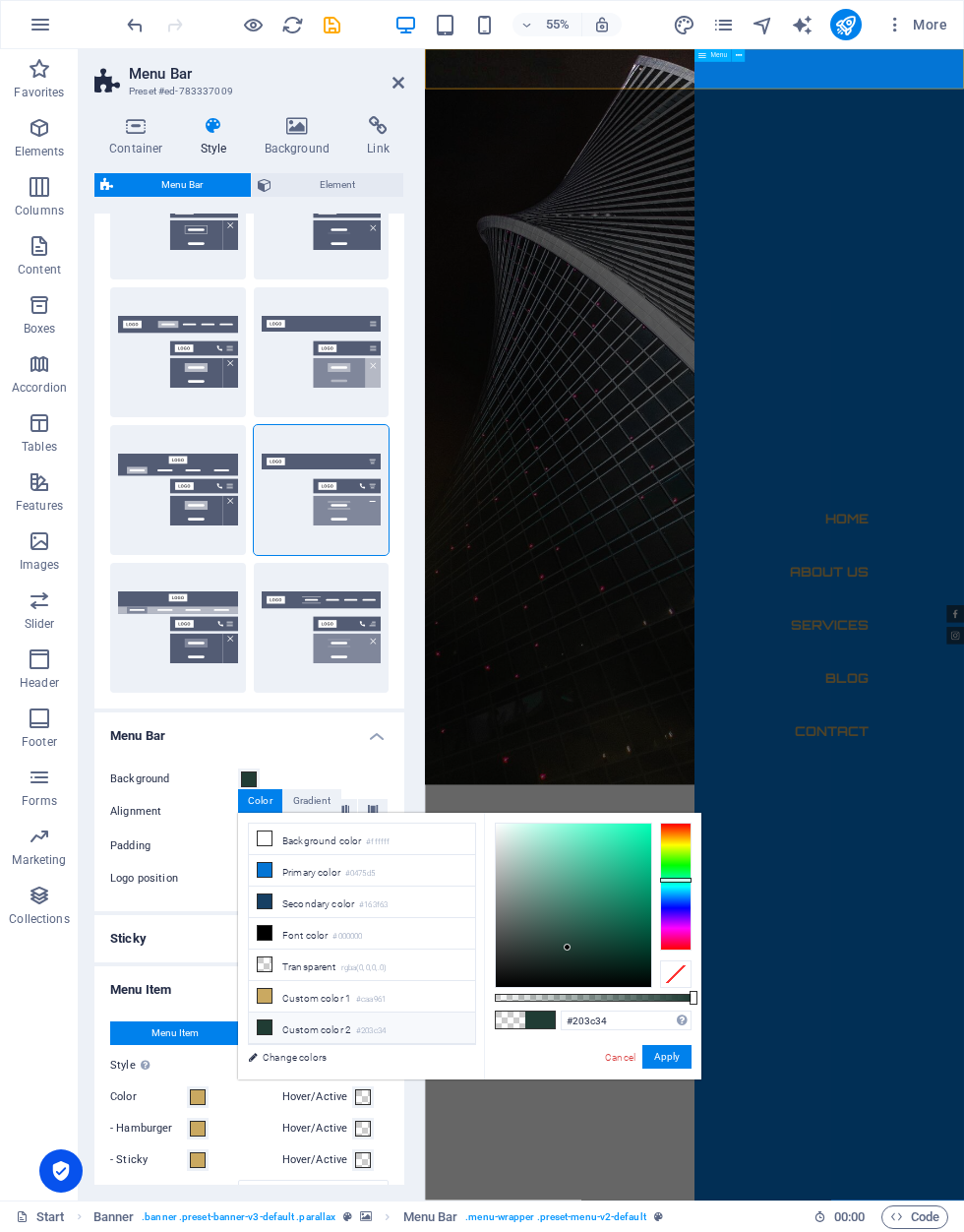 click on "Apply" at bounding box center [667, 1057] 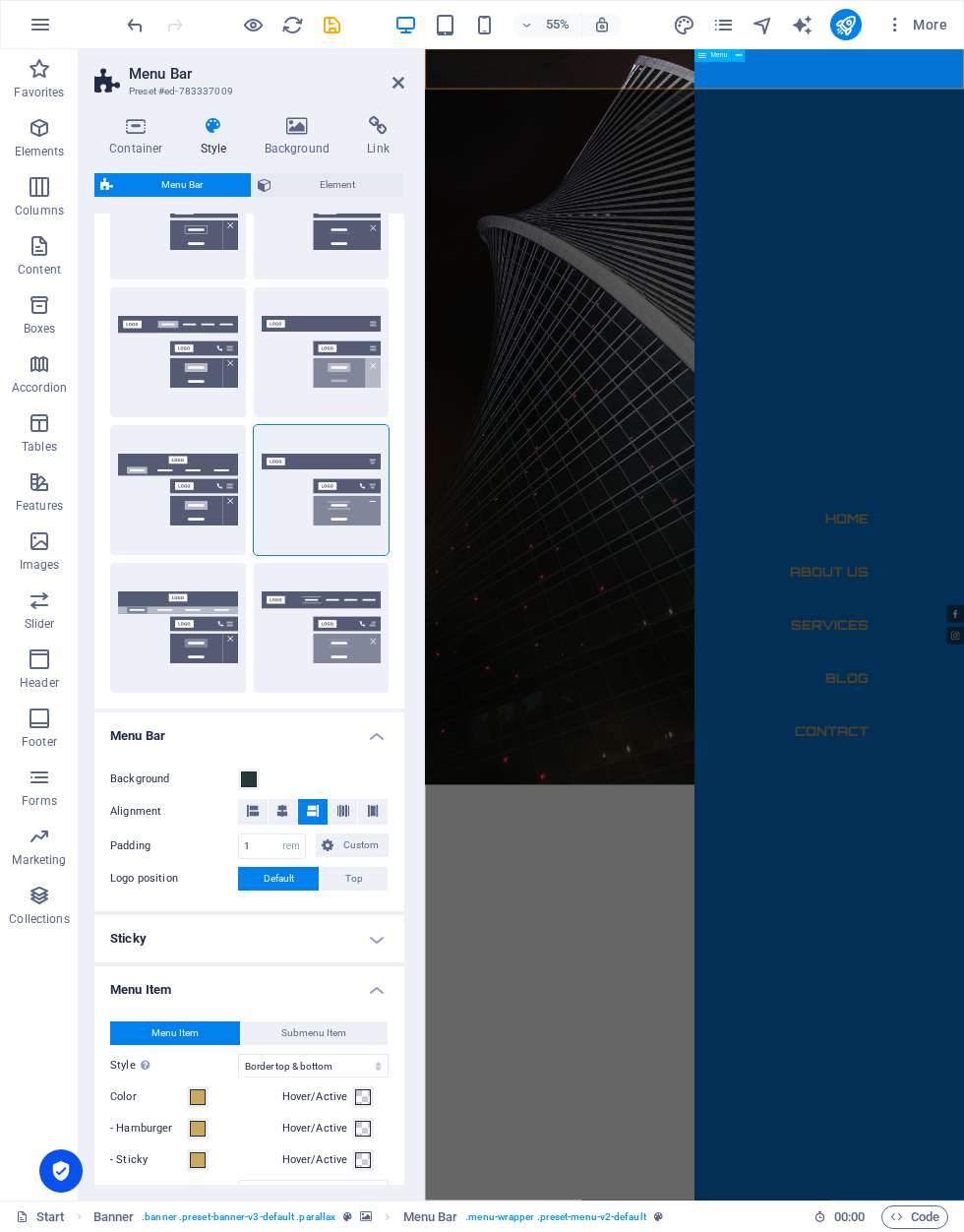 click at bounding box center (135, 25) 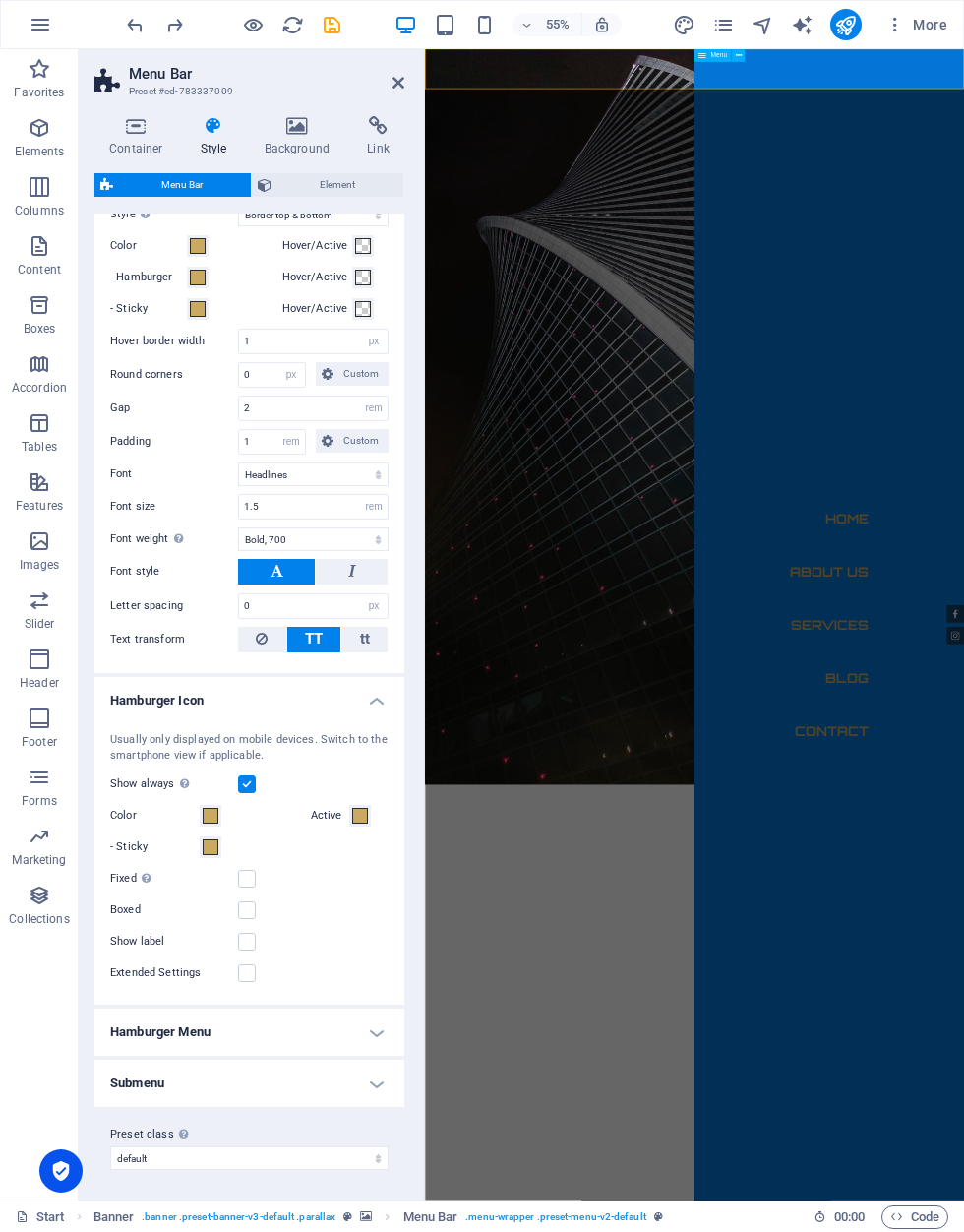 scroll, scrollTop: 965, scrollLeft: 0, axis: vertical 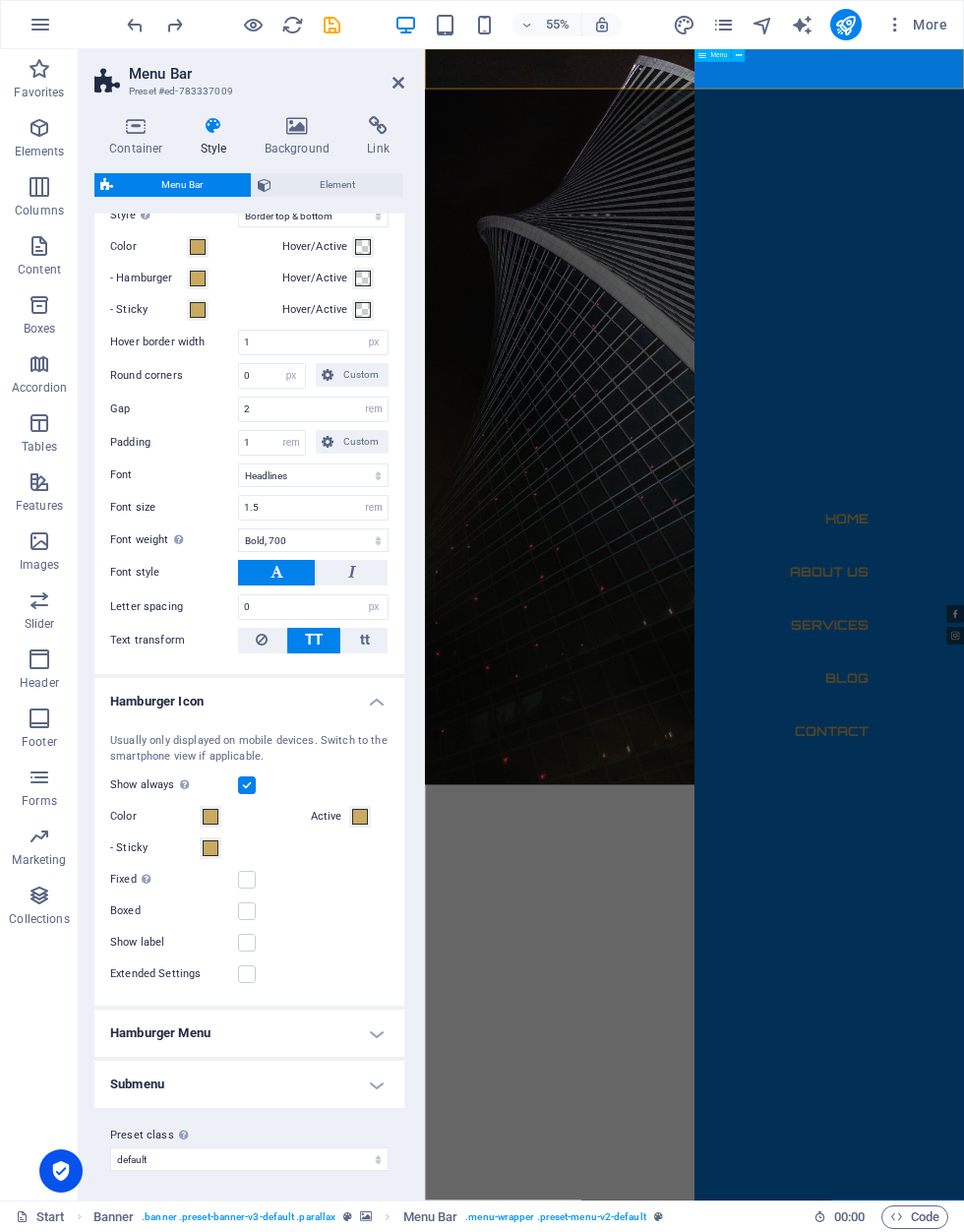 click on "Hamburger Menu" at bounding box center (249, 1033) 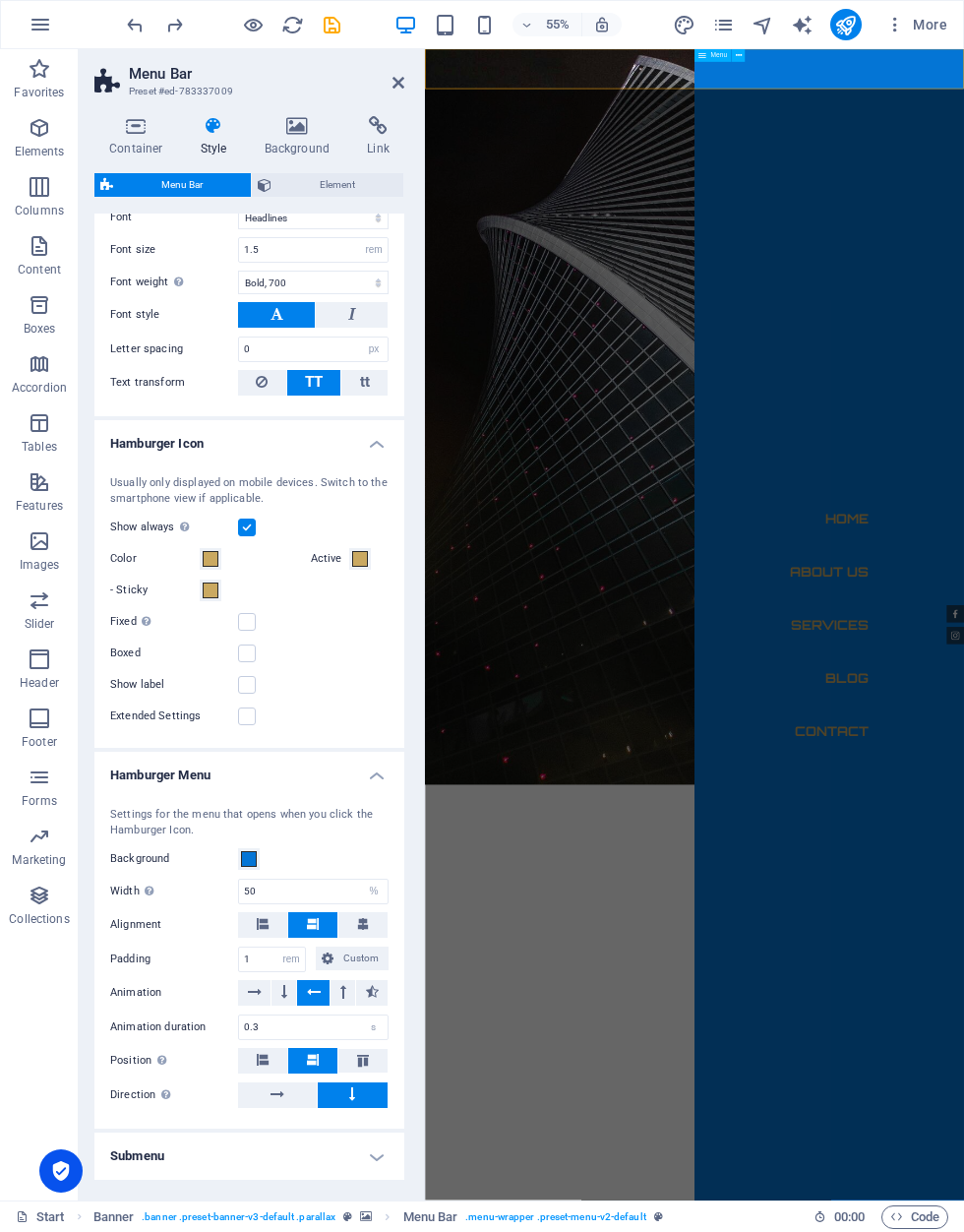 scroll, scrollTop: 1226, scrollLeft: 0, axis: vertical 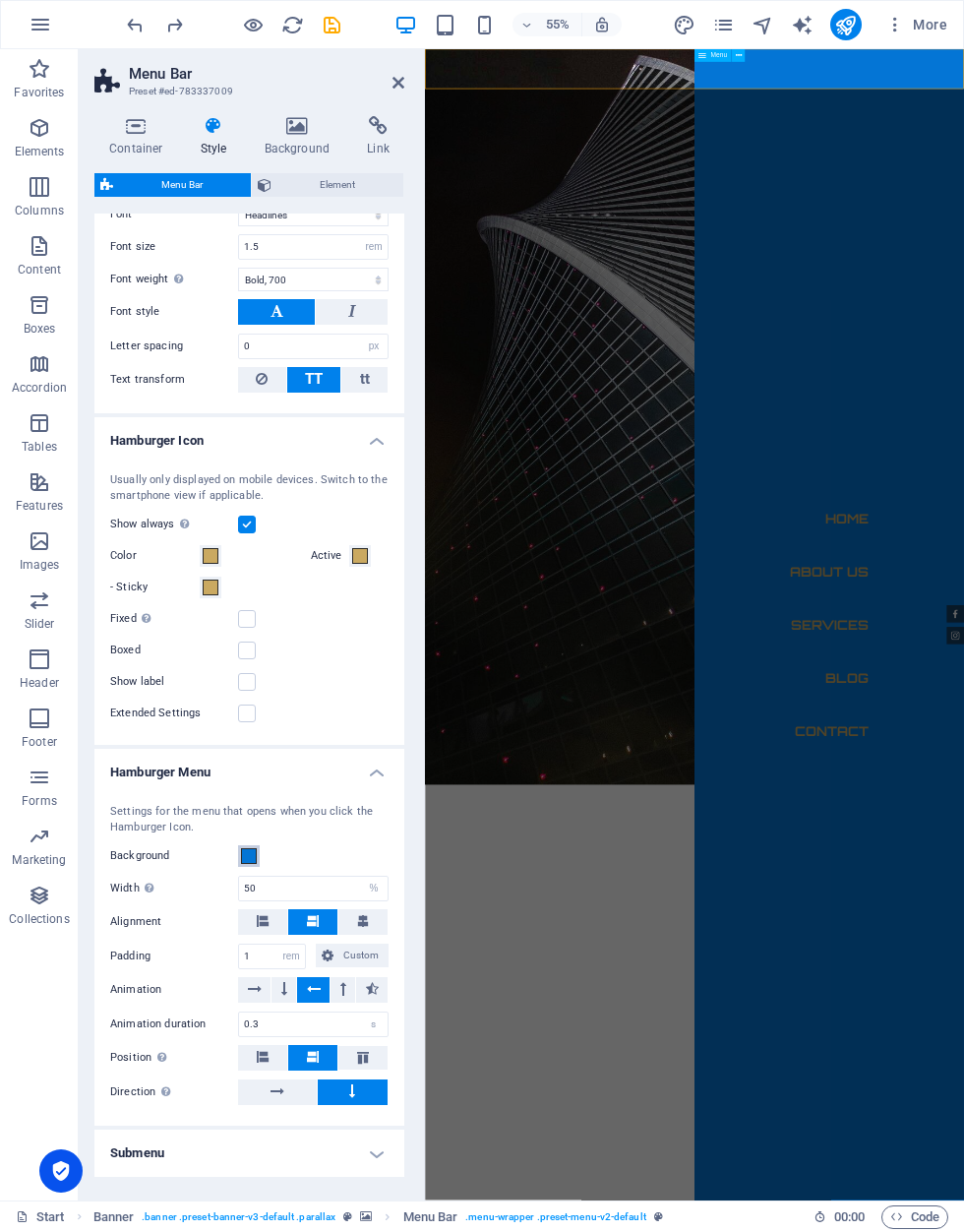 click at bounding box center (249, 856) 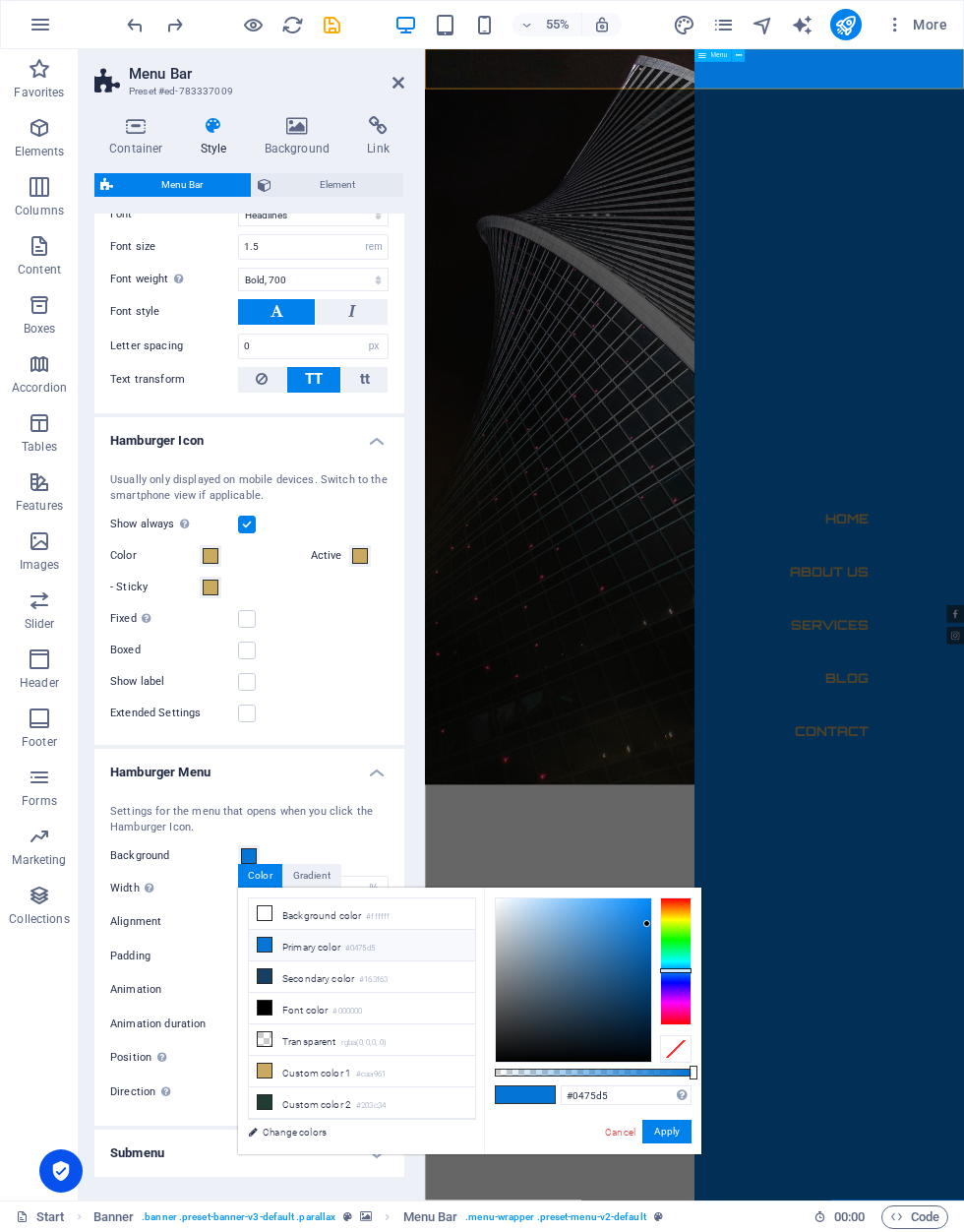 click at bounding box center [265, 1102] 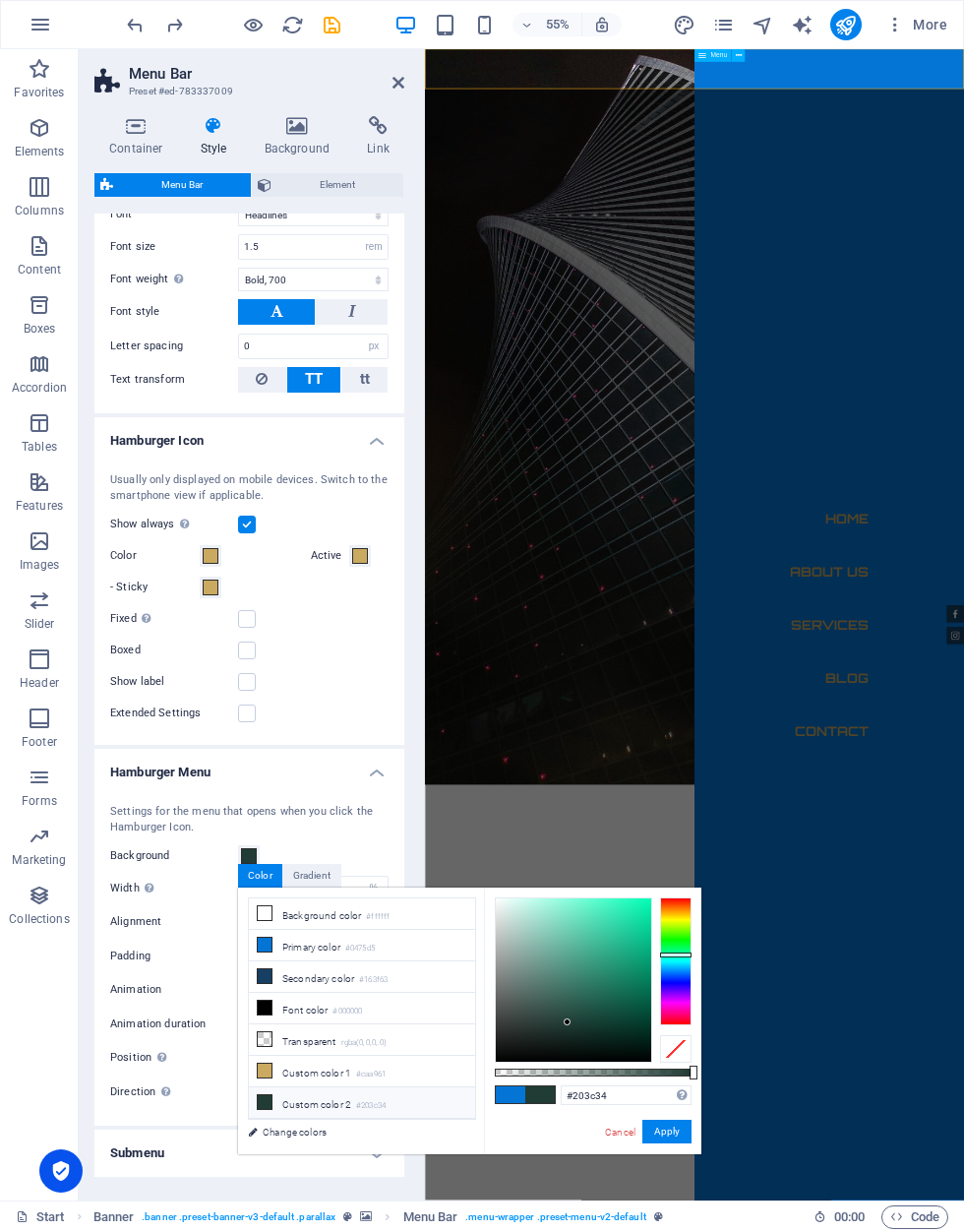 click on "Apply" at bounding box center [667, 1132] 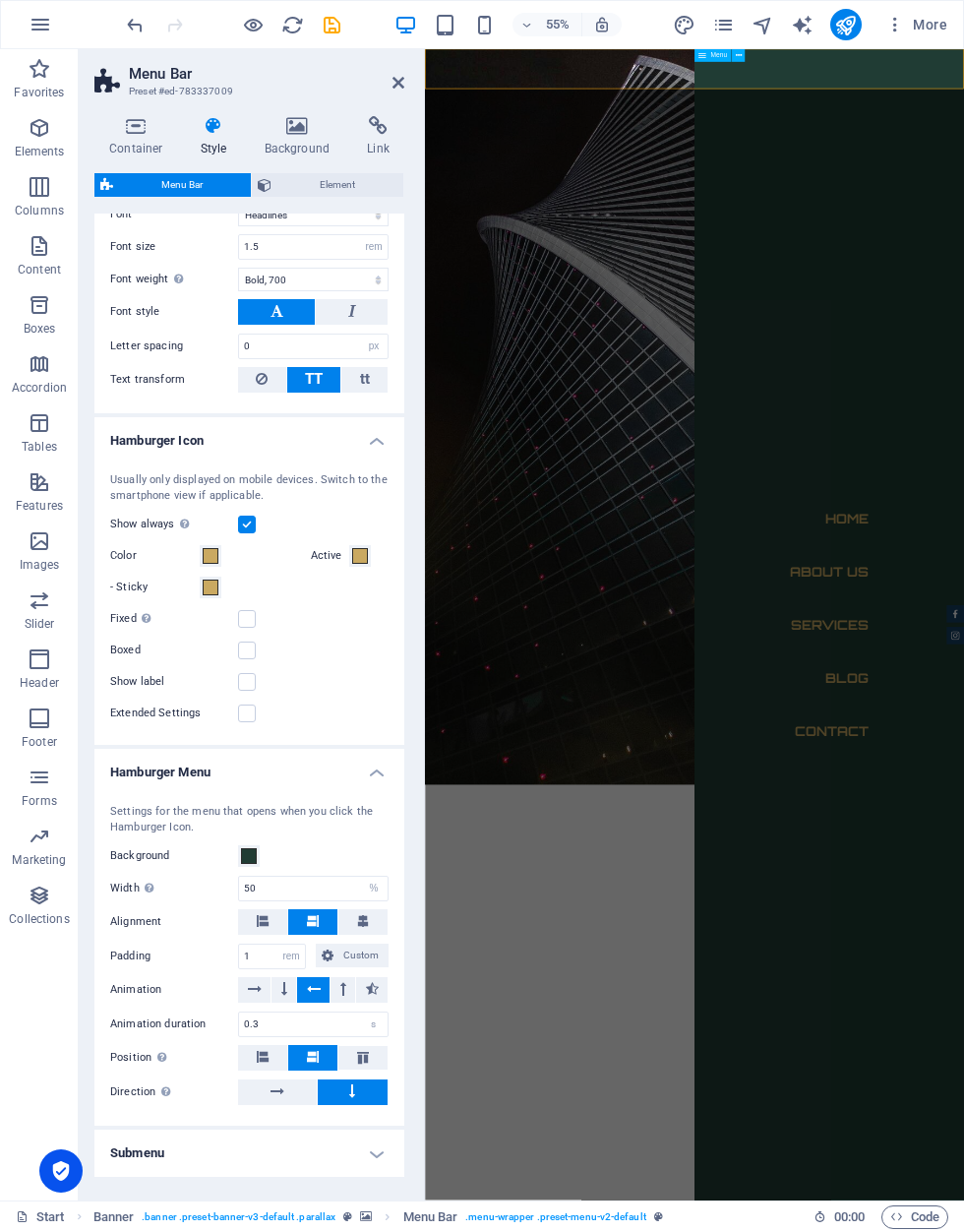 click on "Home About us Services BLOG Contact" at bounding box center (1160, 1095) 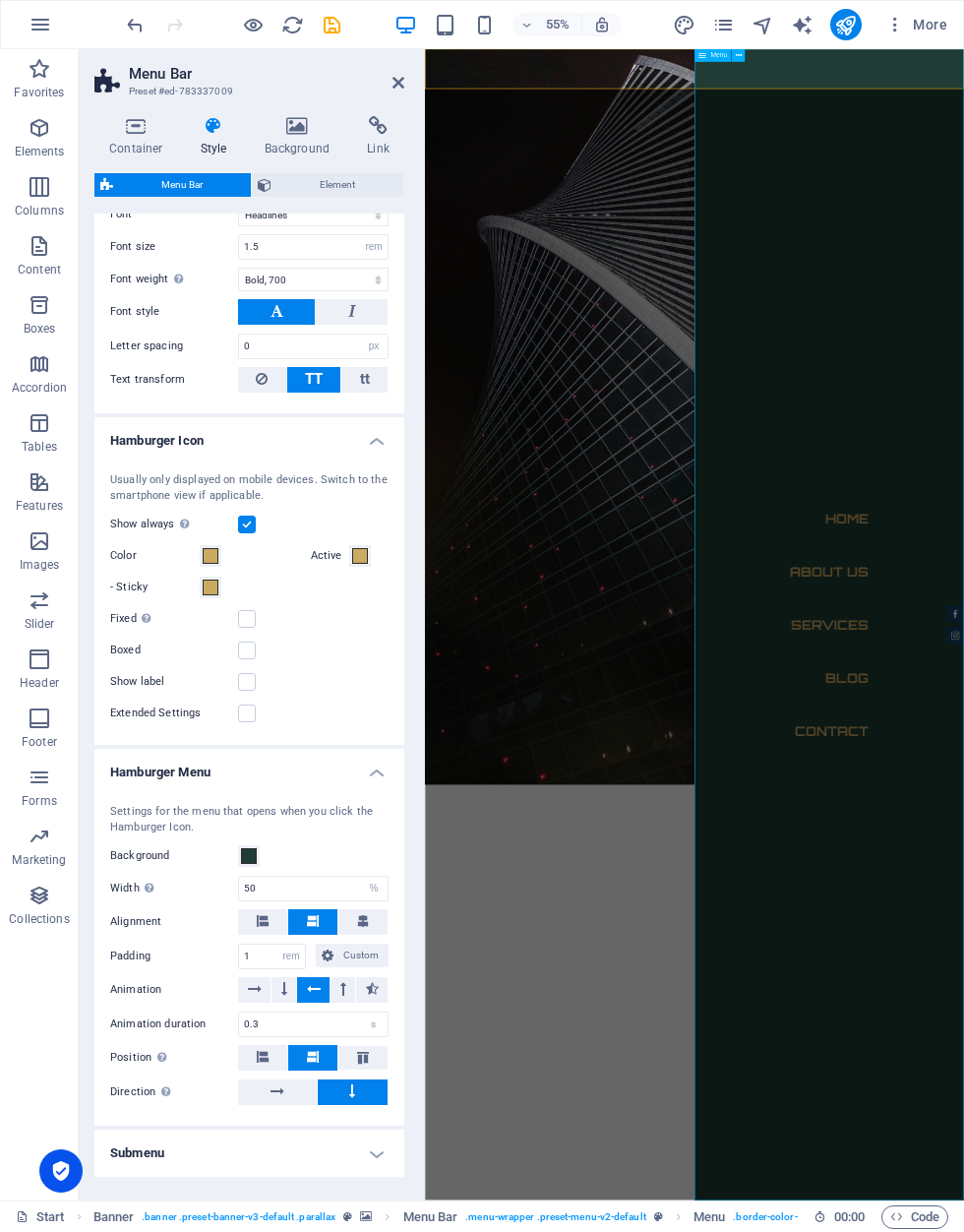 click at bounding box center (465, 2211) 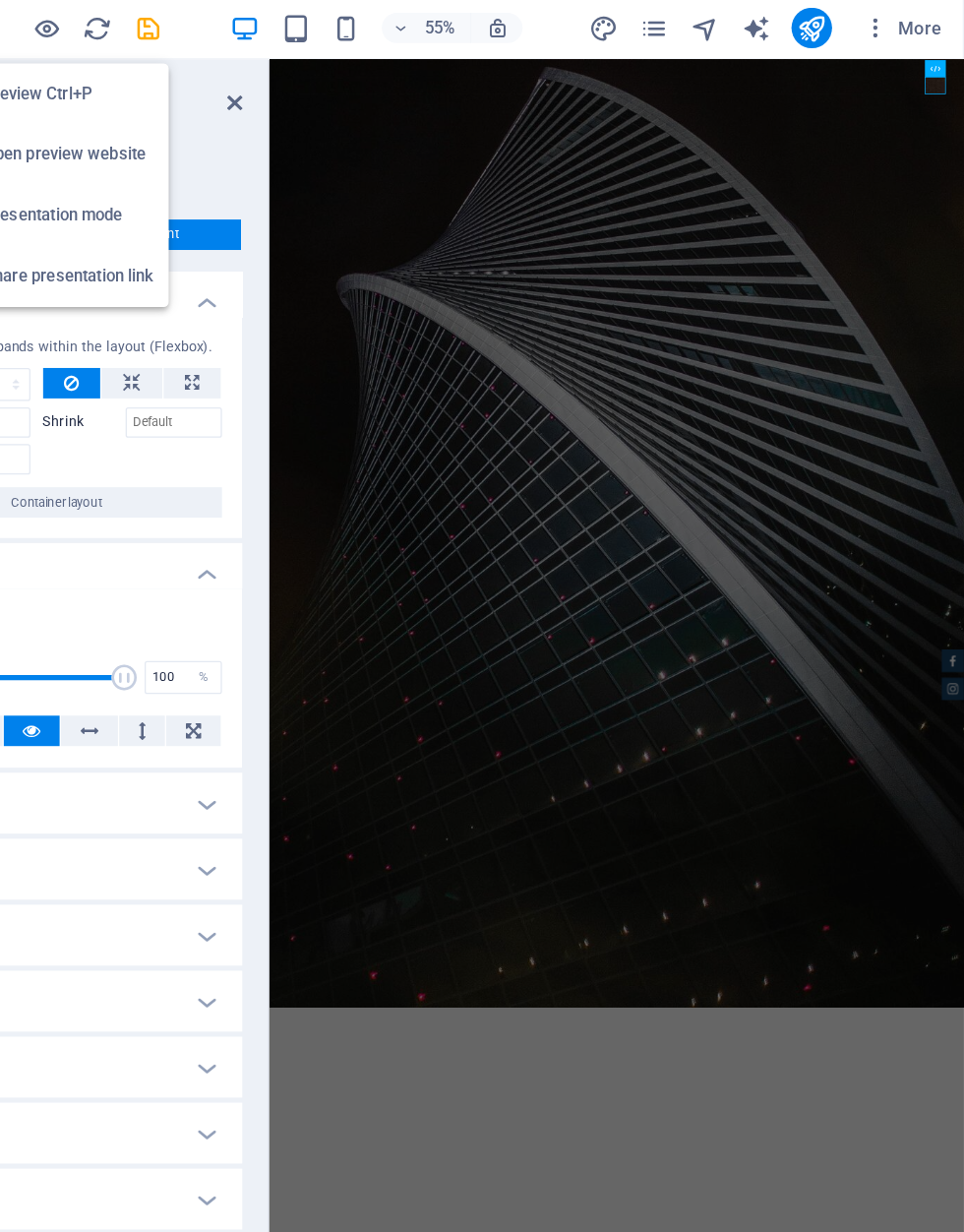 click at bounding box center [253, 25] 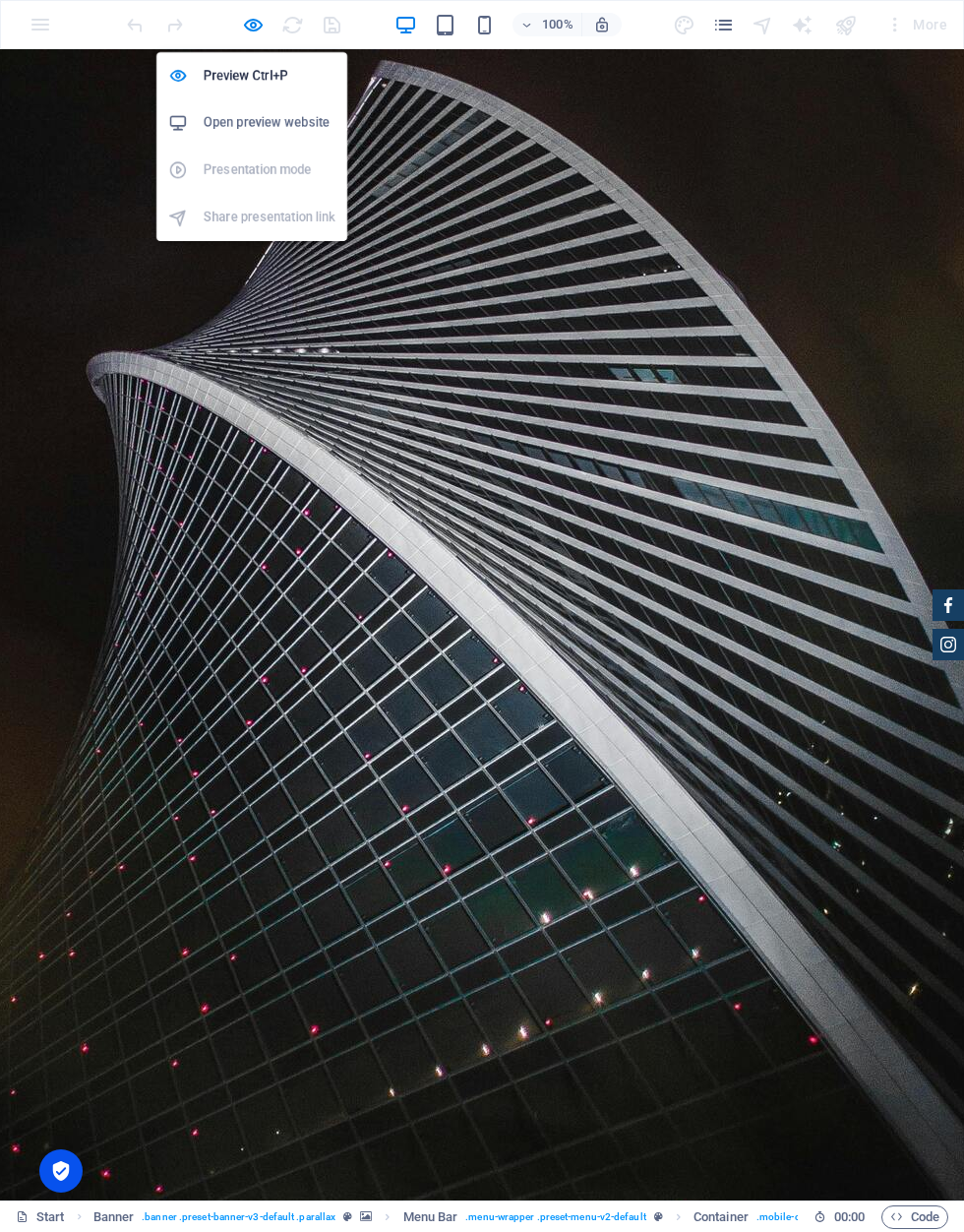 click at bounding box center (253, 25) 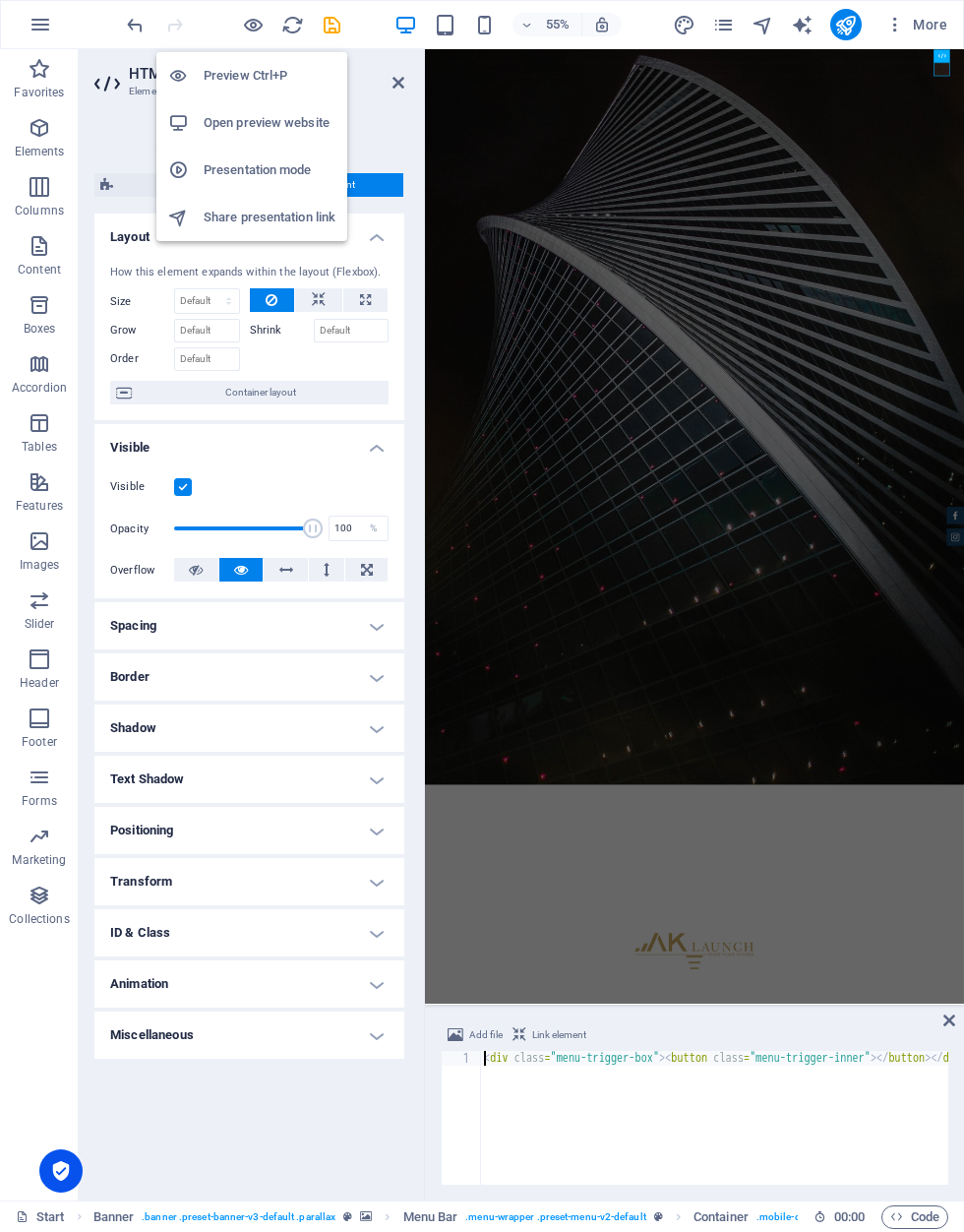 click at bounding box center (845, 25) 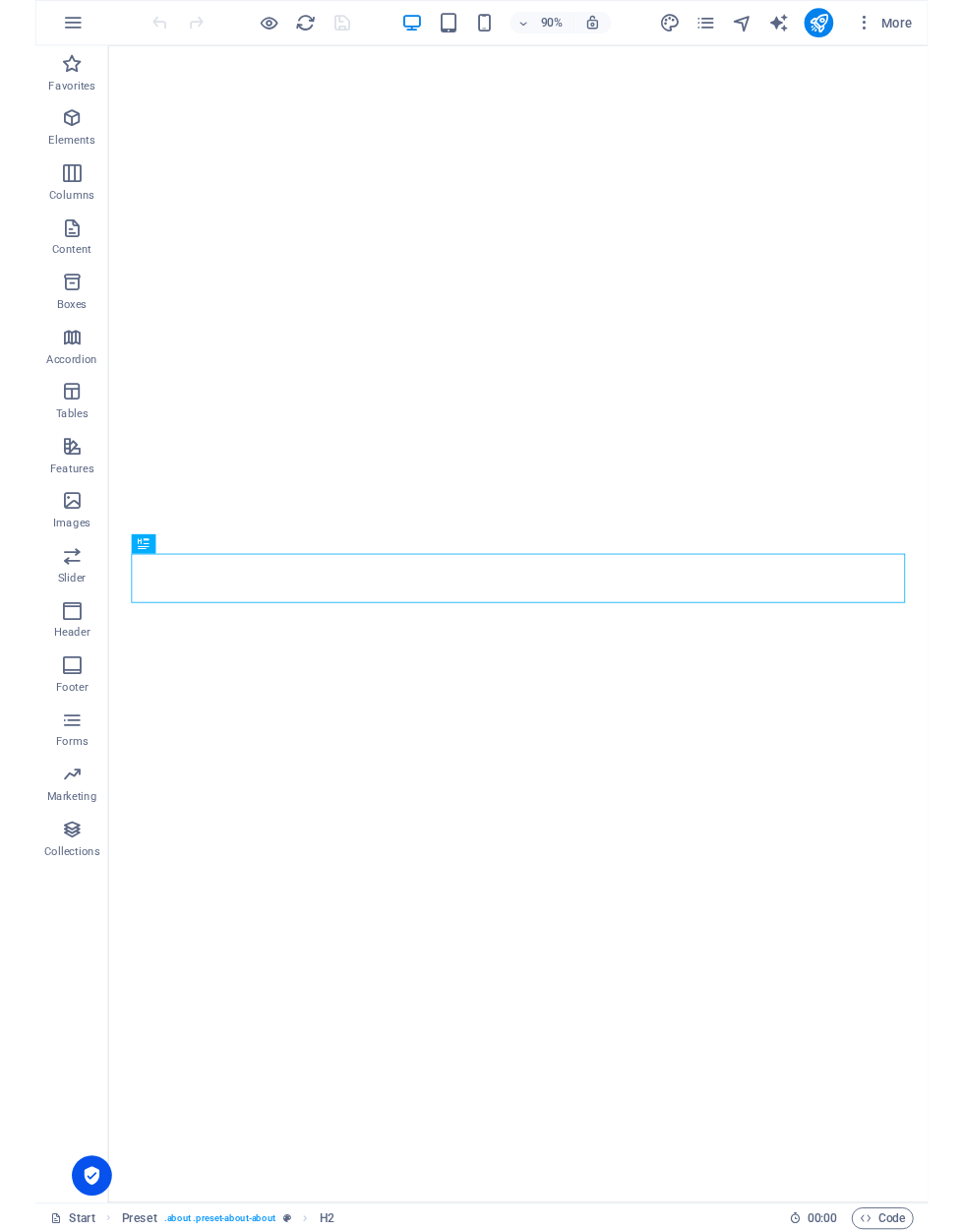scroll, scrollTop: 0, scrollLeft: 0, axis: both 